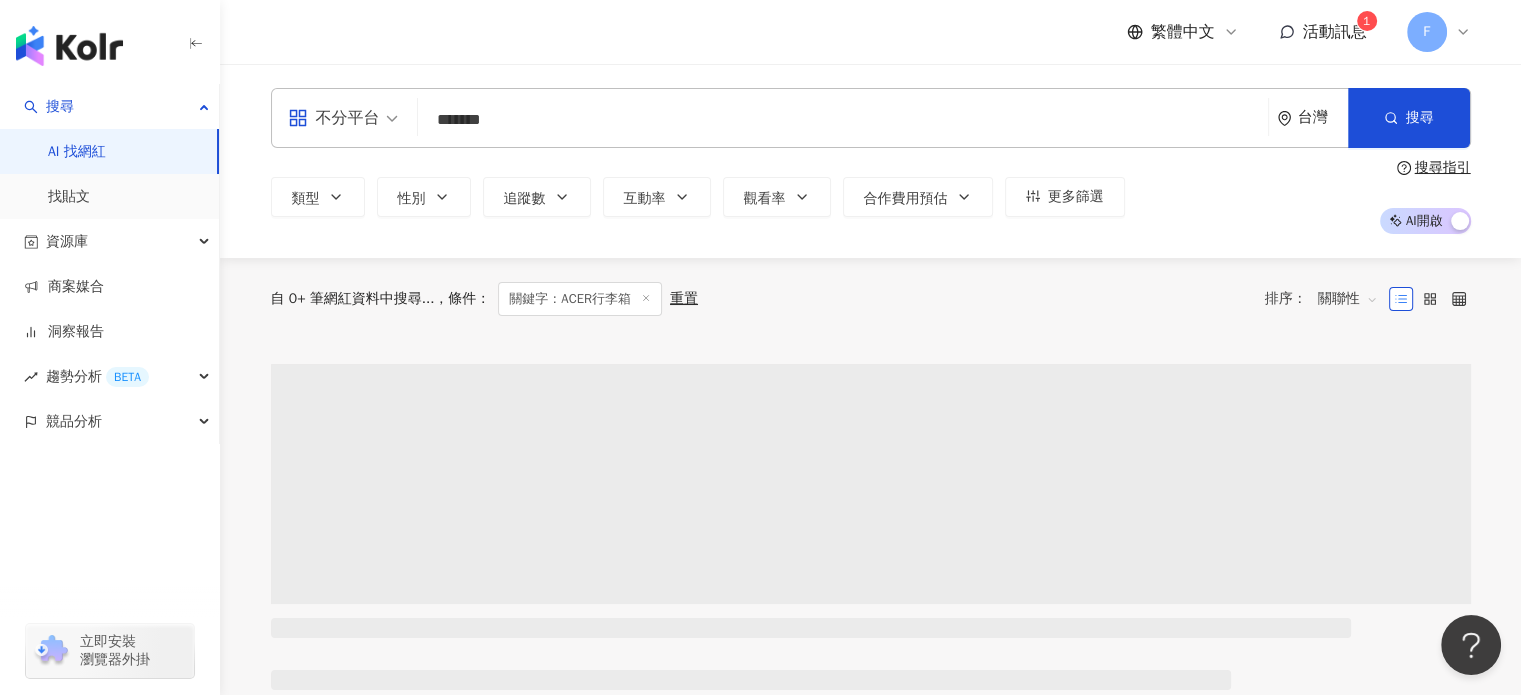 scroll, scrollTop: 0, scrollLeft: 0, axis: both 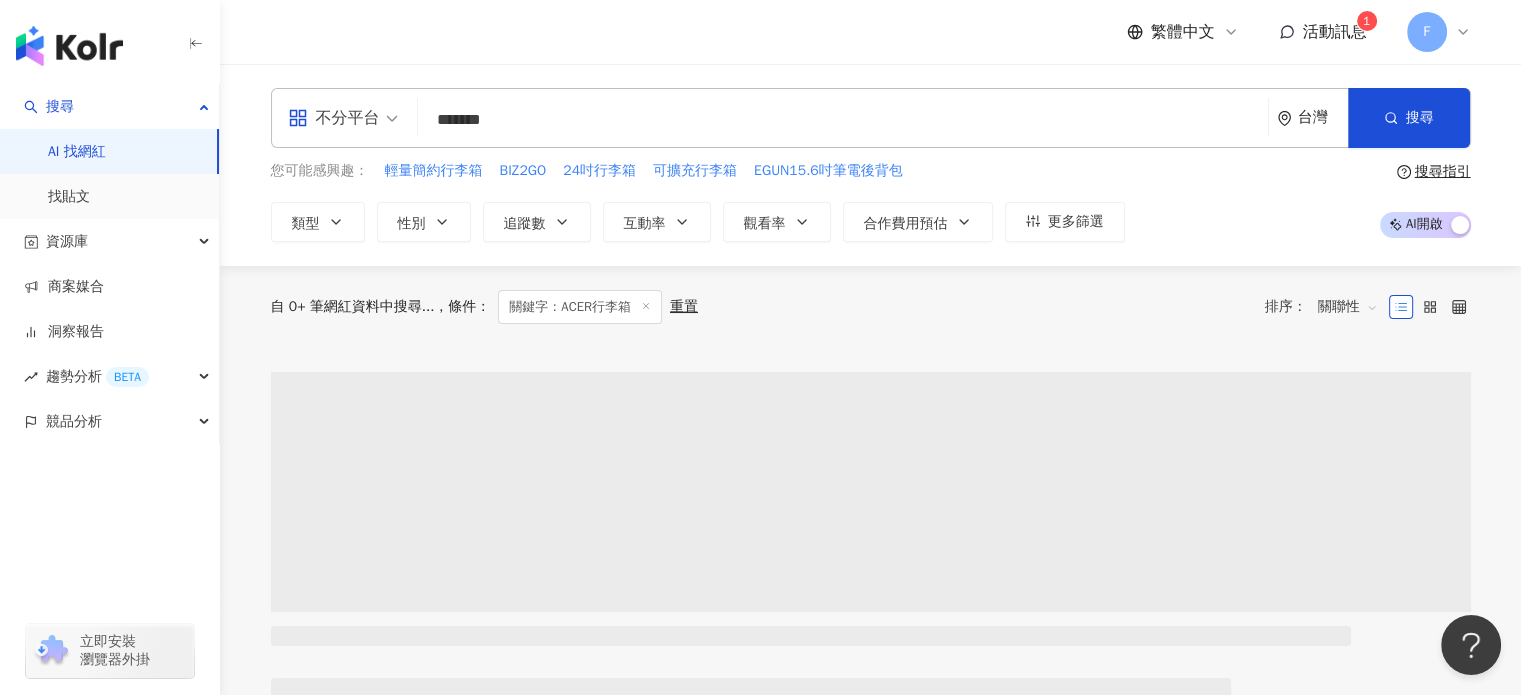 click on "*******" at bounding box center (843, 120) 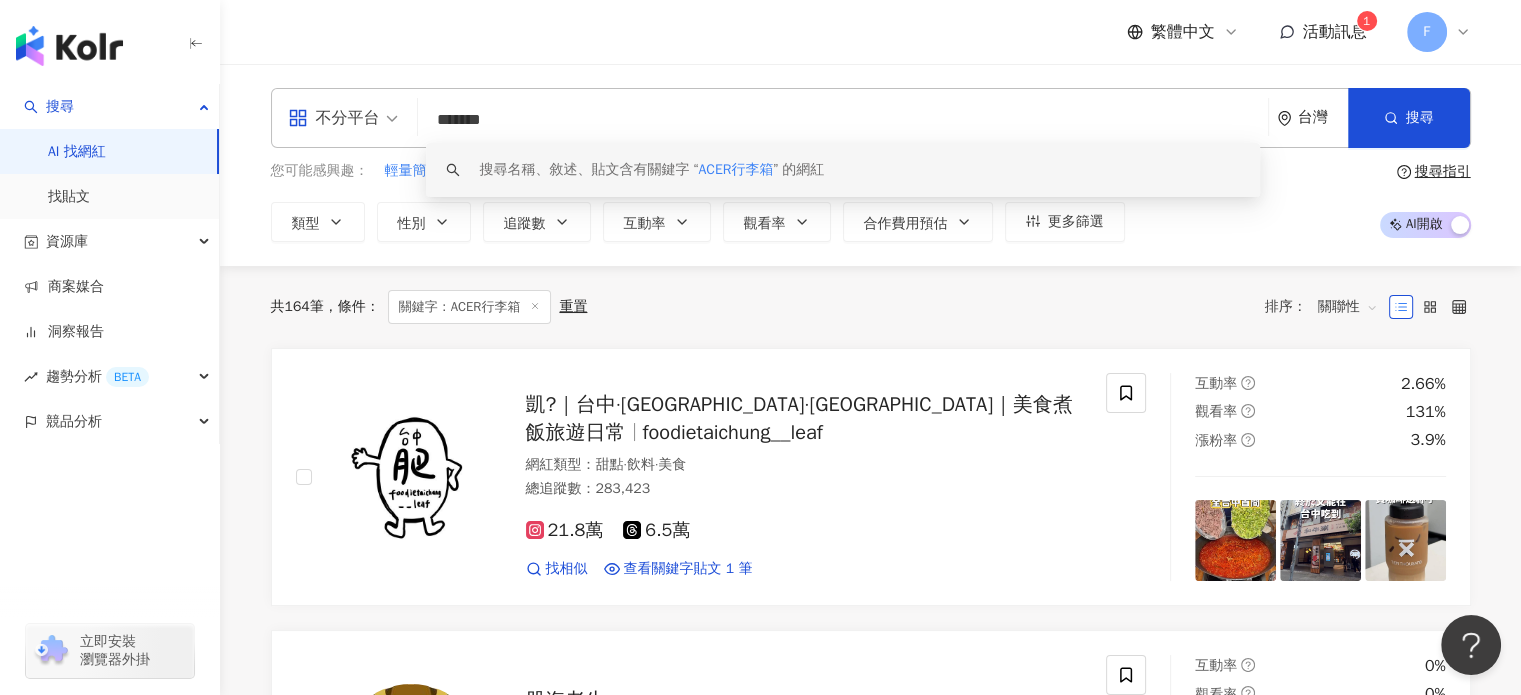 click on "*******" at bounding box center [843, 120] 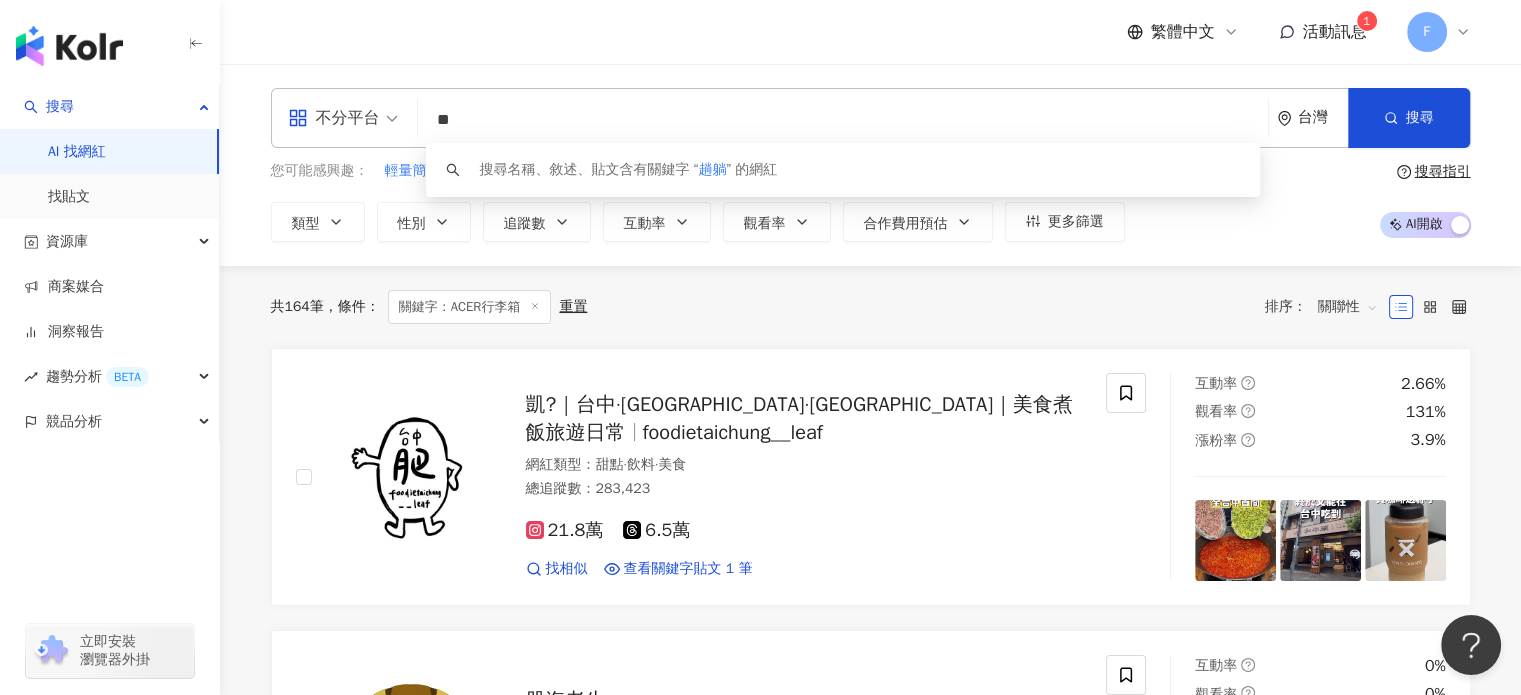 type on "*" 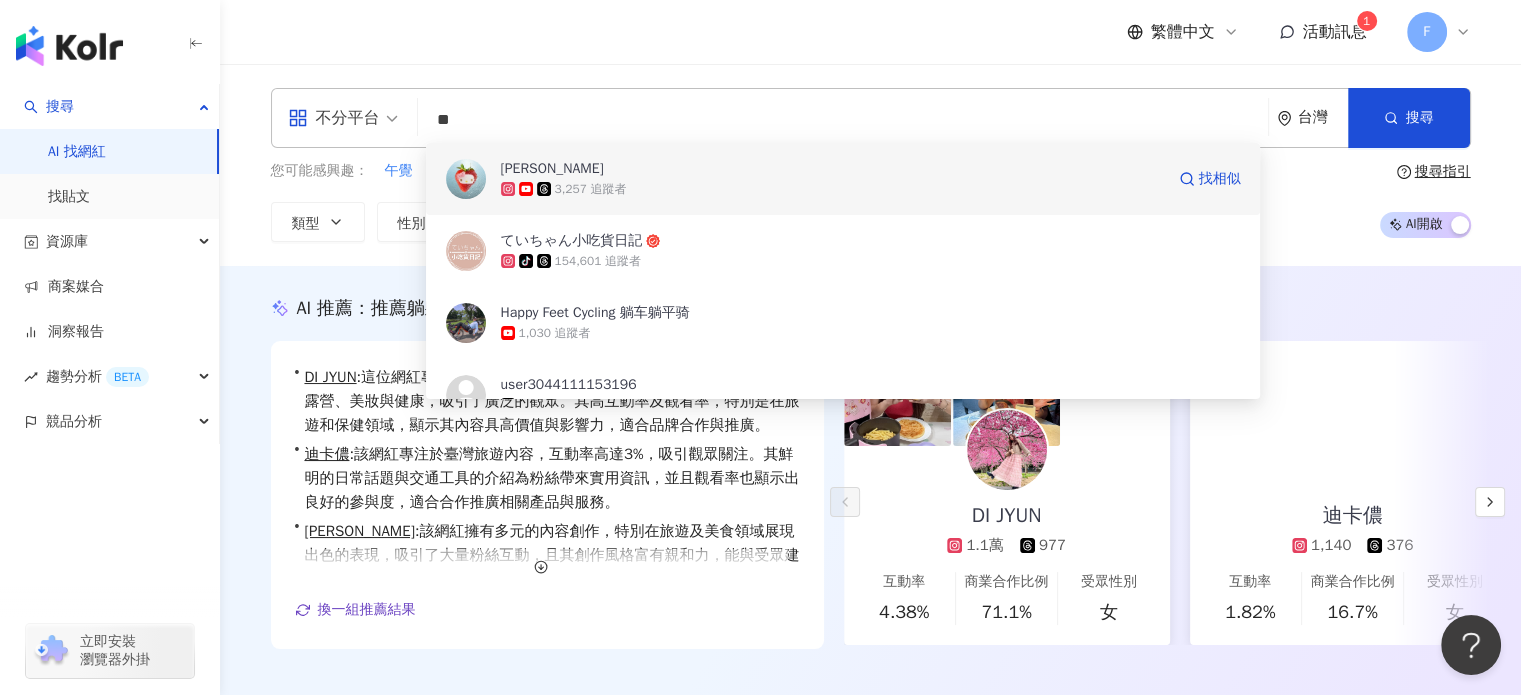 scroll, scrollTop: 86, scrollLeft: 0, axis: vertical 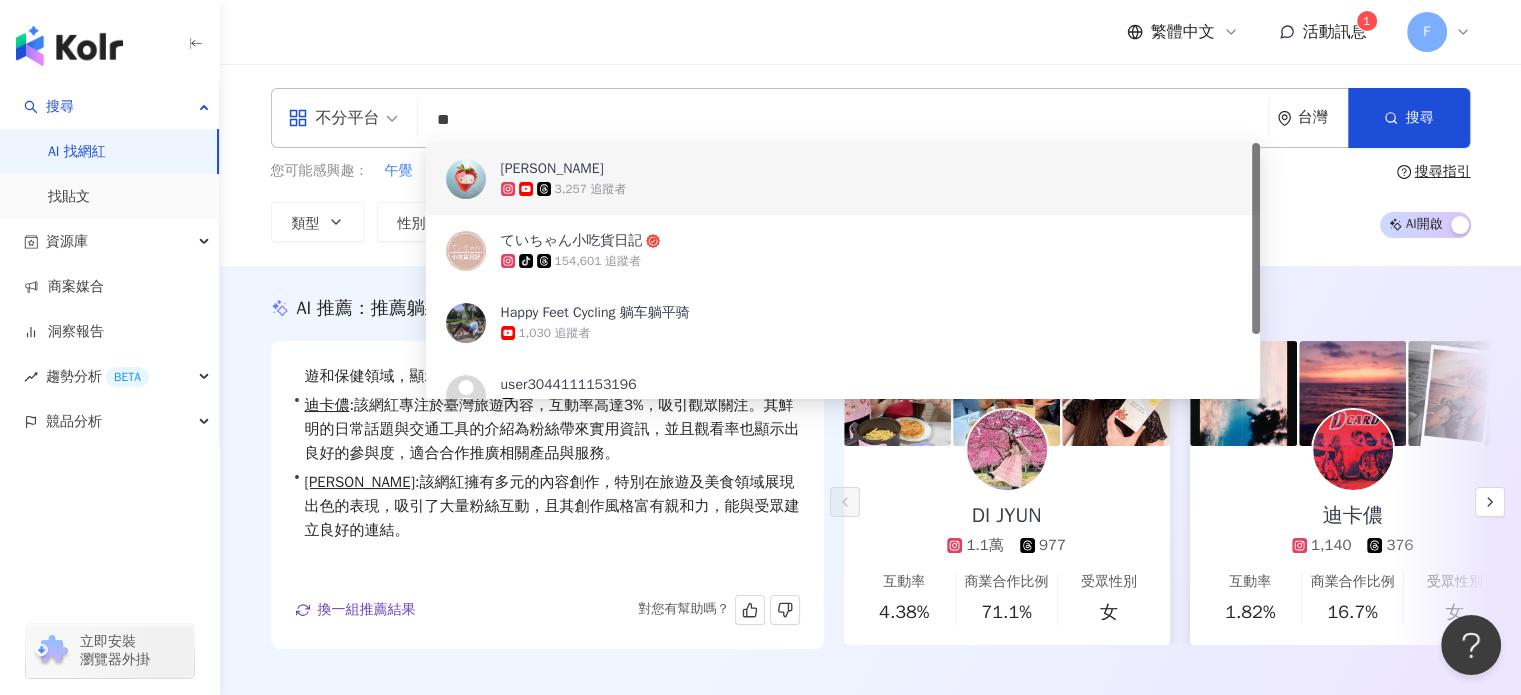 click on "**" at bounding box center [843, 120] 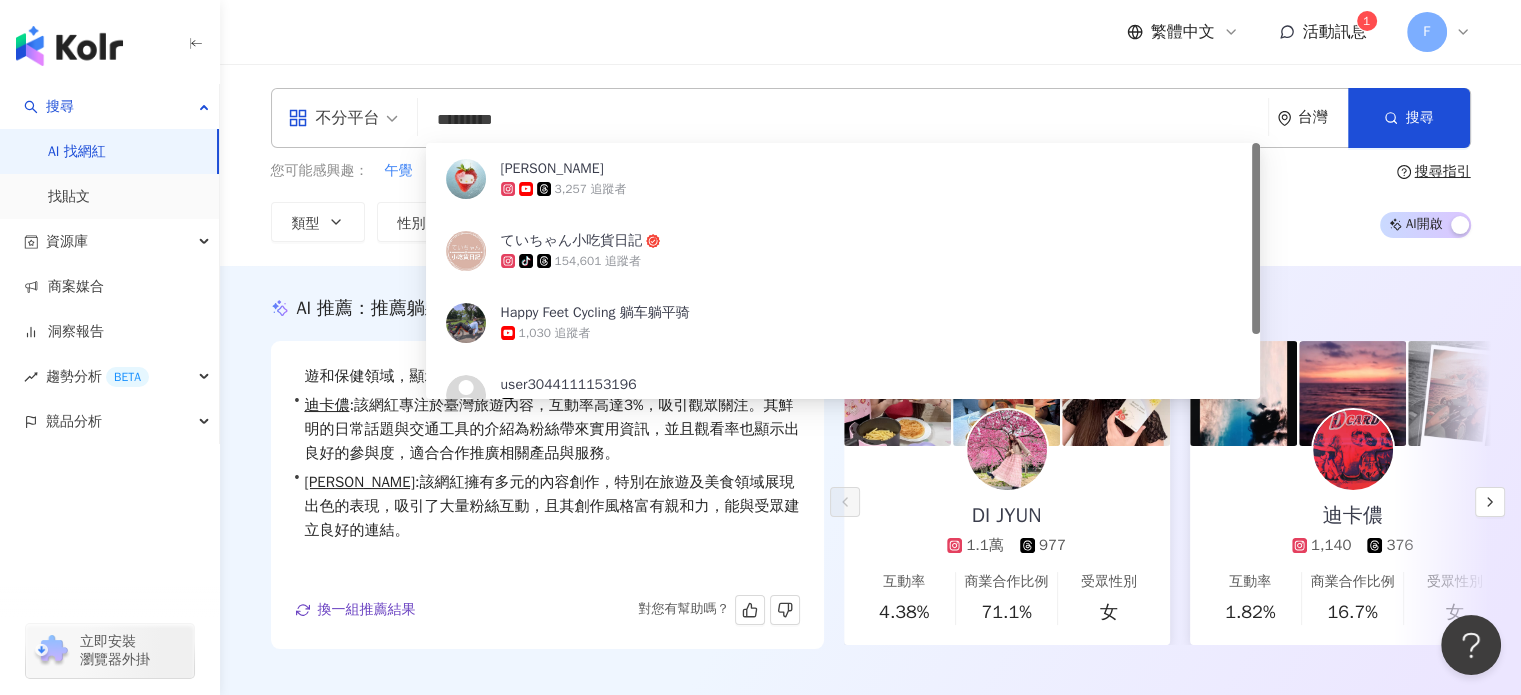 type on "********" 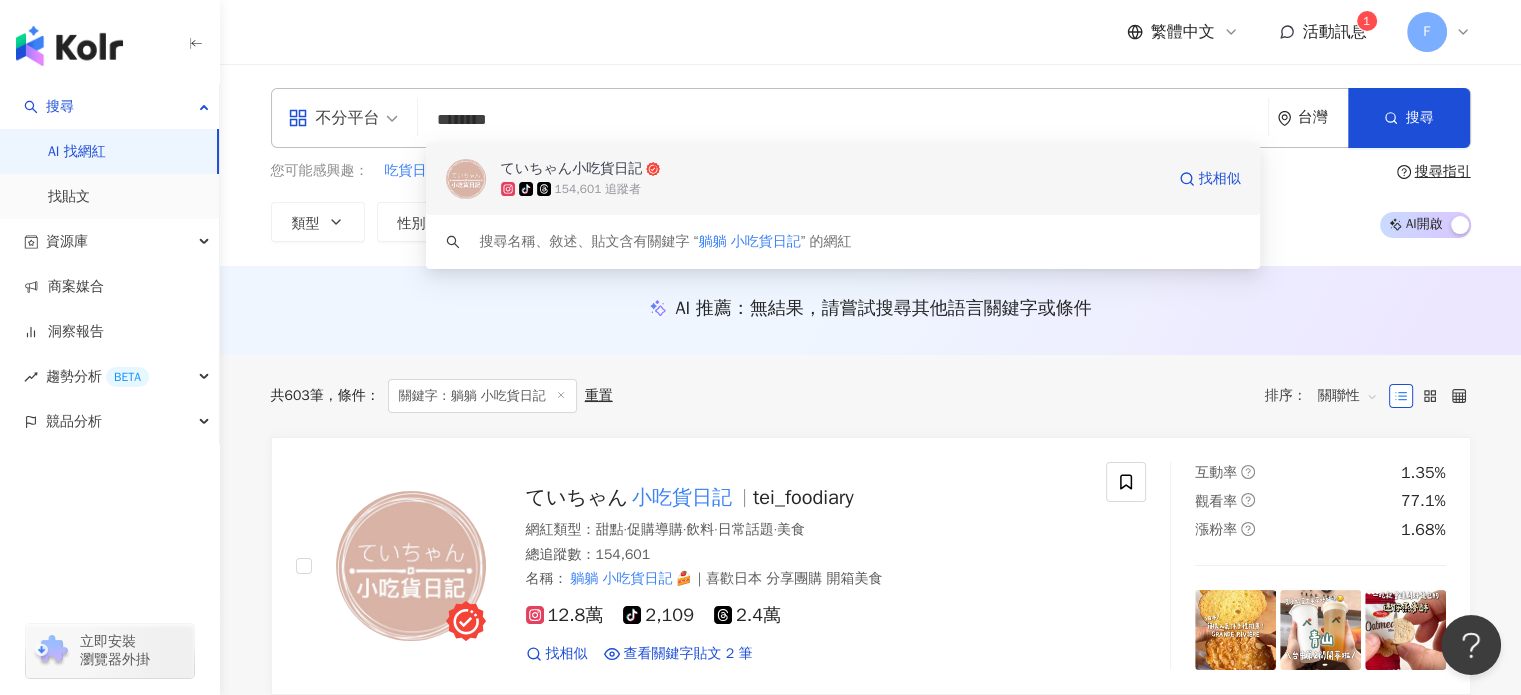 click on "ていちゃん小吃貨日記" at bounding box center [572, 169] 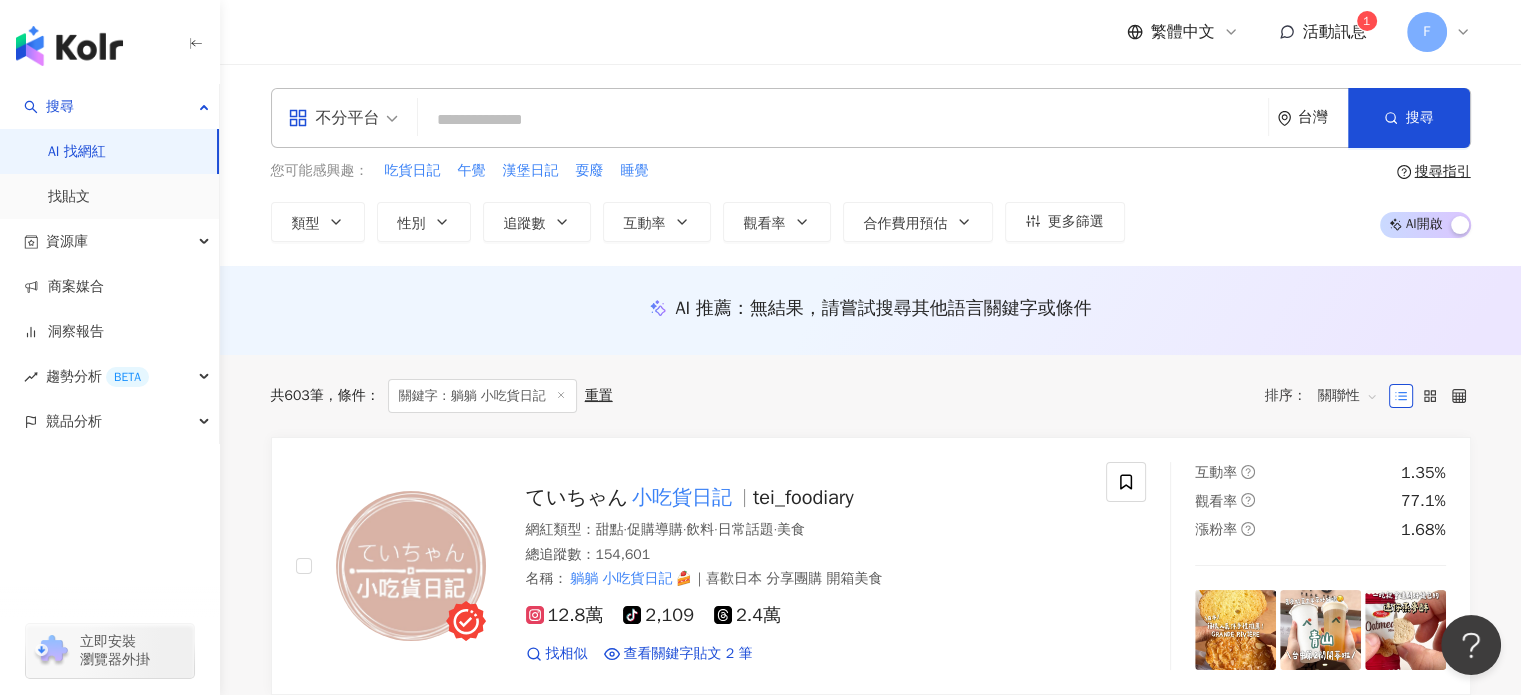 click at bounding box center (843, 120) 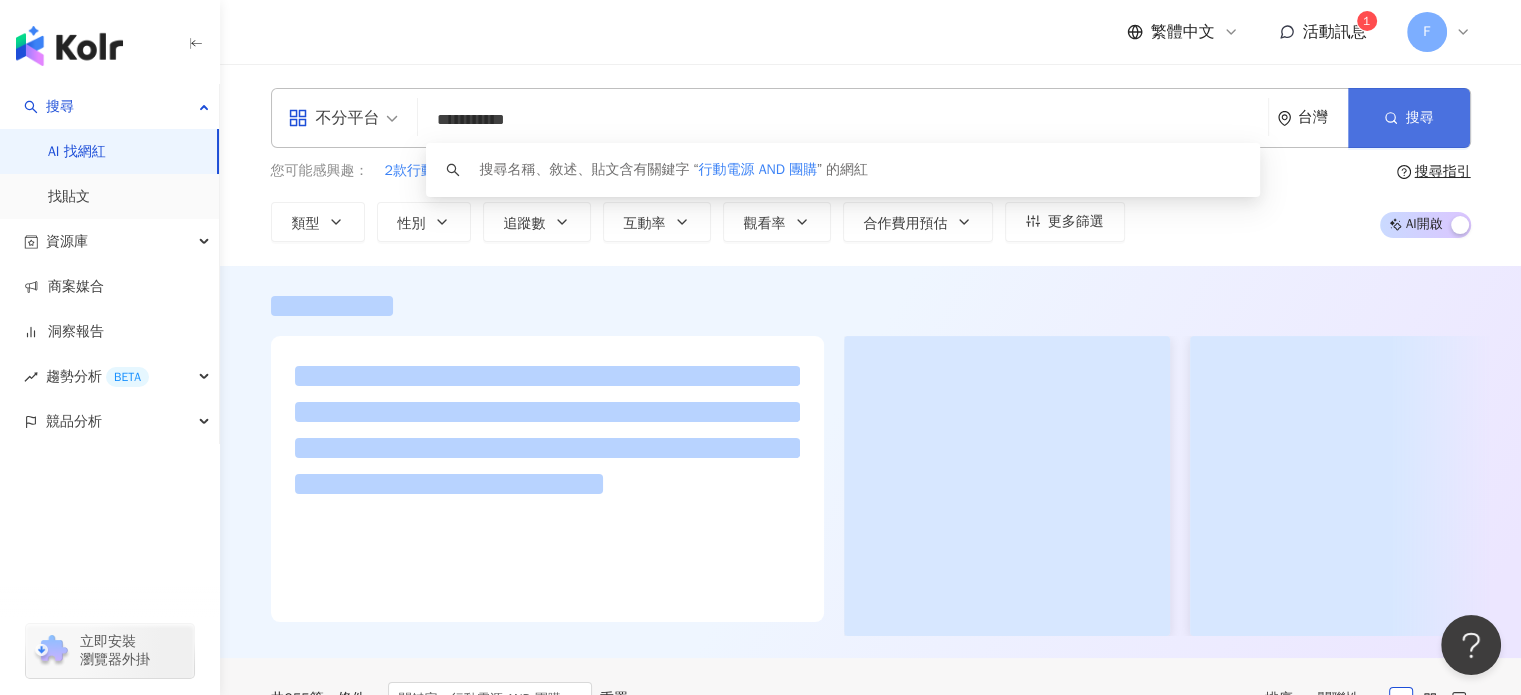 type on "**********" 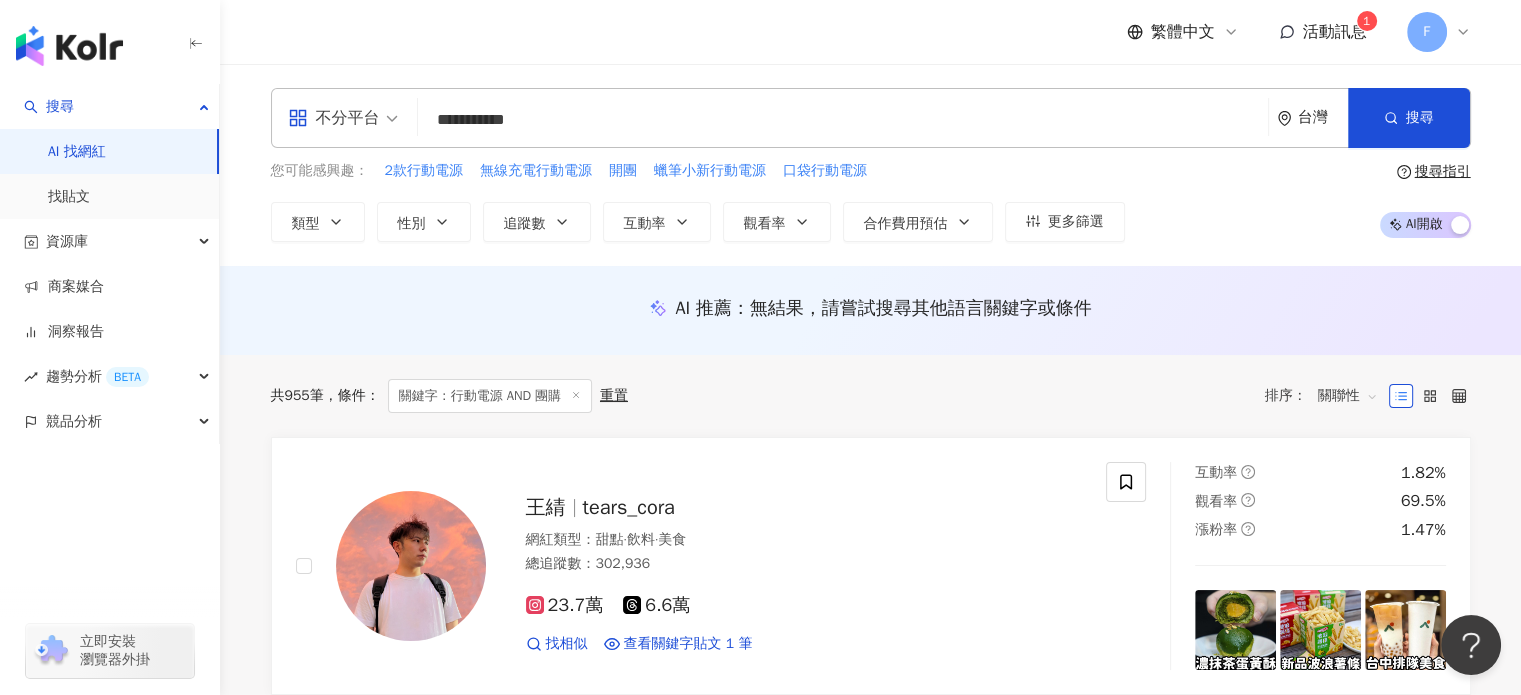 click on "活動訊息" at bounding box center (1335, 32) 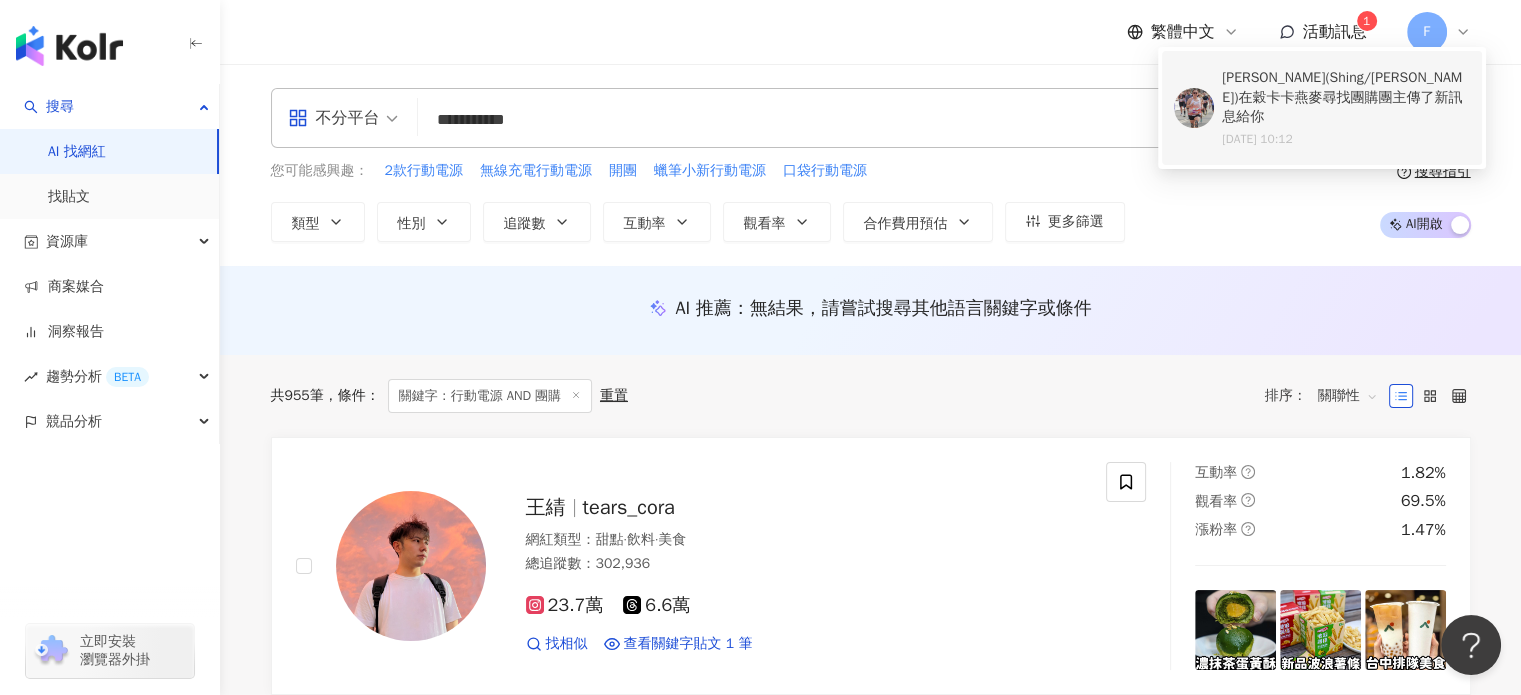 click on "陳星彤 (Shing/阿計)  在  穀卡卡燕麥尋找團購團主  傳了新訊息給你 2025/07/23 10:12" at bounding box center [1346, 108] 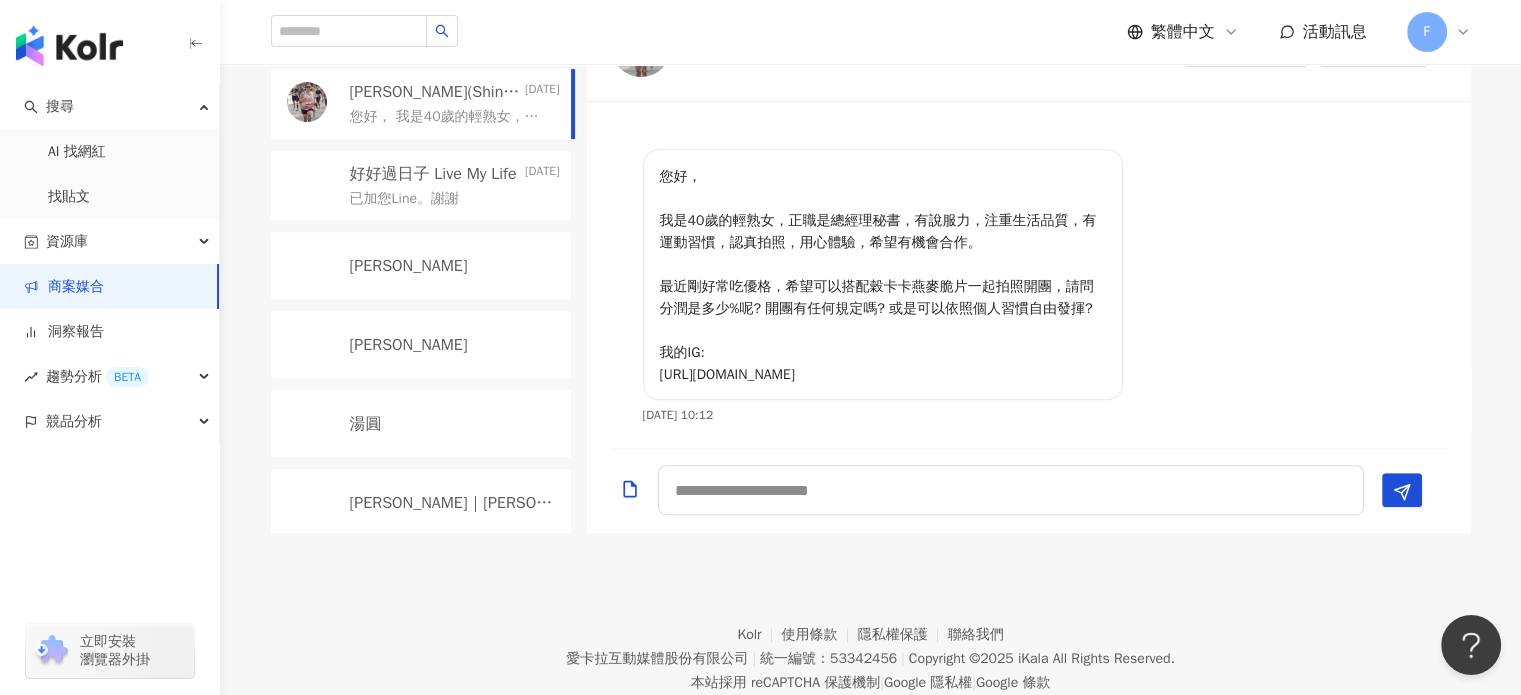 scroll, scrollTop: 908, scrollLeft: 0, axis: vertical 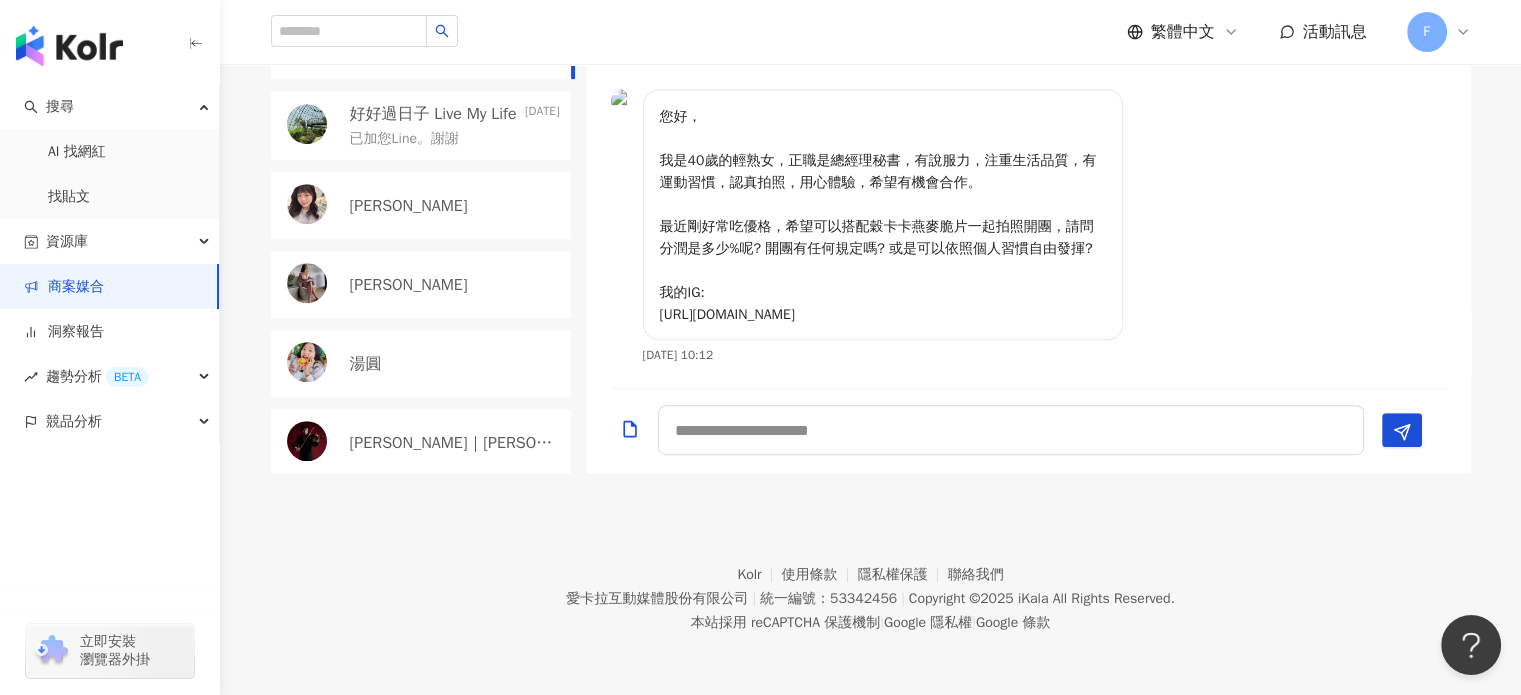 drag, startPoint x: 948, startPoint y: 309, endPoint x: 646, endPoint y: 308, distance: 302.00165 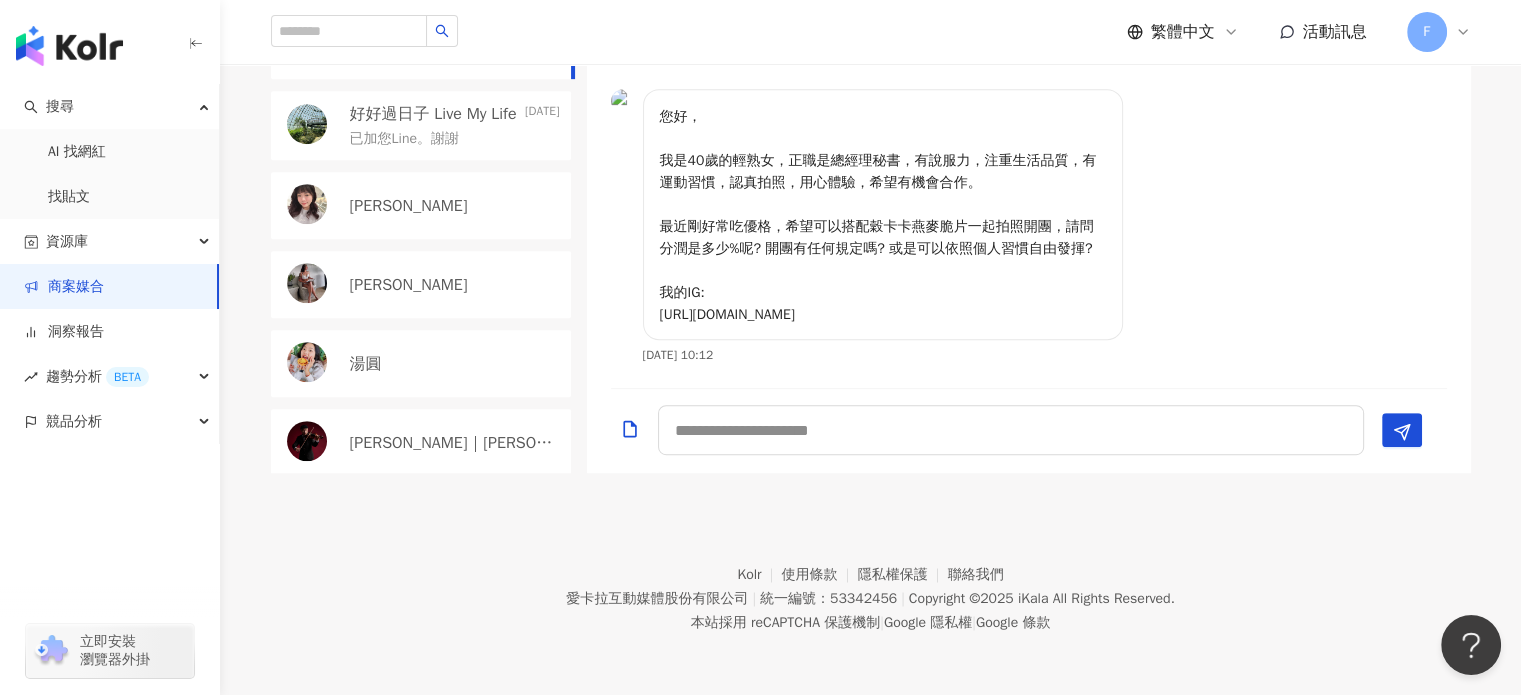 copy on "https://www.instagram.com/chenshingtung/" 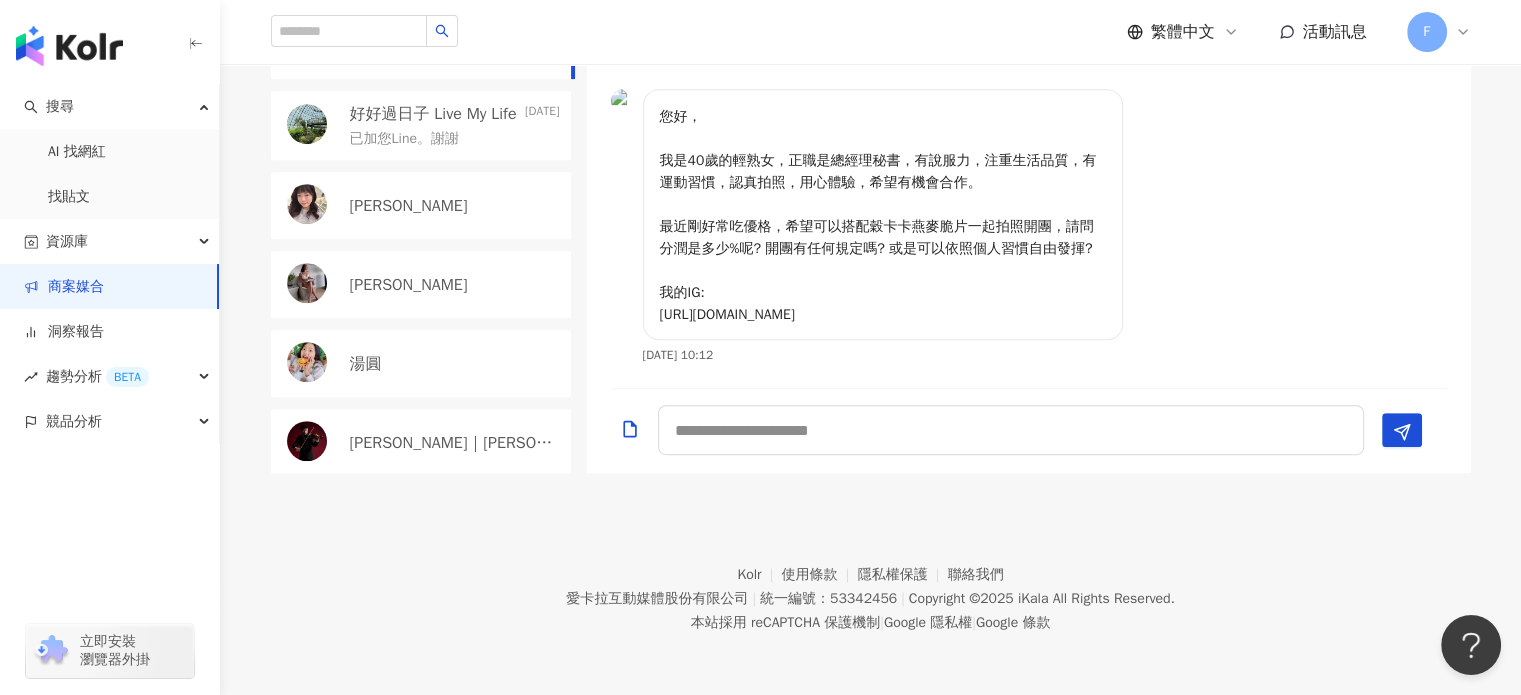 click on "好好過日子 Live My Life" at bounding box center (433, 114) 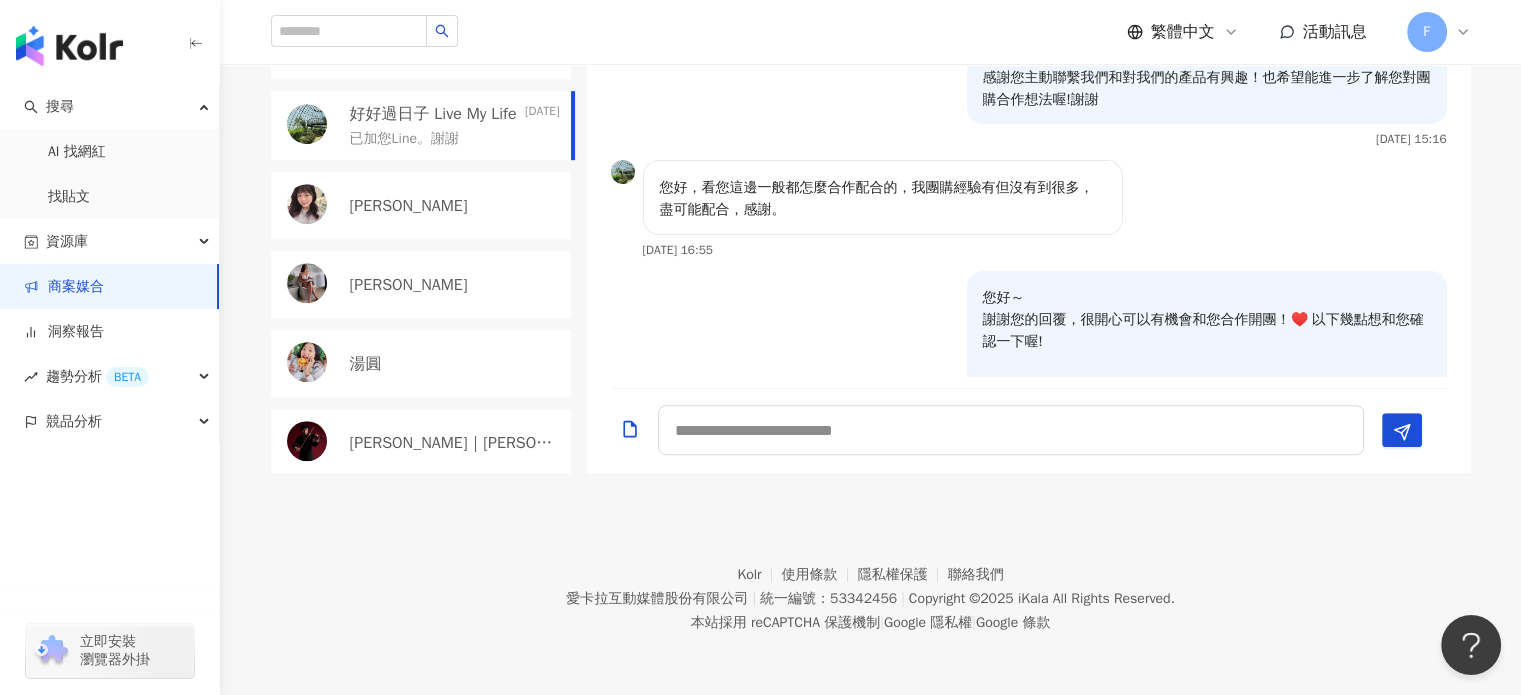 scroll, scrollTop: 0, scrollLeft: 0, axis: both 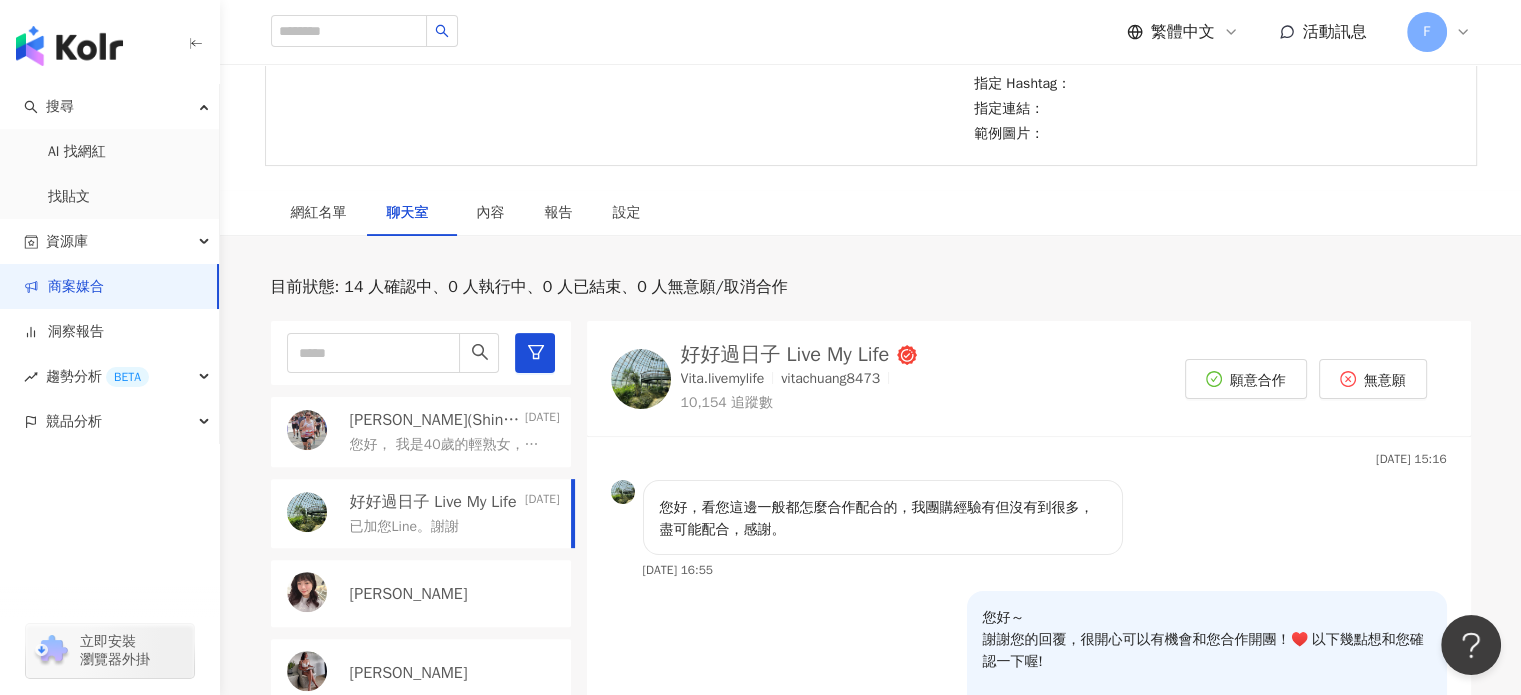 click on "好好過日子 Live My Life" at bounding box center [785, 355] 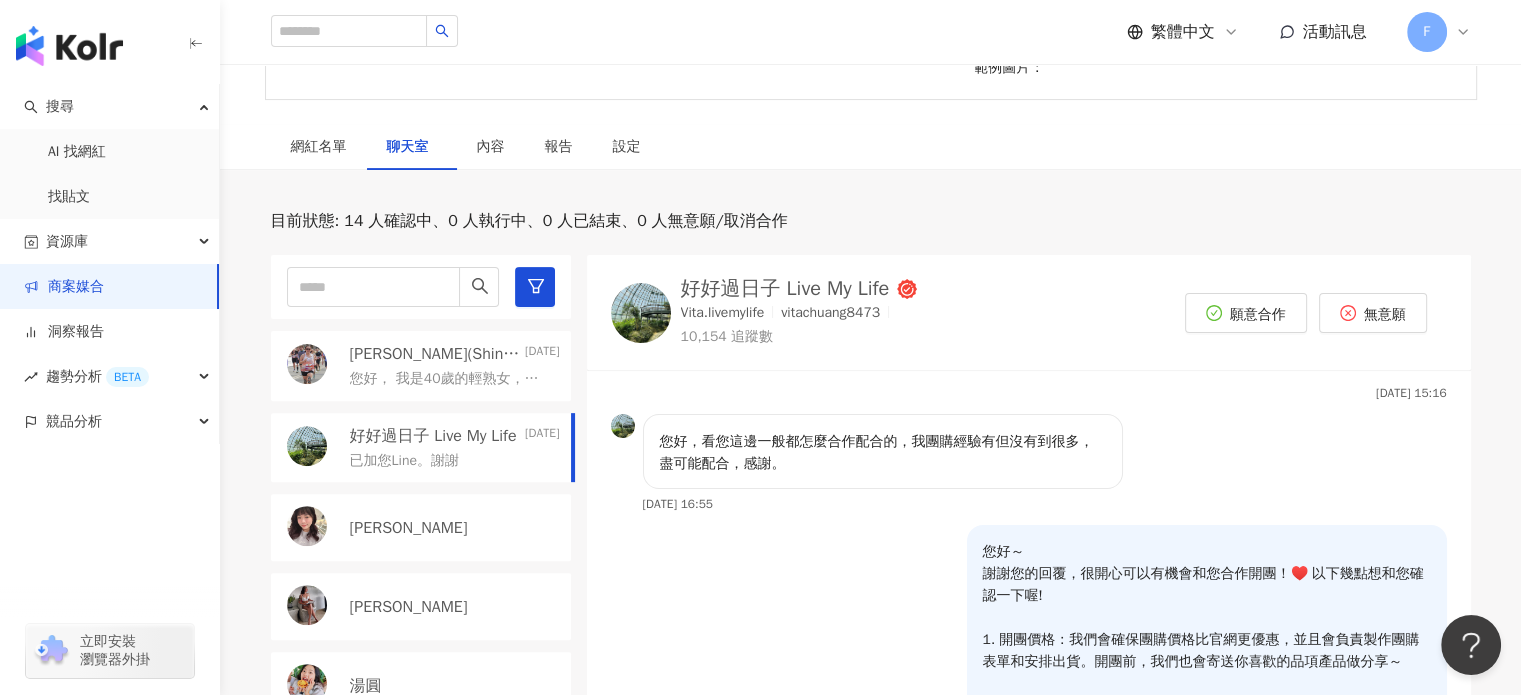 scroll, scrollTop: 620, scrollLeft: 0, axis: vertical 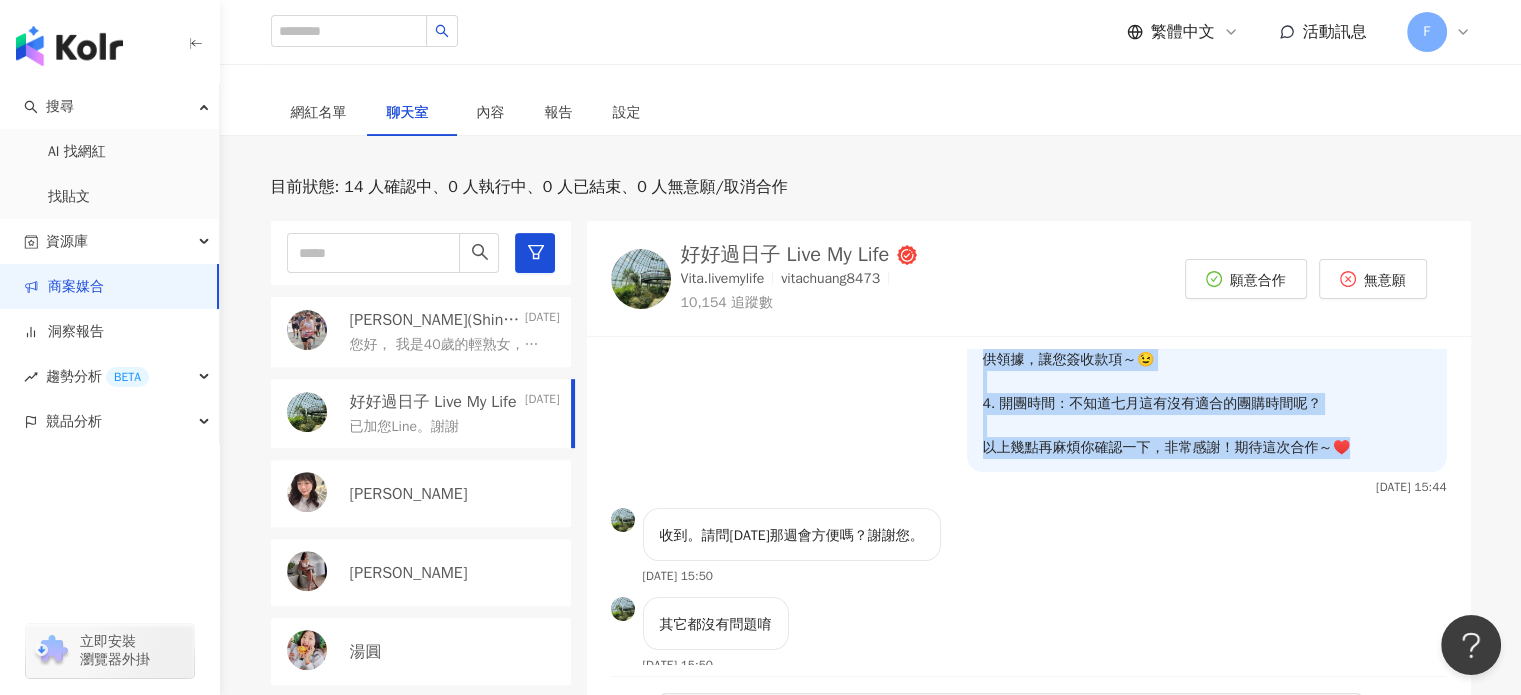 drag, startPoint x: 969, startPoint y: 415, endPoint x: 1353, endPoint y: 448, distance: 385.41537 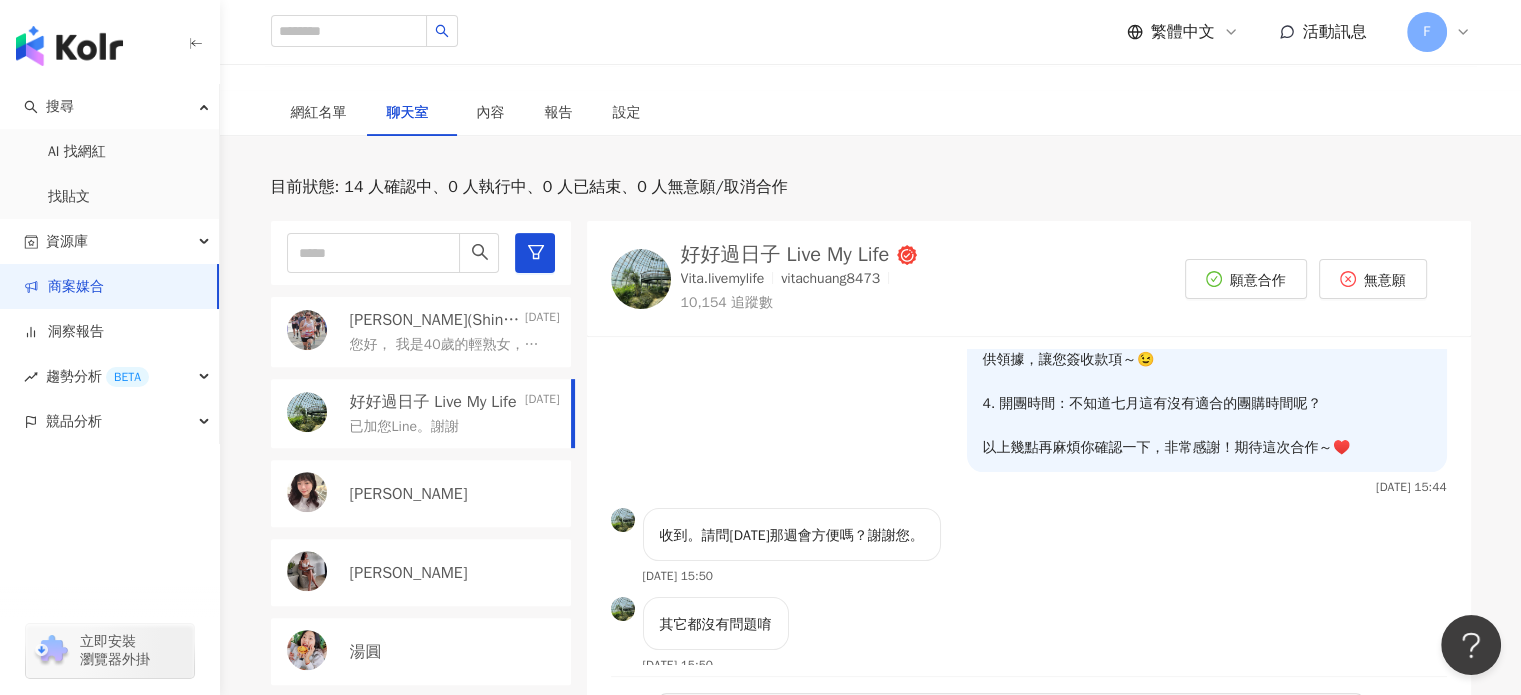click on "陳星彤 (Shing/阿計)" at bounding box center (435, 320) 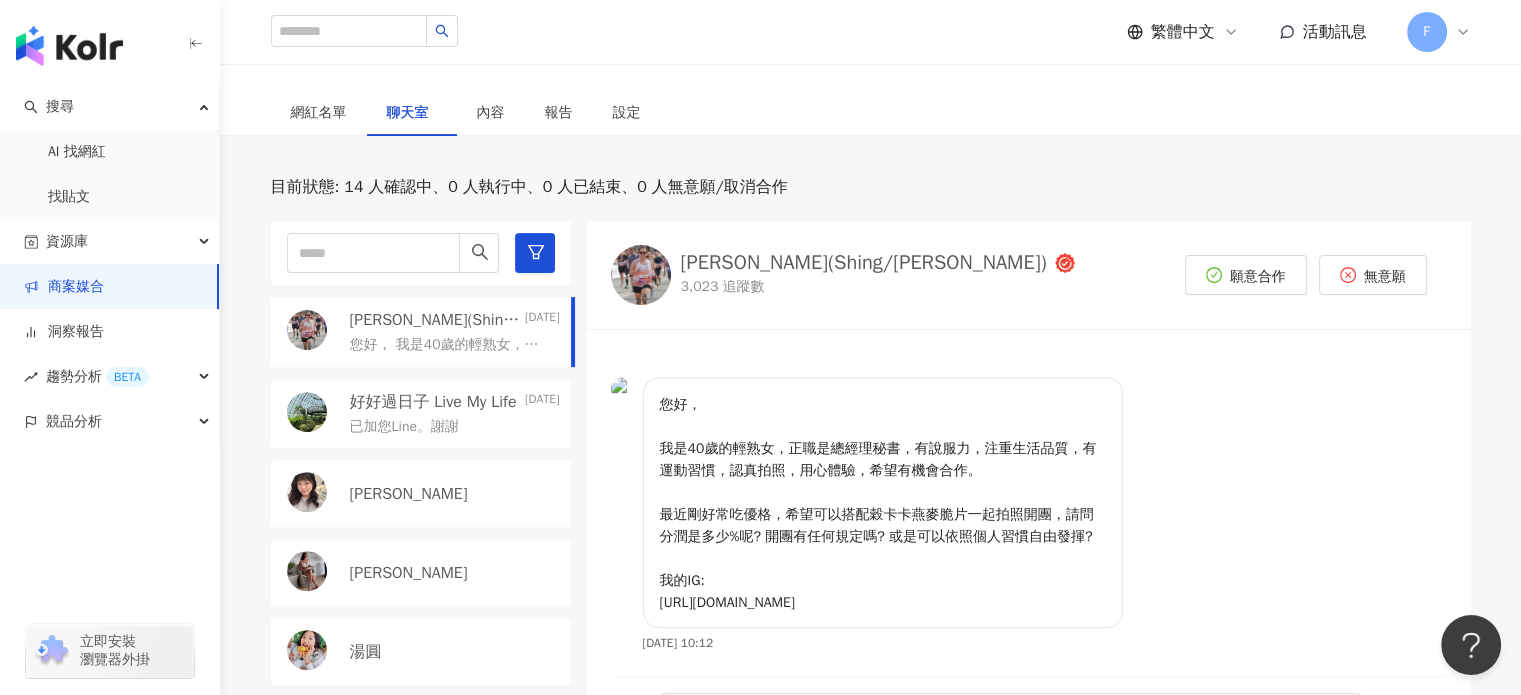 scroll, scrollTop: 0, scrollLeft: 0, axis: both 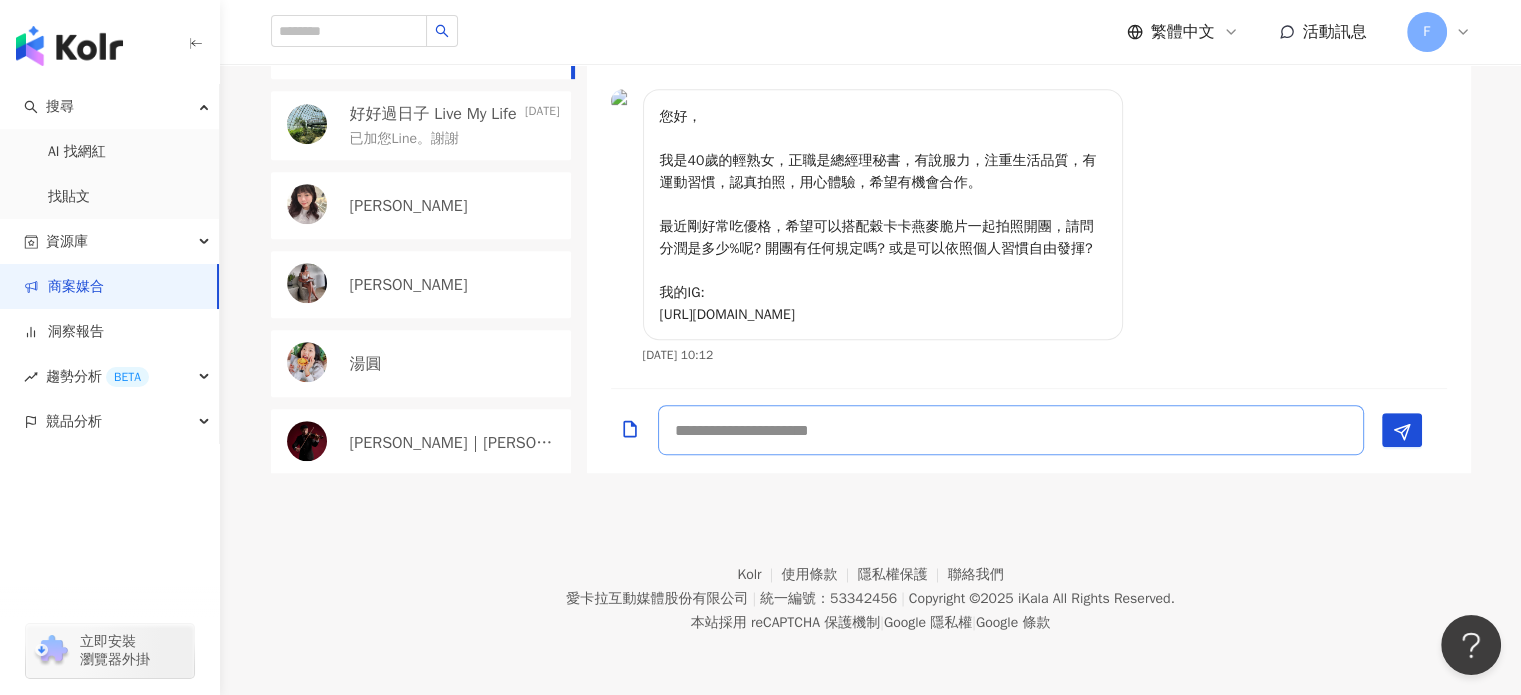 click at bounding box center (1011, 430) 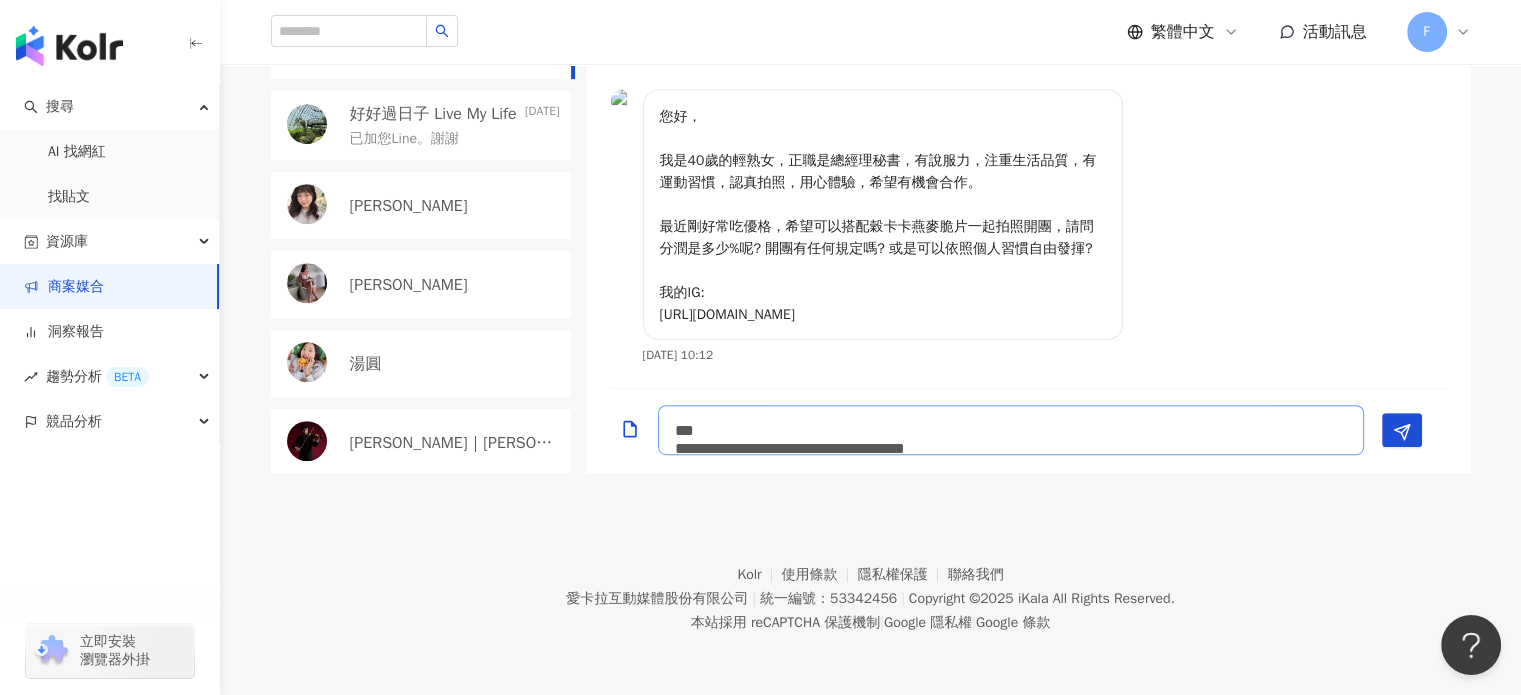 scroll, scrollTop: 1, scrollLeft: 0, axis: vertical 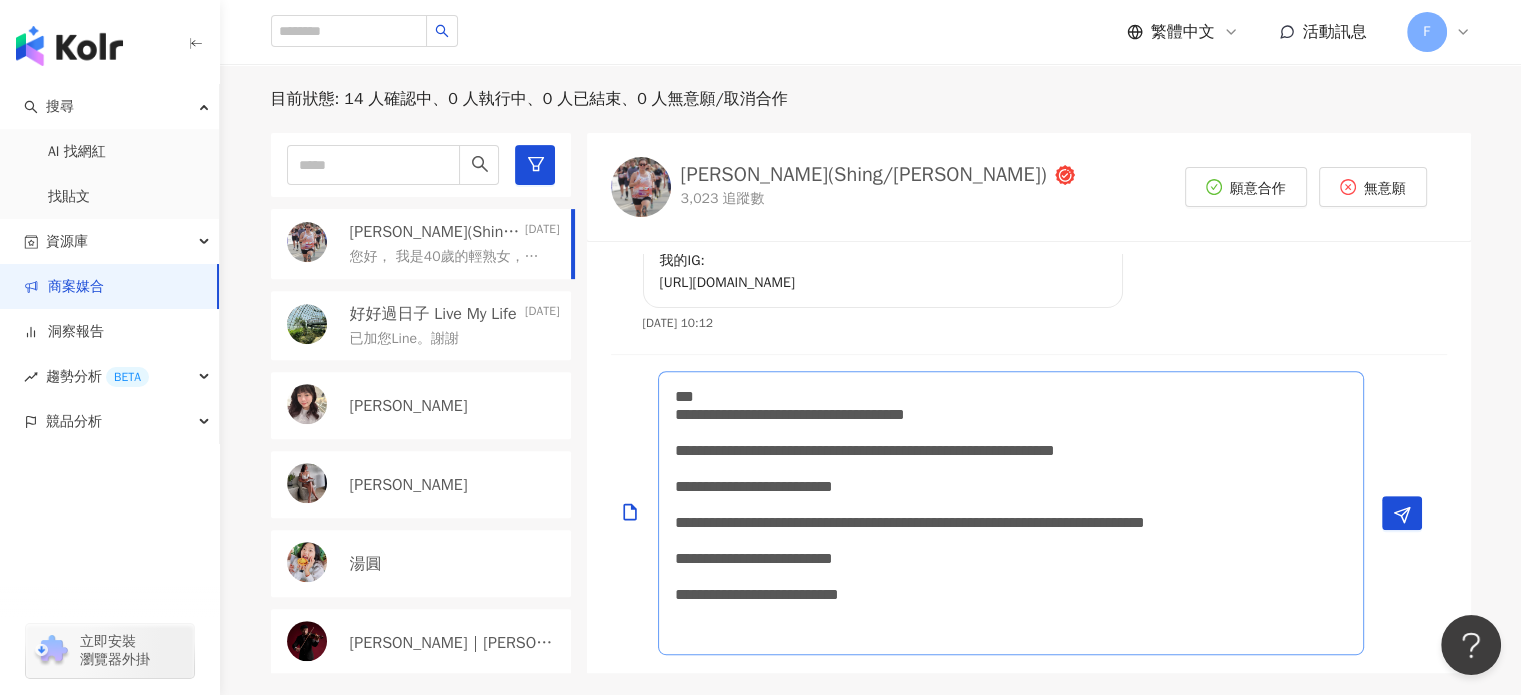 click on "**********" at bounding box center [1011, 513] 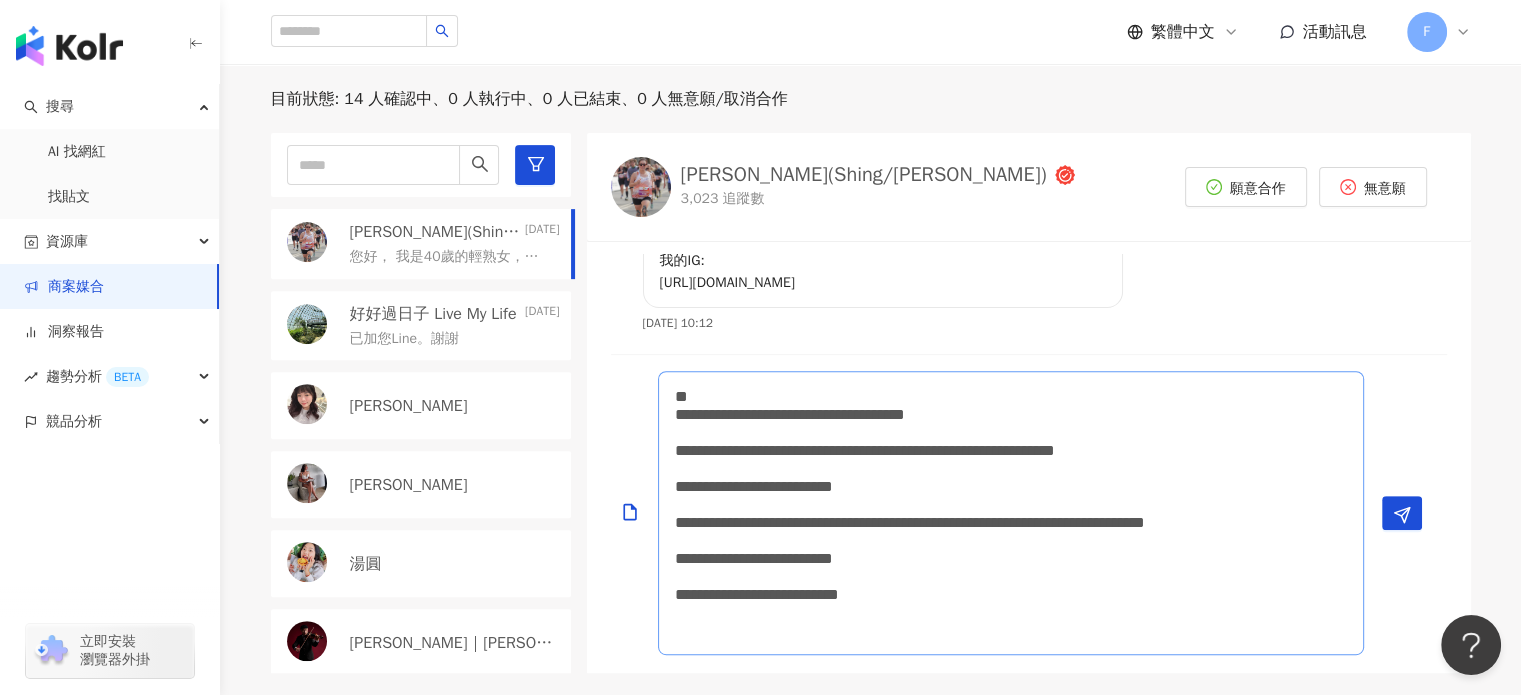 scroll, scrollTop: 0, scrollLeft: 0, axis: both 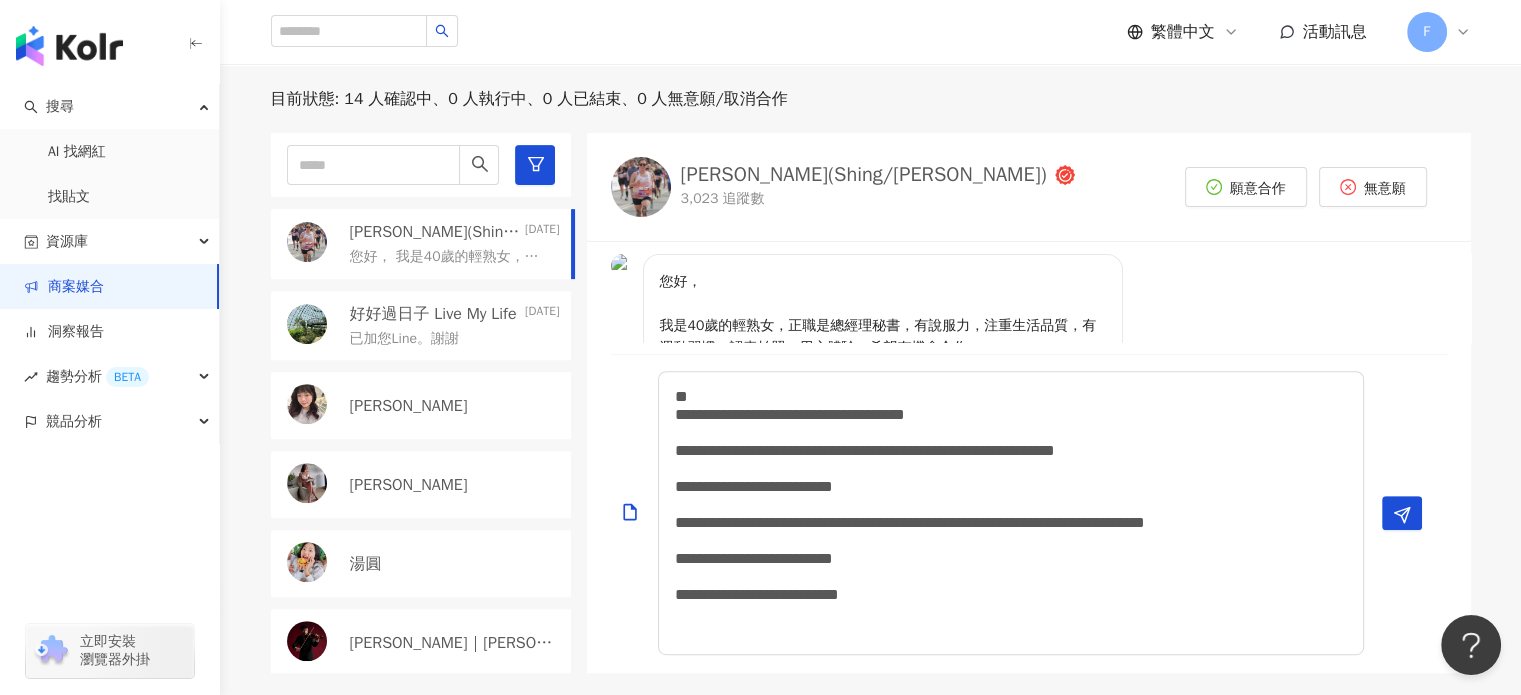 click on "您好，
我是40歲的輕熟女，正職是總經理秘書，有說服力，注重生活品質，有運動習慣，認真拍照，用心體驗，希望有機會合作。
最近剛好常吃優格，希望可以搭配穀卡卡燕麥脆片一起拍照開團，請問分潤是多少%呢? 開團有任何規定嗎? 或是可以依照個人習慣自由發揮?
我的IG:
https://www.instagram.com/chenshingtung/" at bounding box center (883, 381) 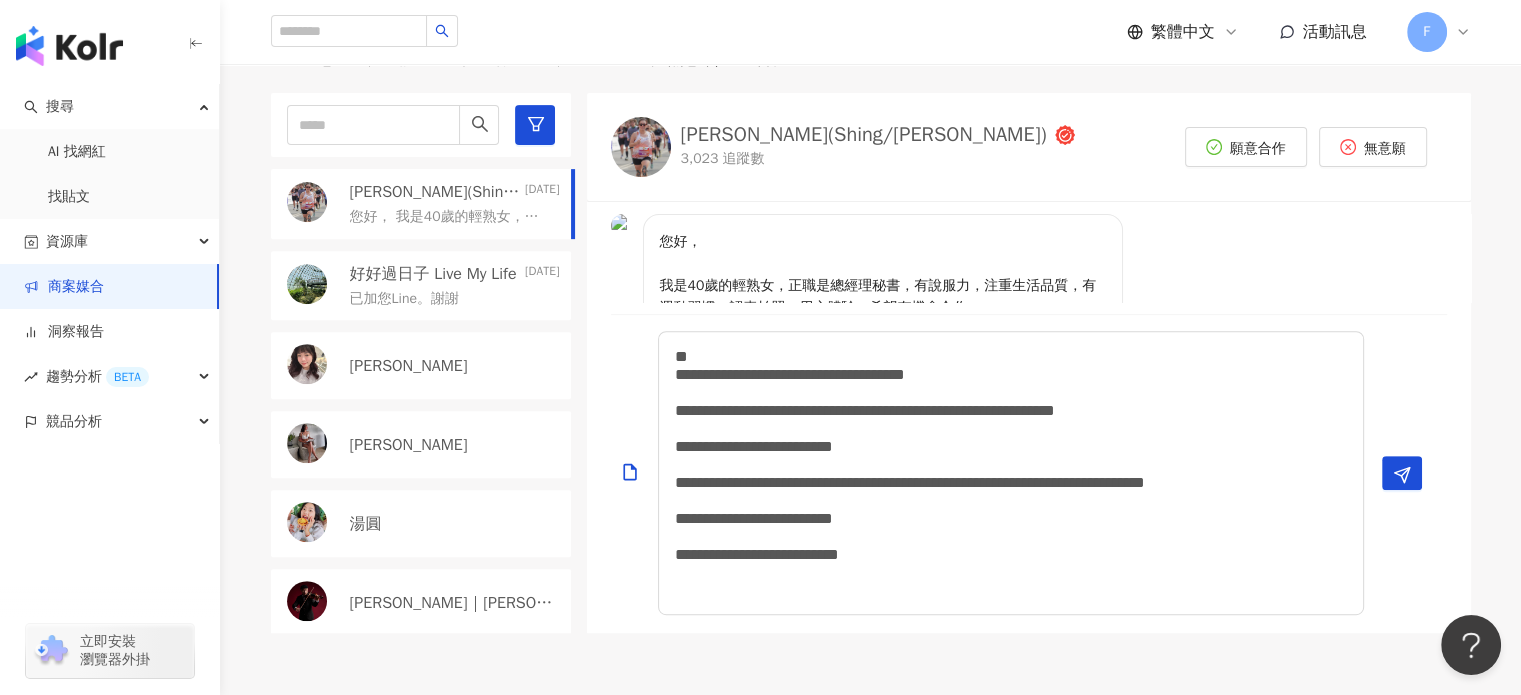 scroll, scrollTop: 788, scrollLeft: 0, axis: vertical 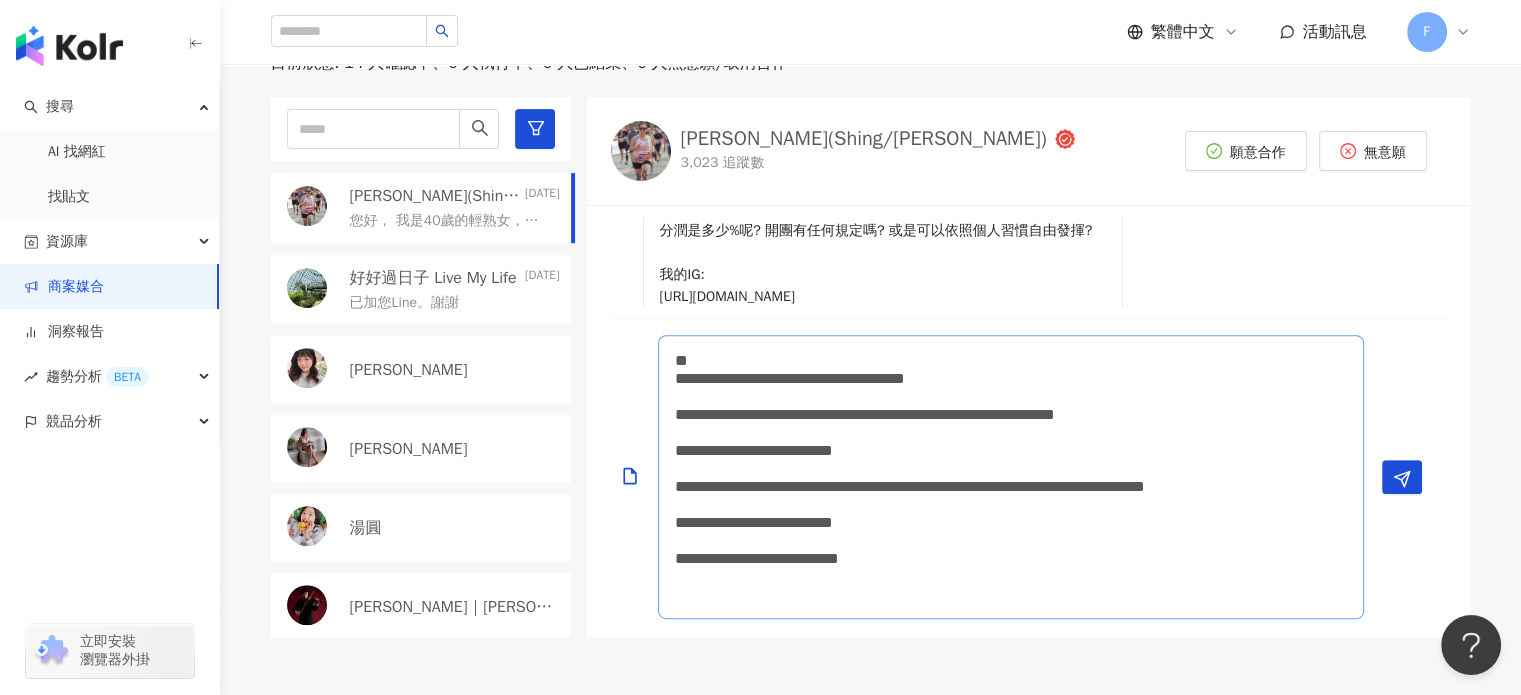 click on "**********" at bounding box center (1011, 477) 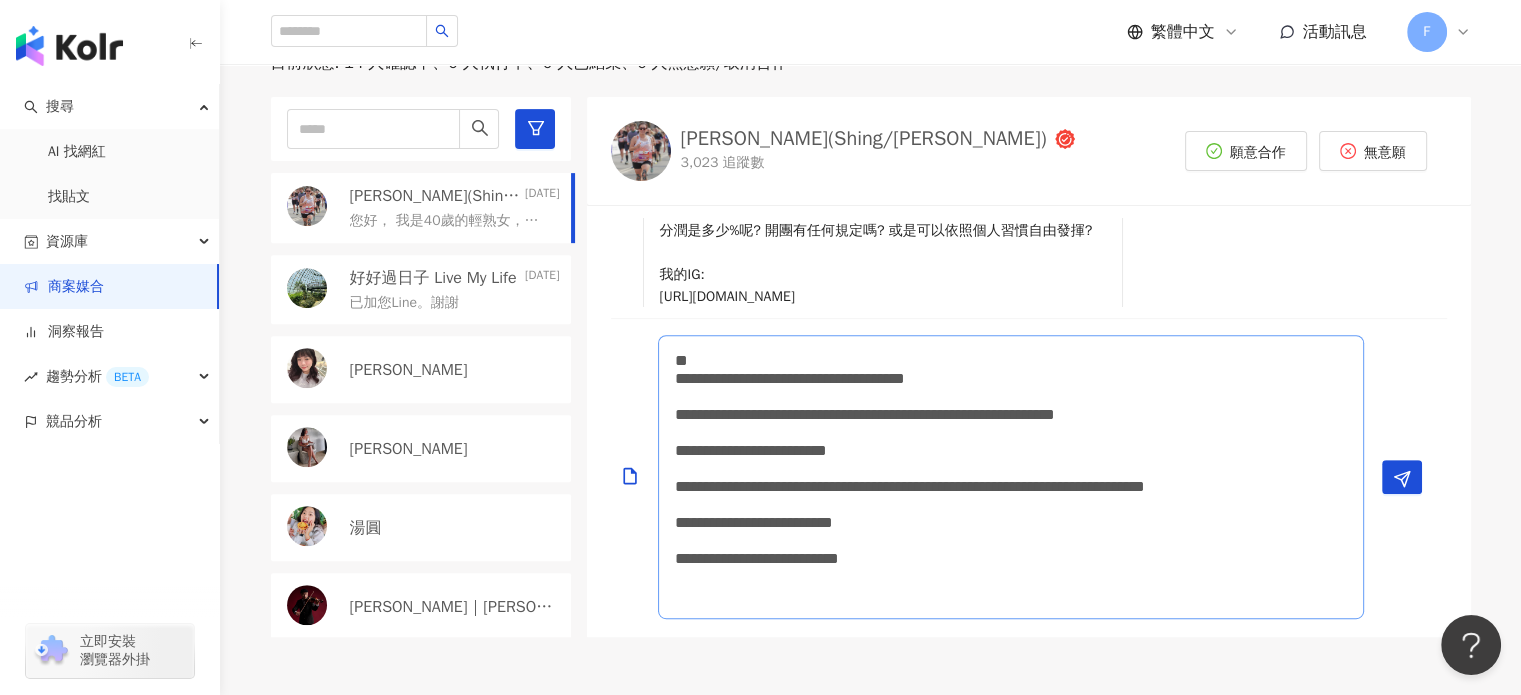 scroll, scrollTop: 0, scrollLeft: 0, axis: both 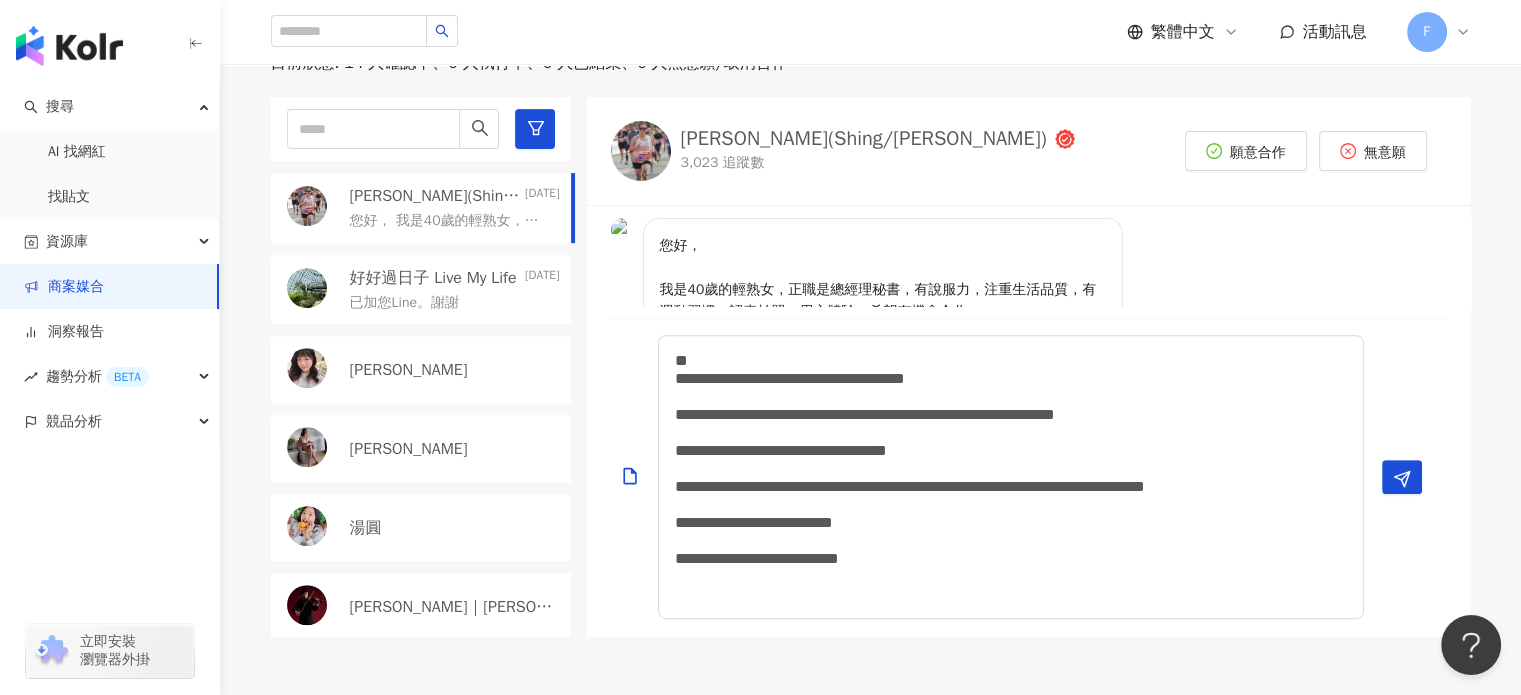 click on "您好，
我是40歲的輕熟女，正職是總經理秘書，有說服力，注重生活品質，有運動習慣，認真拍照，用心體驗，希望有機會合作。
最近剛好常吃優格，希望可以搭配穀卡卡燕麥脆片一起拍照開團，請問分潤是多少%呢? 開團有任何規定嗎? 或是可以依照個人習慣自由發揮?
我的IG:
https://www.instagram.com/chenshingtung/" at bounding box center (883, 345) 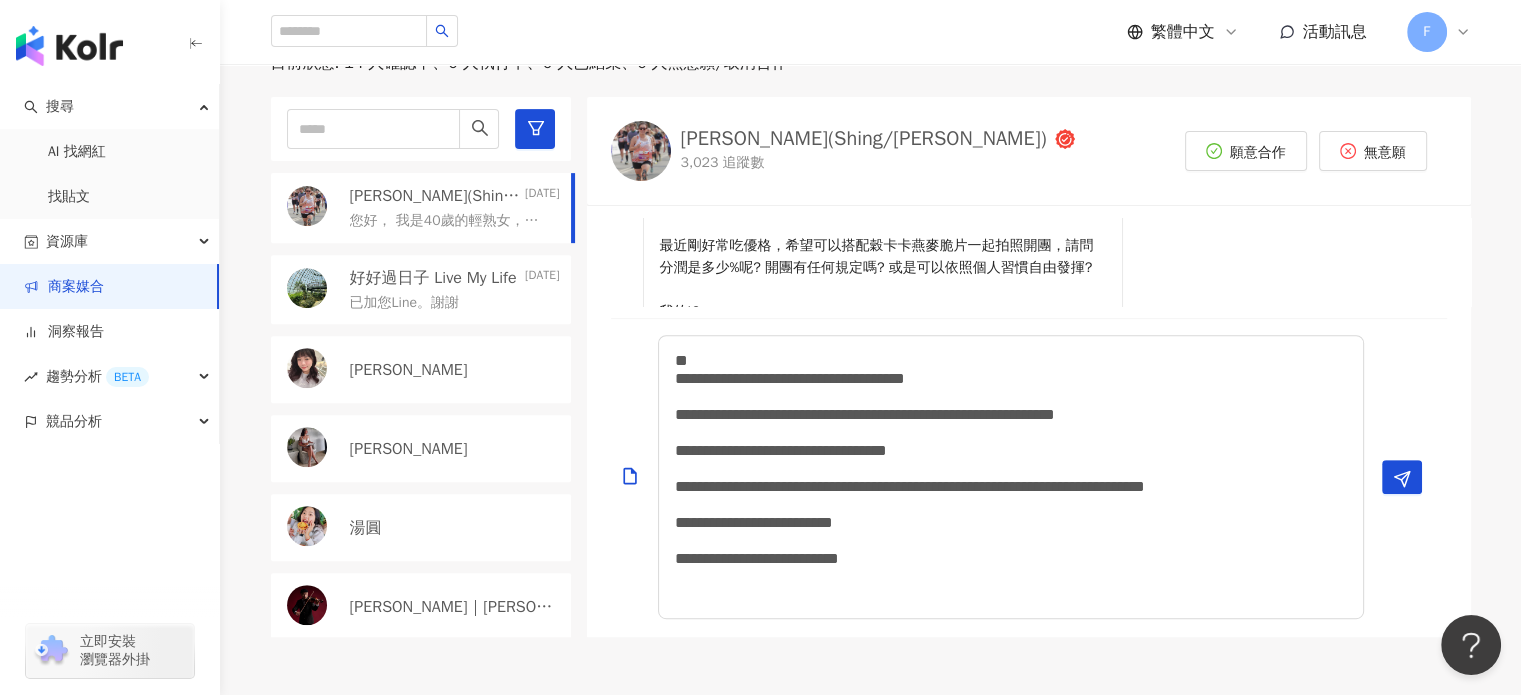 scroll, scrollTop: 109, scrollLeft: 0, axis: vertical 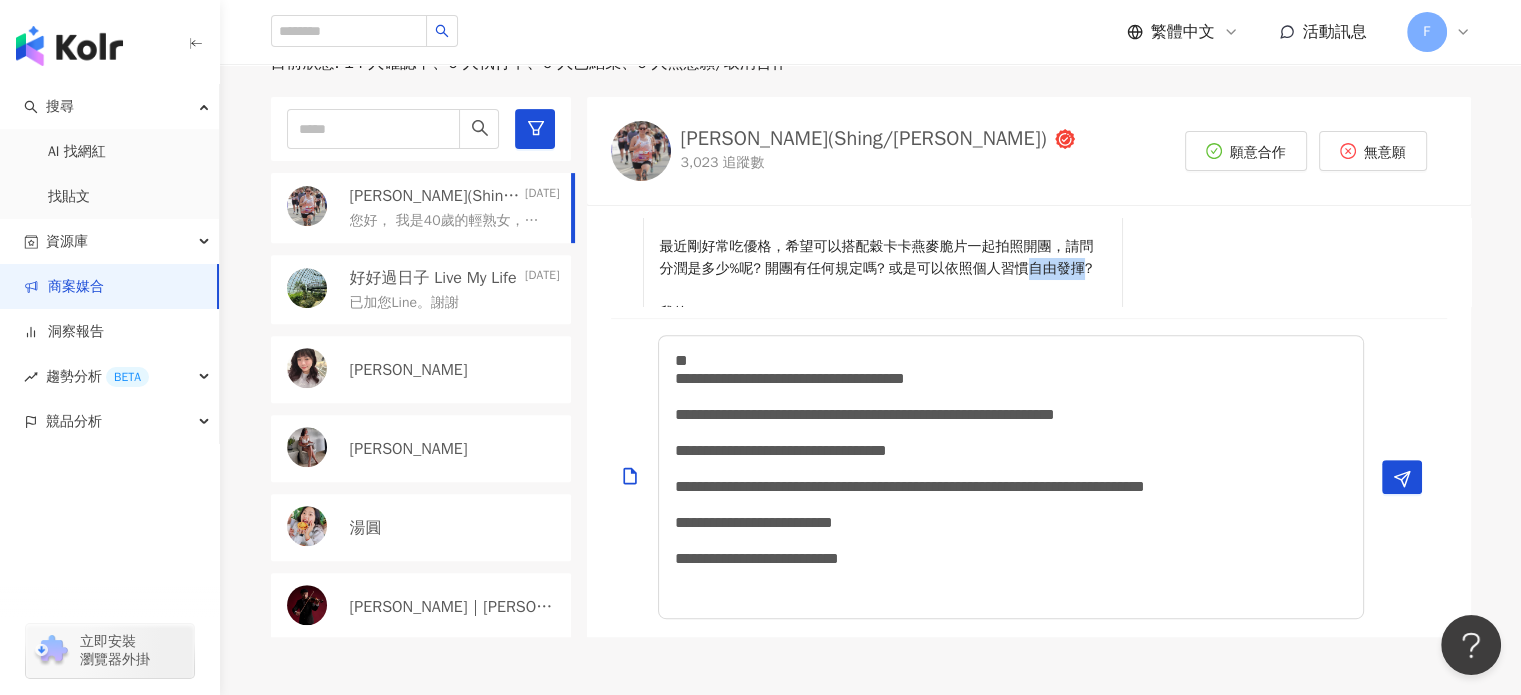 drag, startPoint x: 1027, startPoint y: 267, endPoint x: 1078, endPoint y: 271, distance: 51.156624 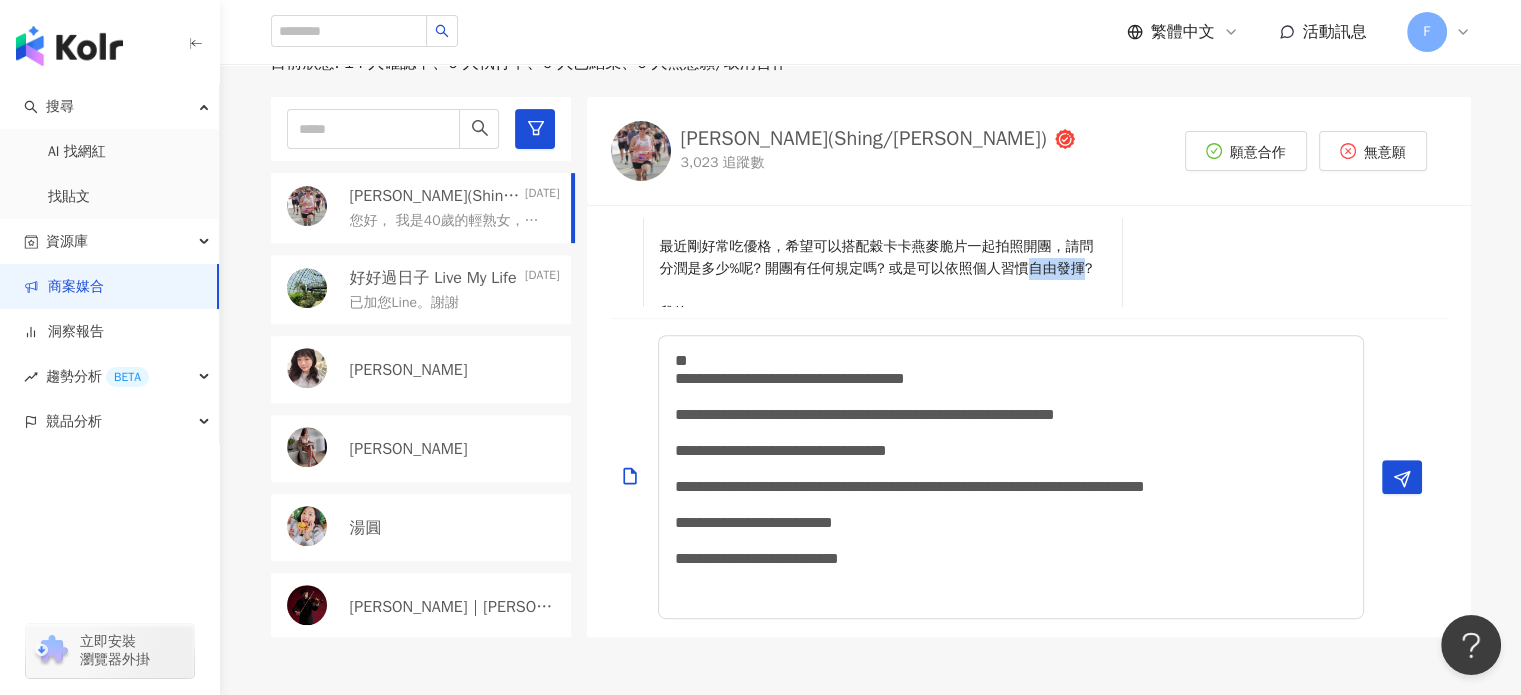 copy on "自由發揮" 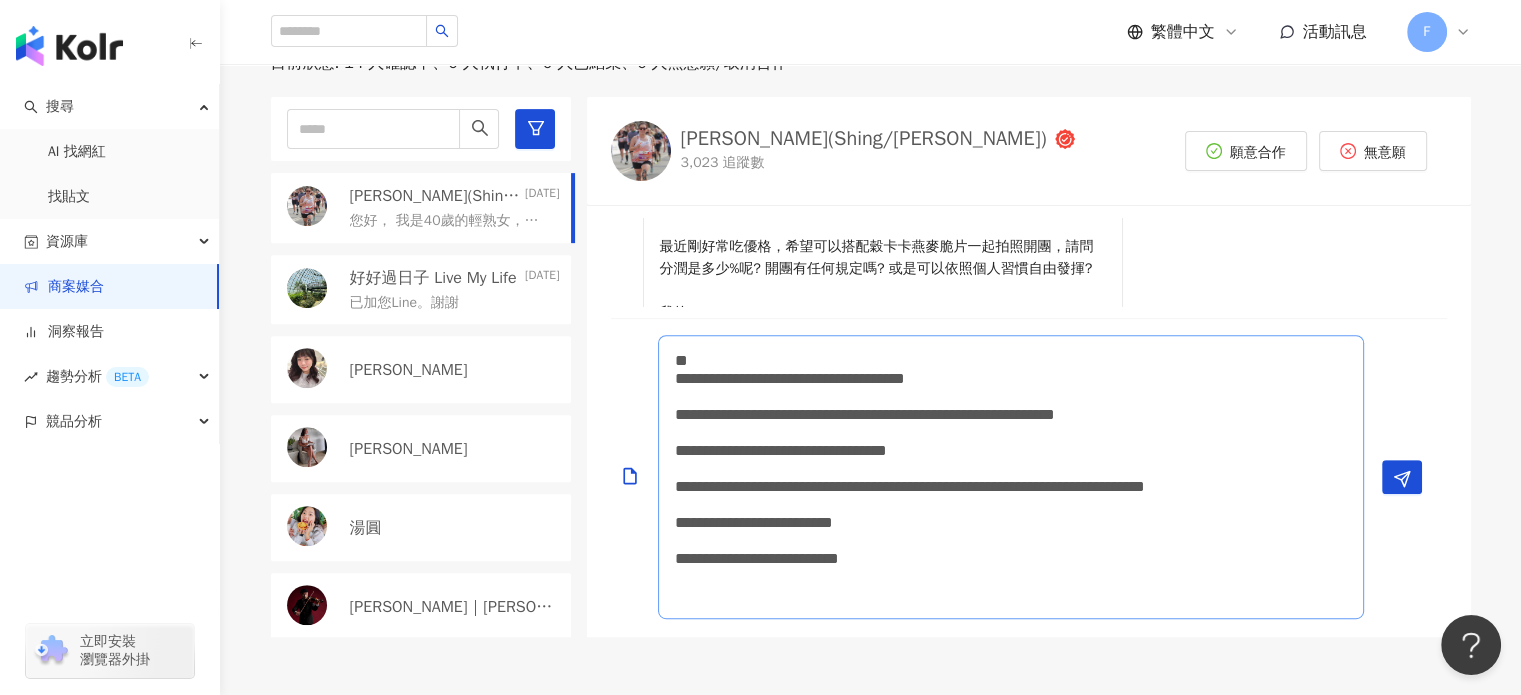 click on "**********" at bounding box center [1011, 477] 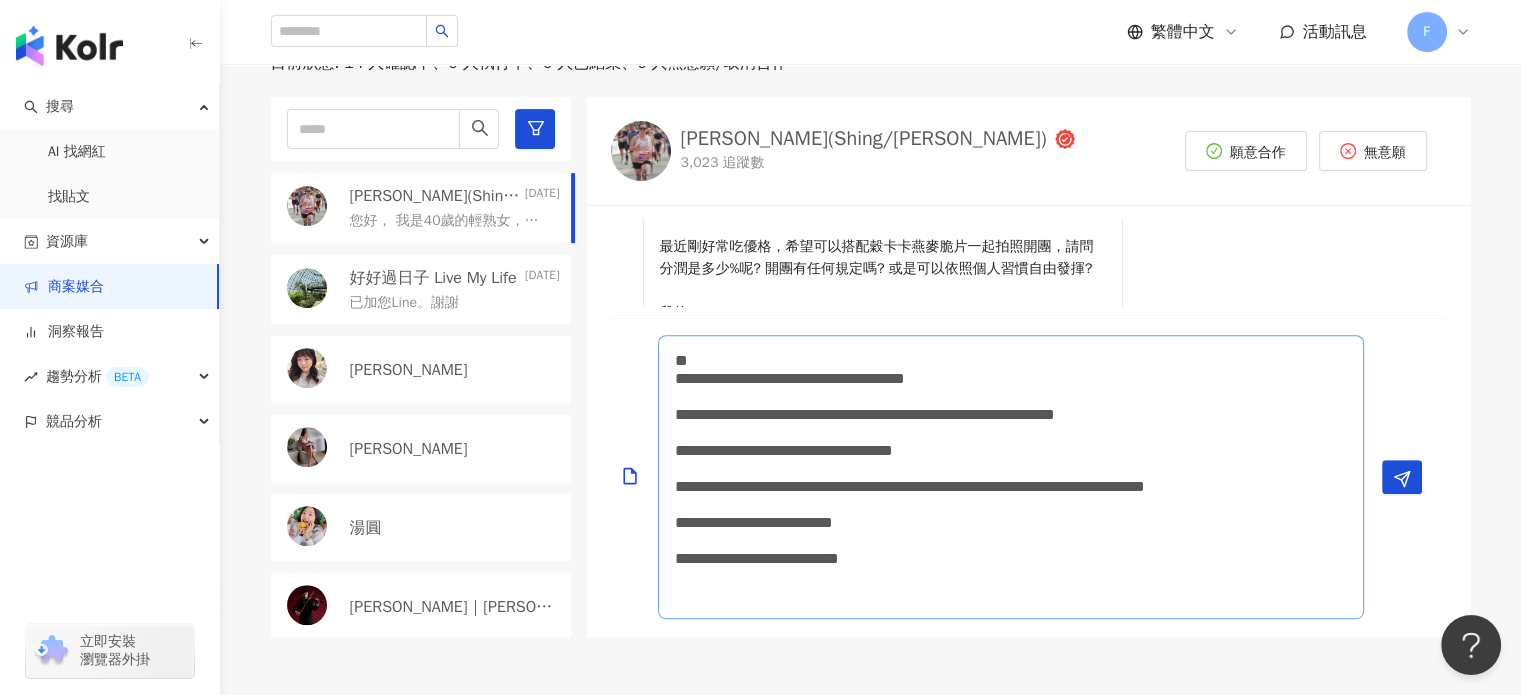 scroll, scrollTop: 0, scrollLeft: 0, axis: both 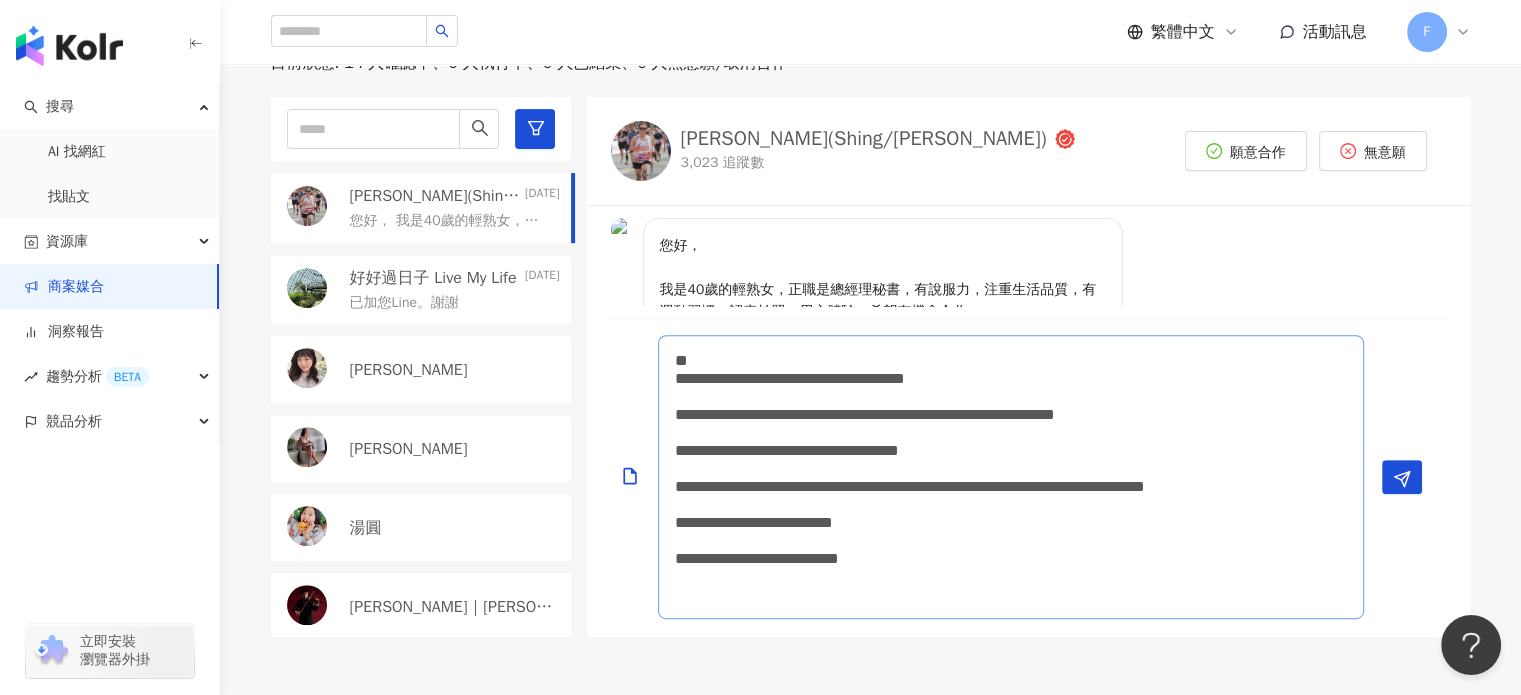 paste on "****" 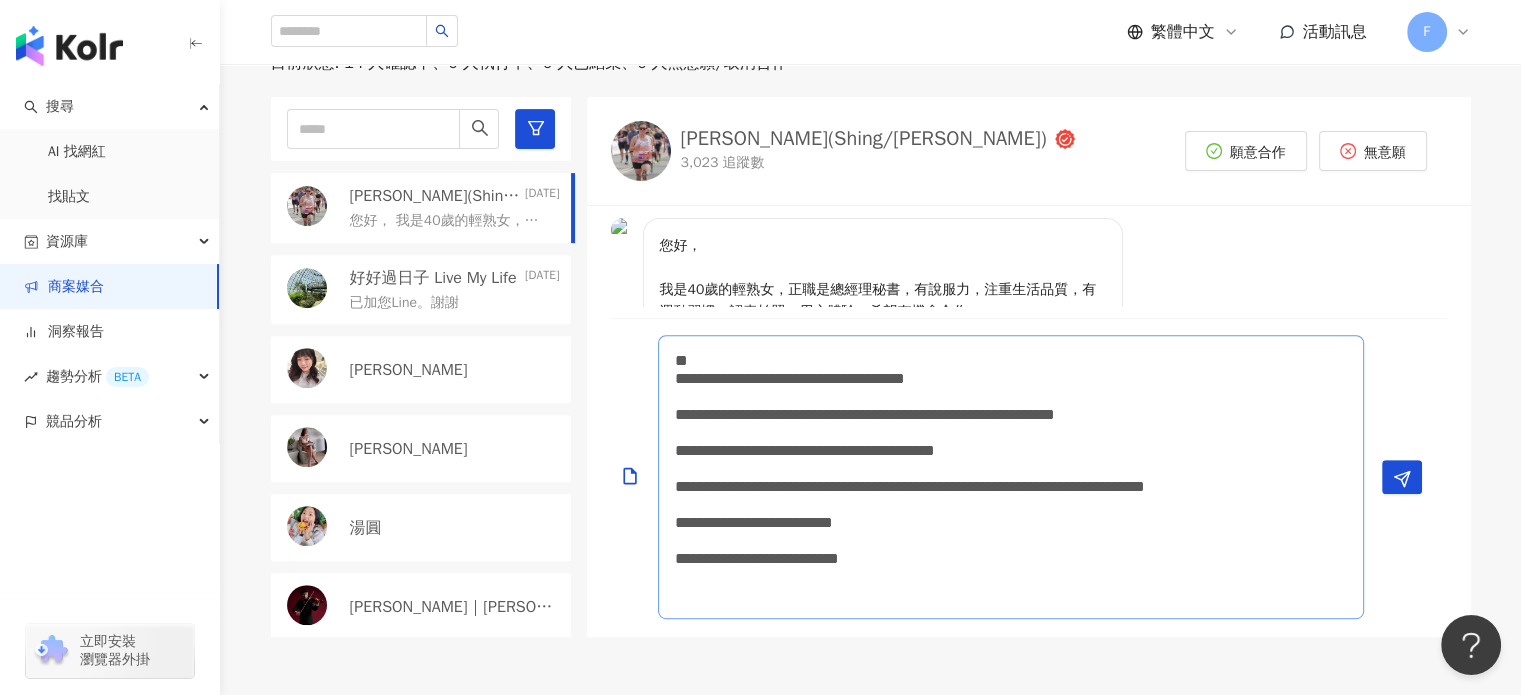 click on "**********" at bounding box center (1011, 477) 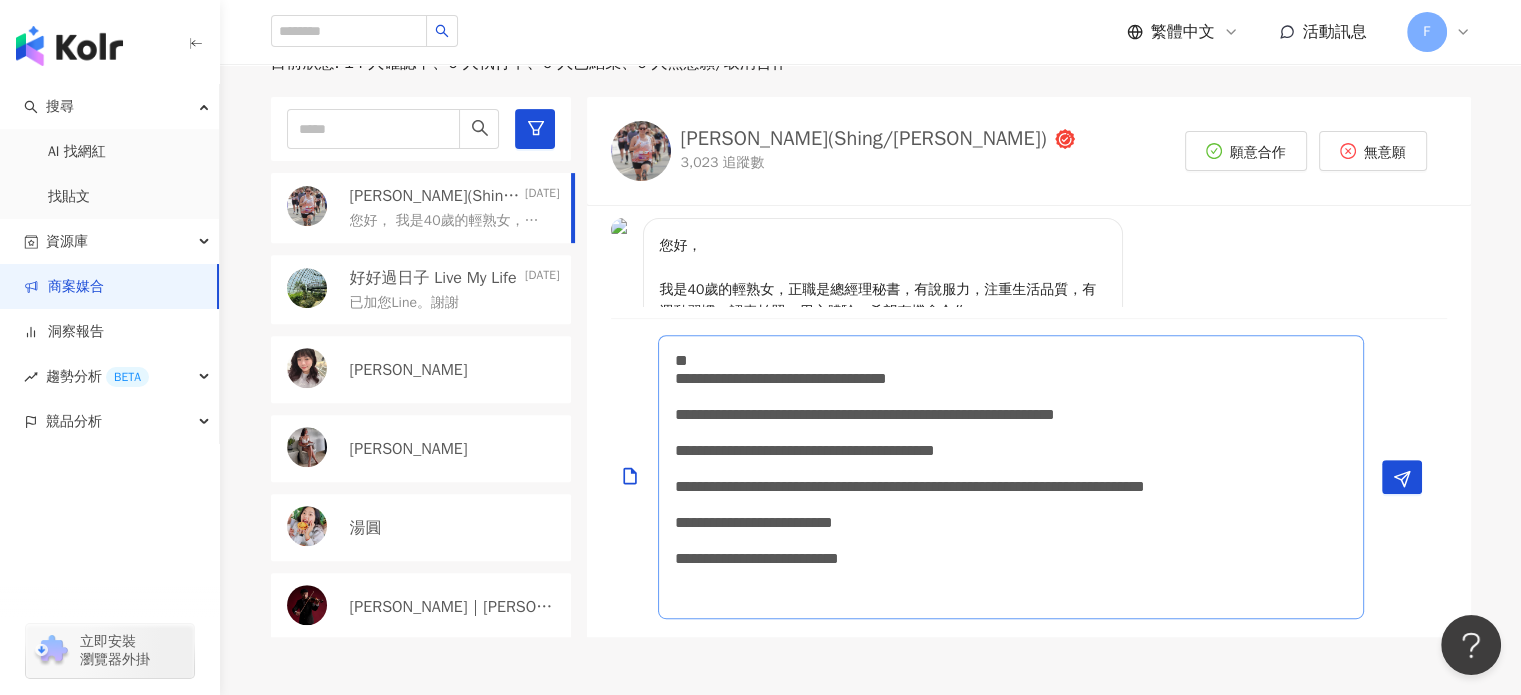 click on "**********" at bounding box center [1011, 477] 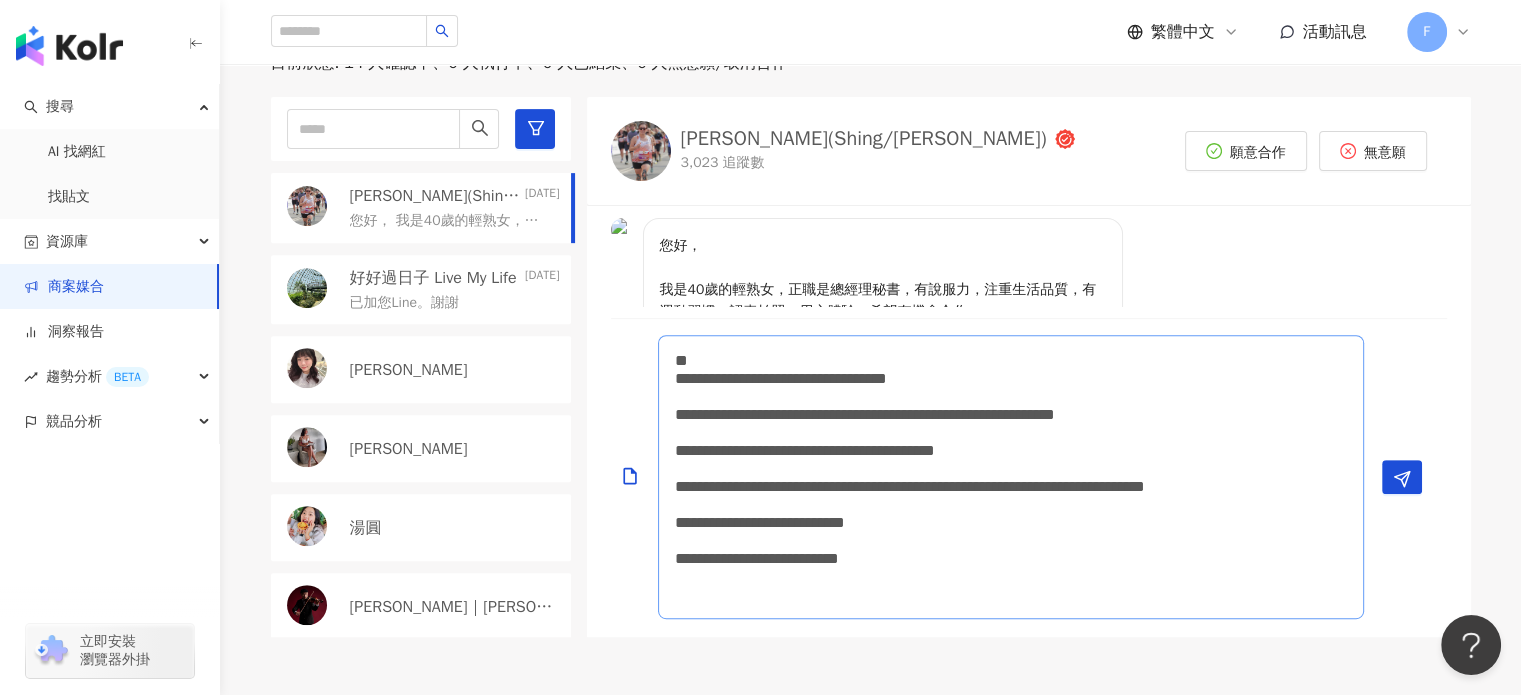 scroll, scrollTop: 844, scrollLeft: 0, axis: vertical 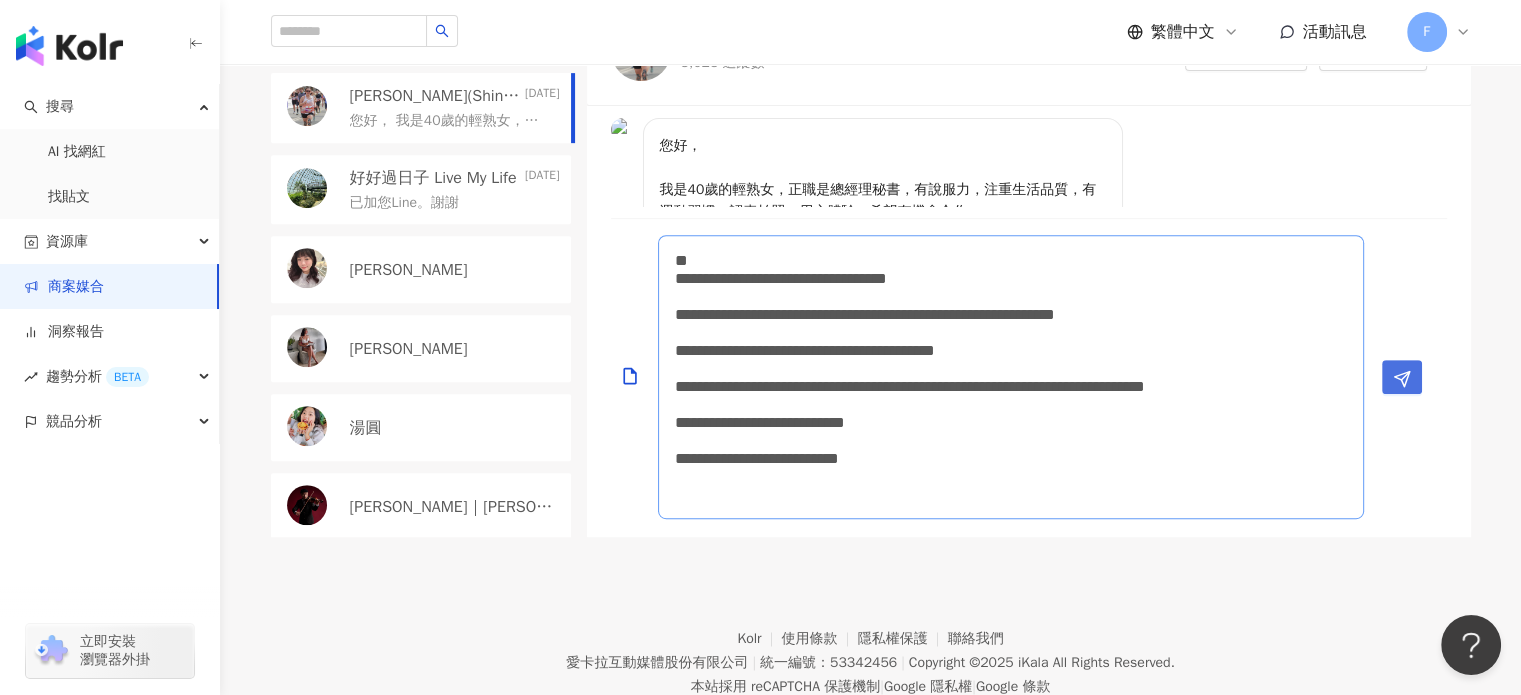 type on "**********" 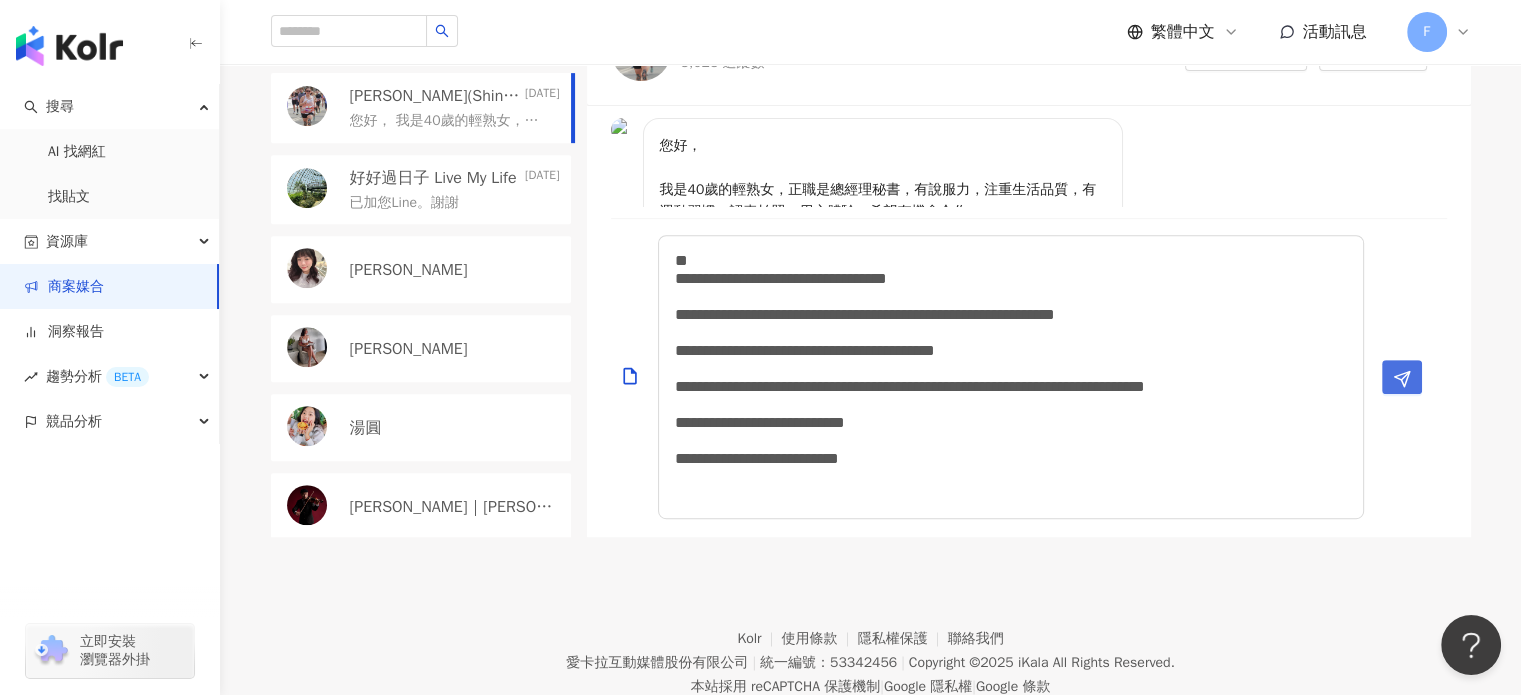 click 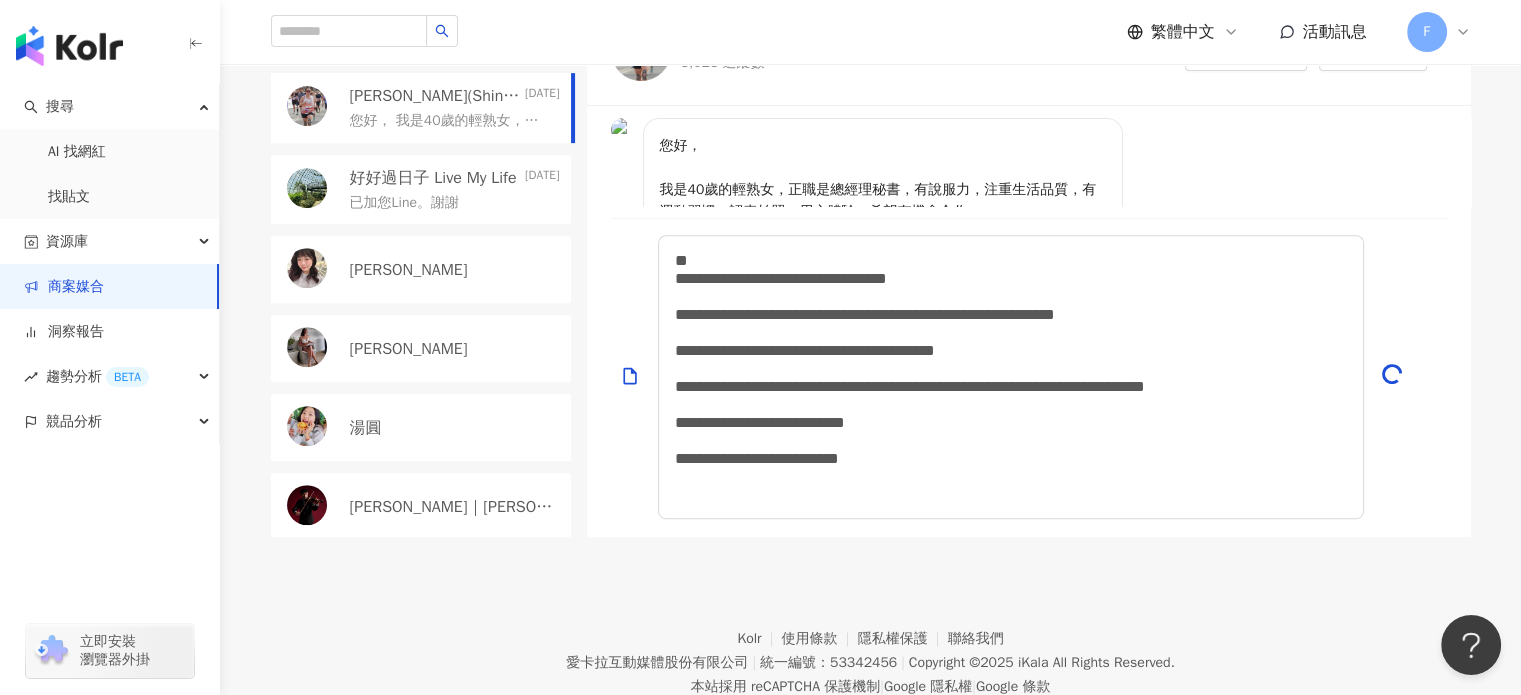 type 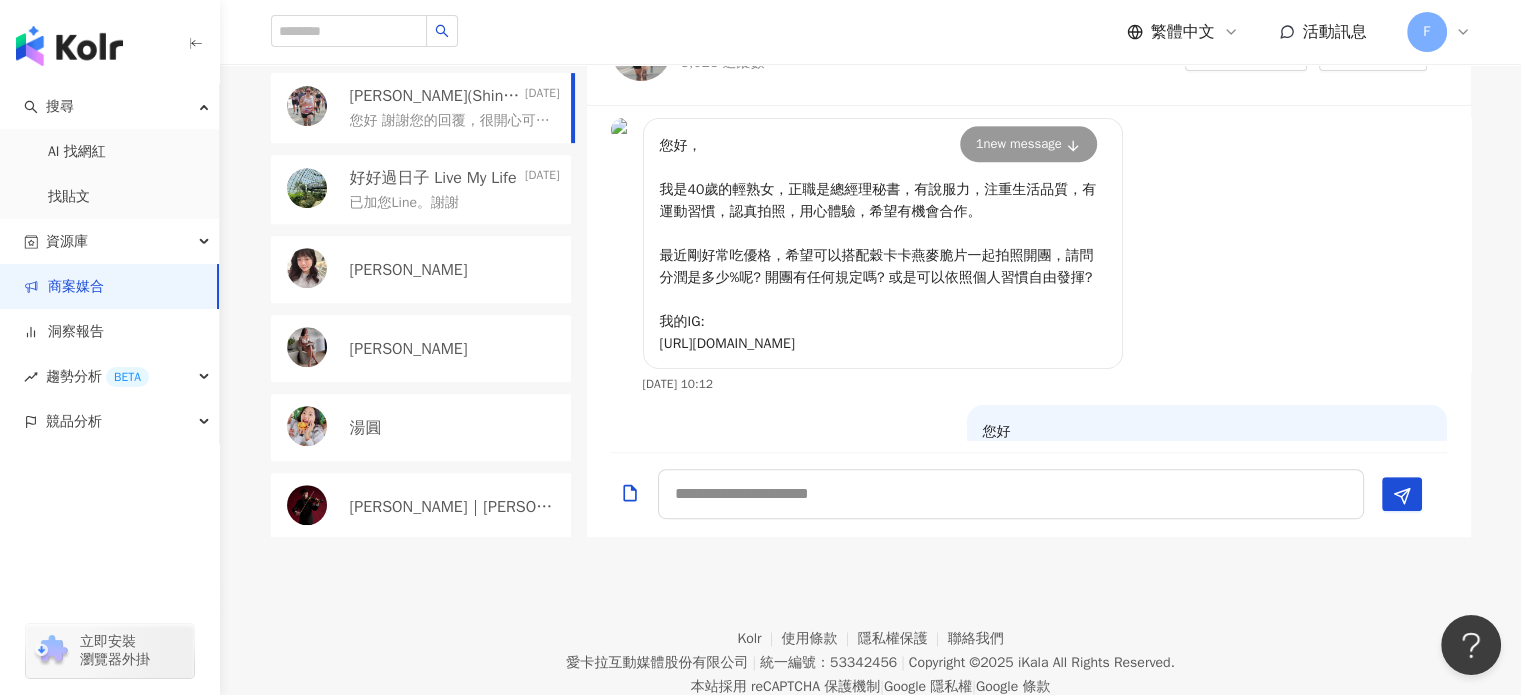 scroll, scrollTop: 0, scrollLeft: 0, axis: both 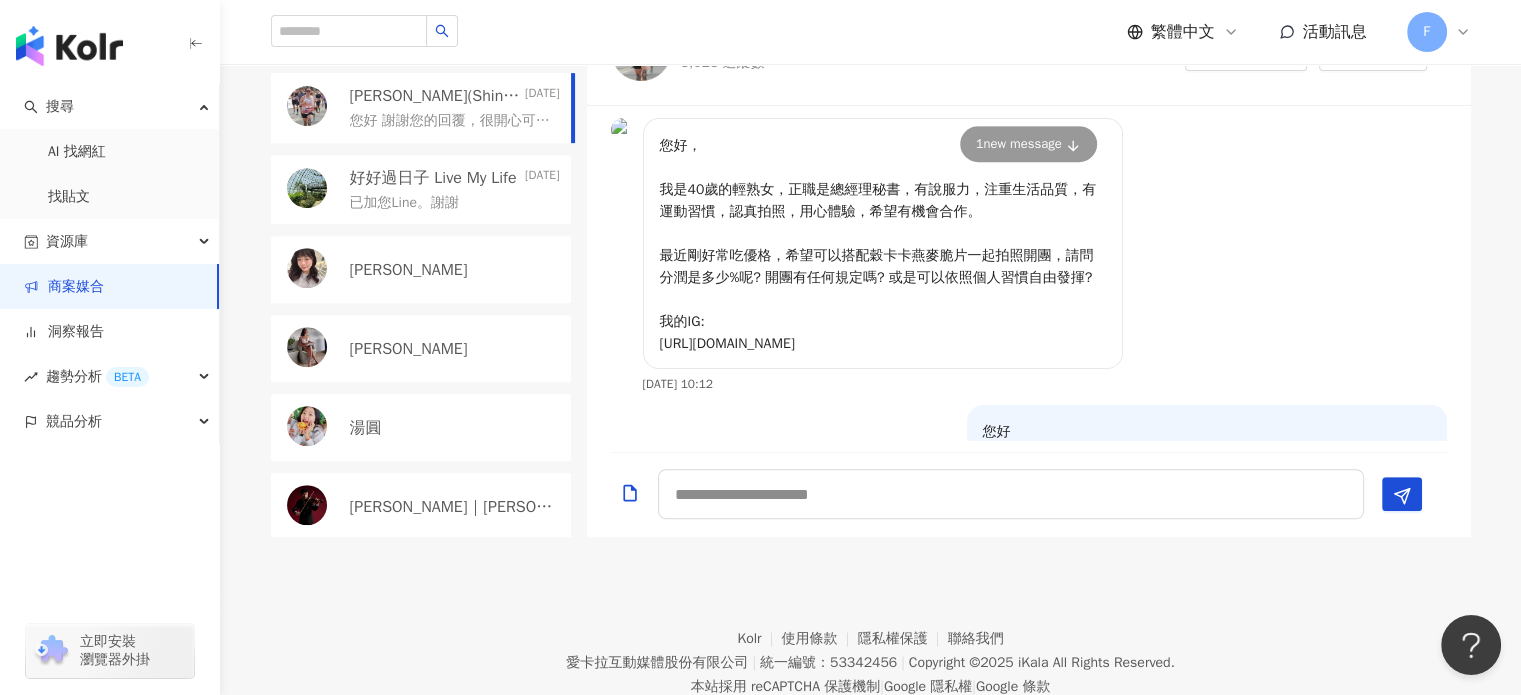 click on "黃 琳珊" at bounding box center [421, 269] 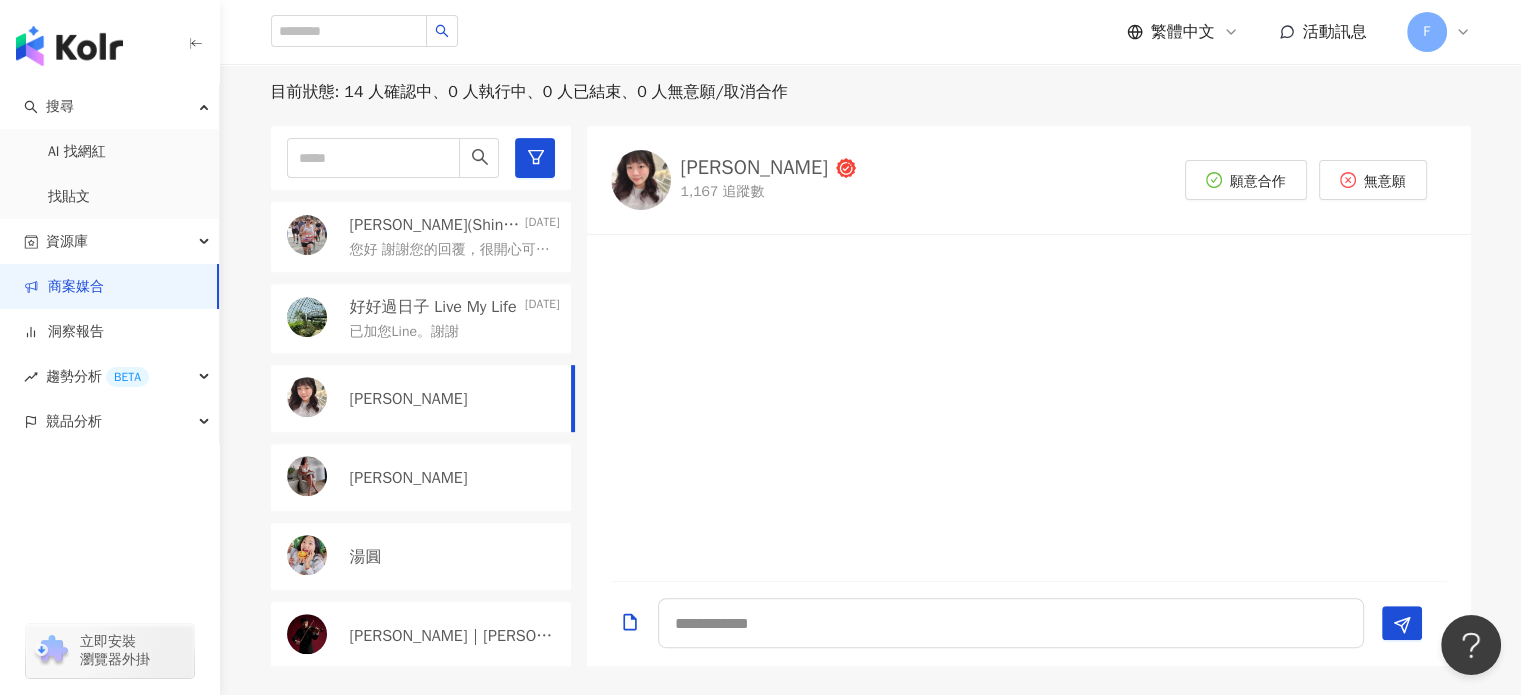 scroll, scrollTop: 716, scrollLeft: 0, axis: vertical 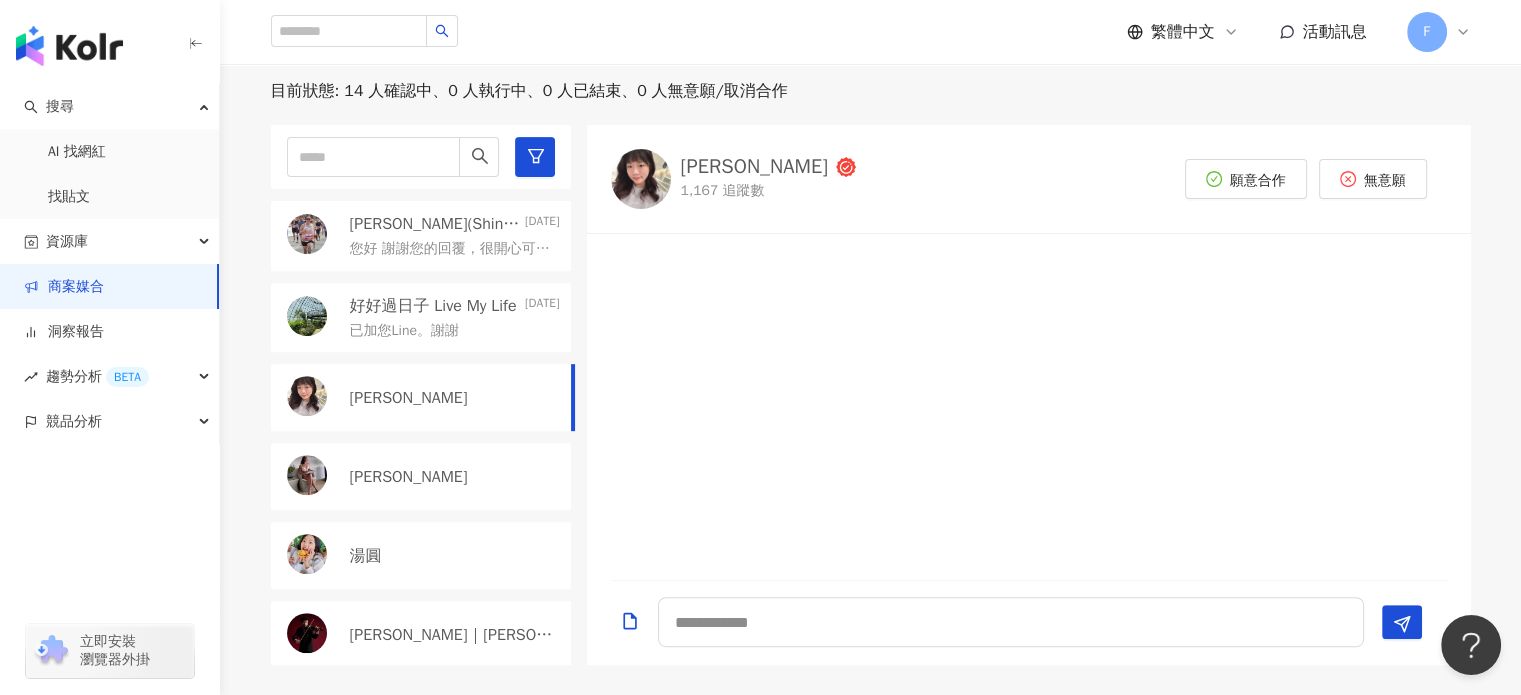 click on "Emily" at bounding box center (455, 477) 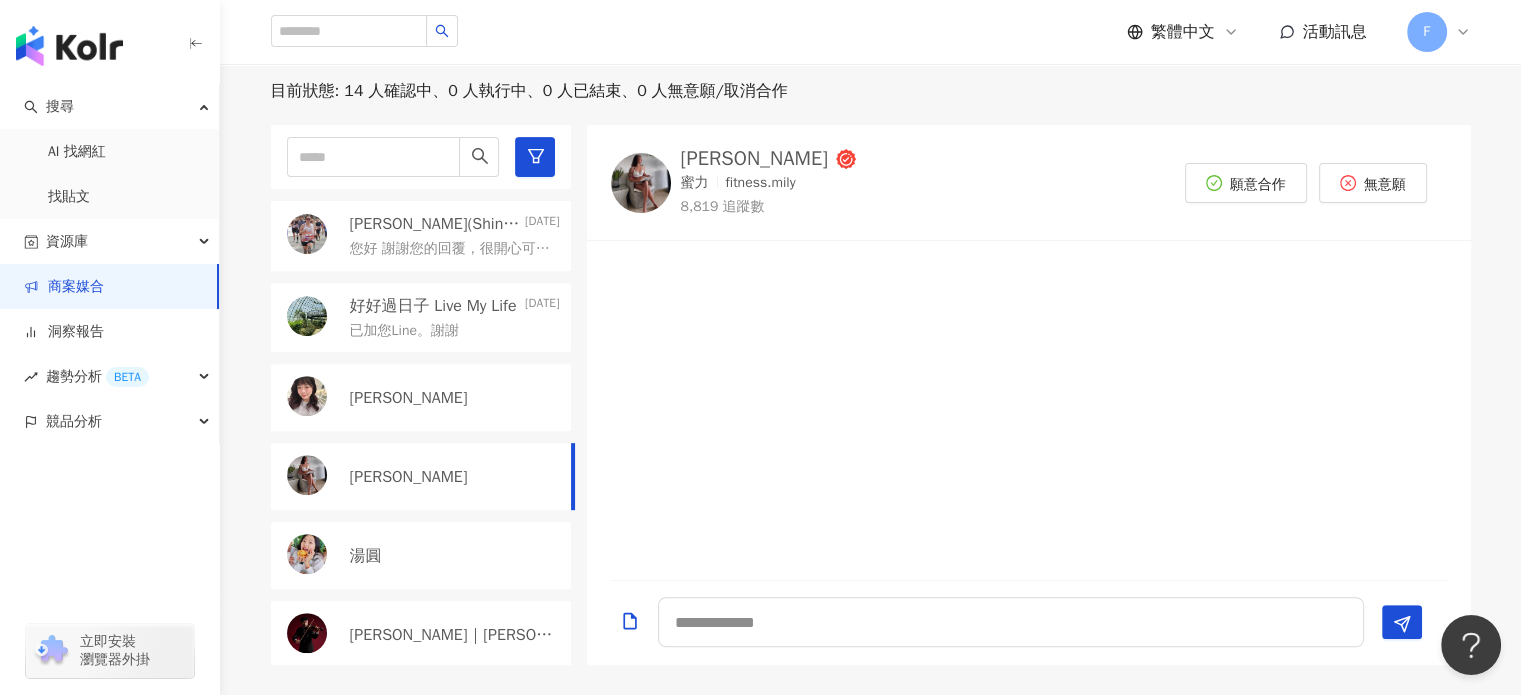 click on "Emily" at bounding box center (754, 159) 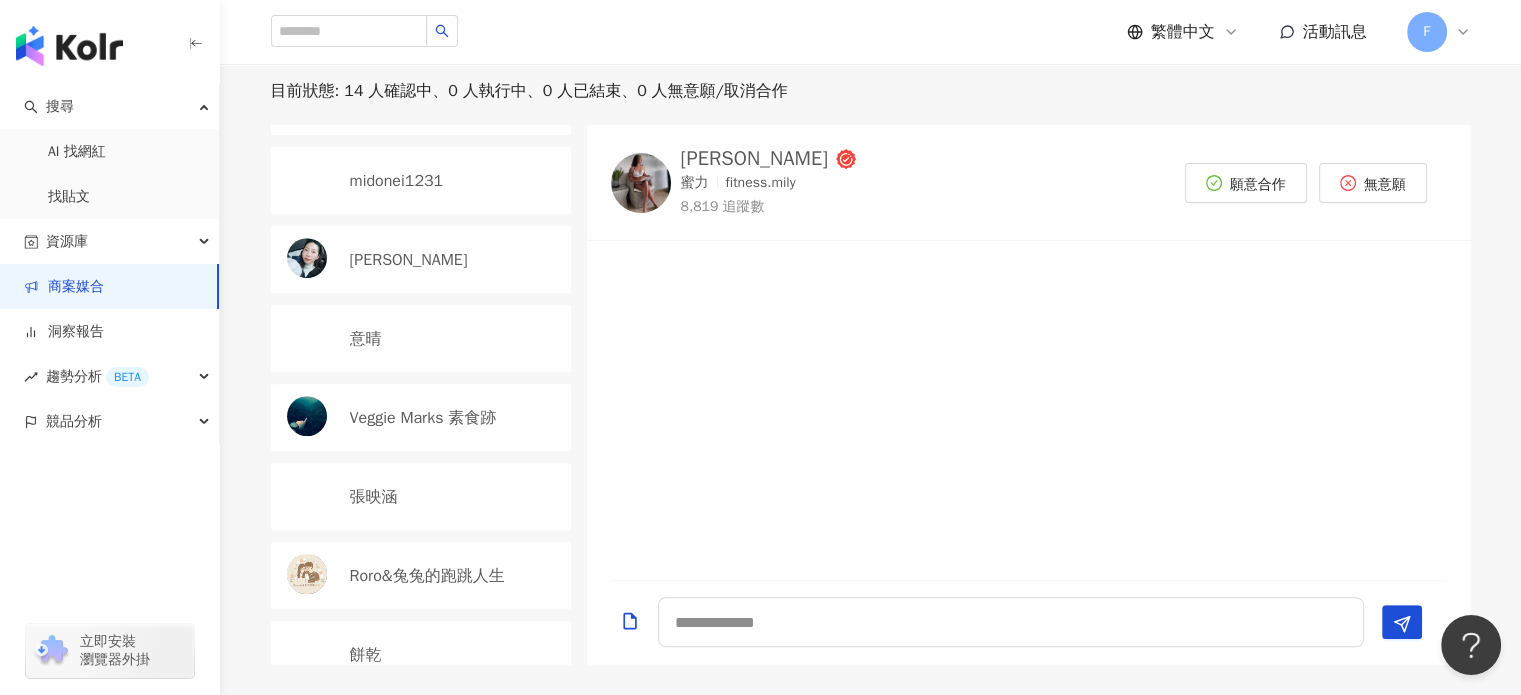 scroll, scrollTop: 613, scrollLeft: 0, axis: vertical 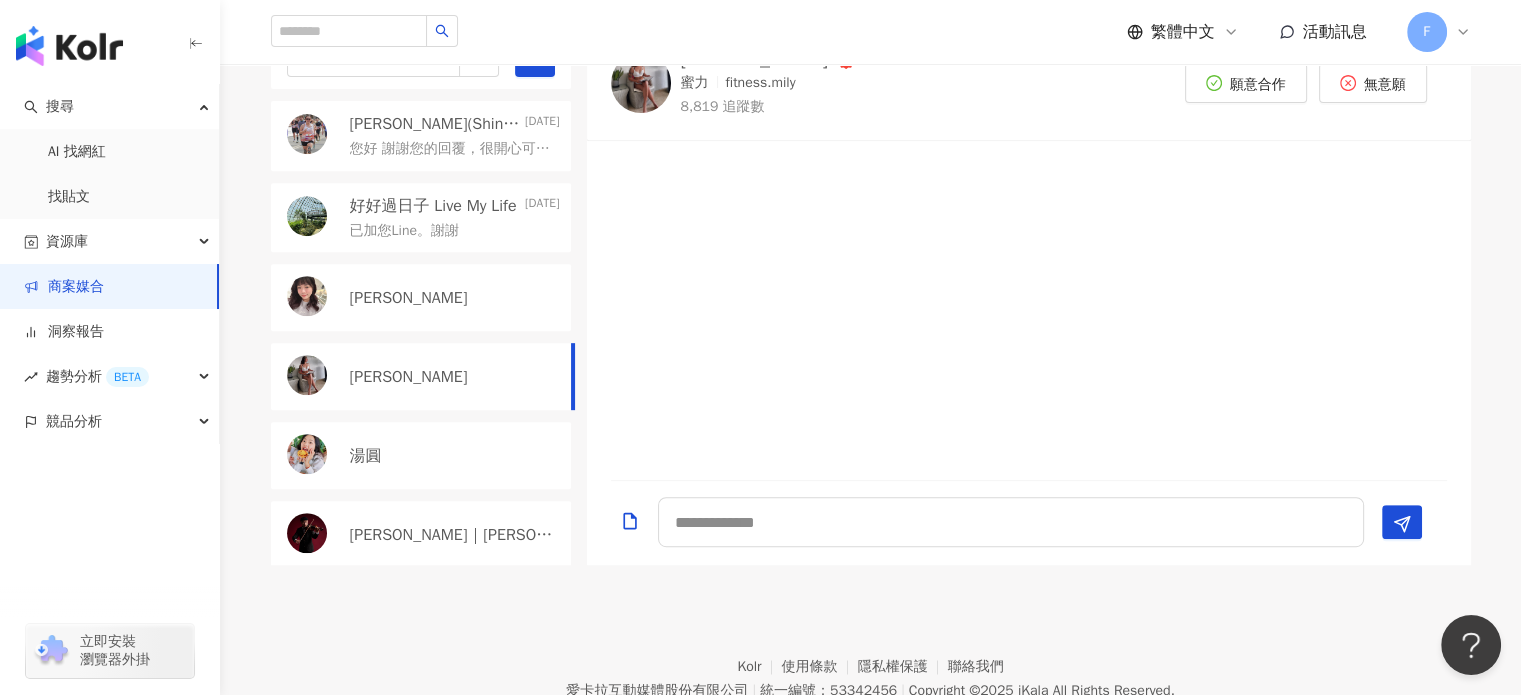click on "湯圓" at bounding box center [455, 456] 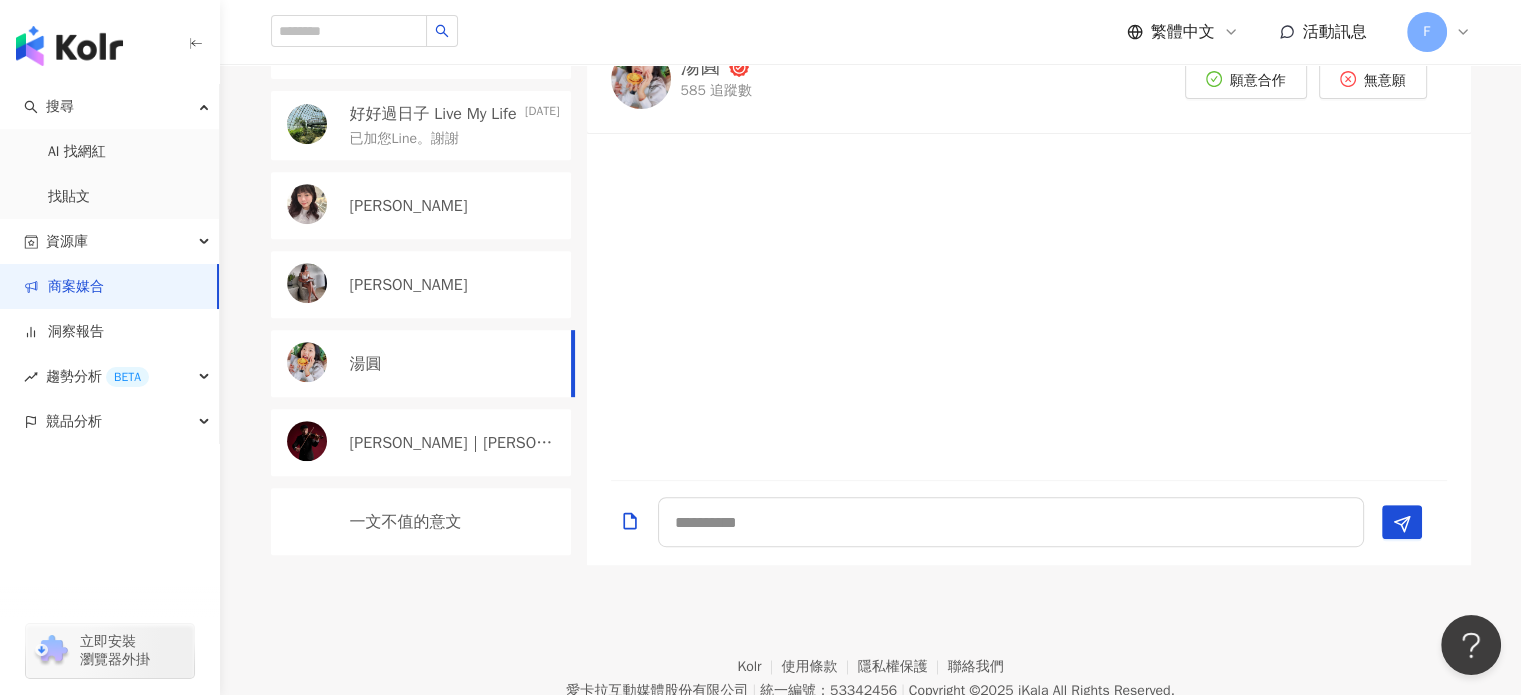 scroll, scrollTop: 200, scrollLeft: 0, axis: vertical 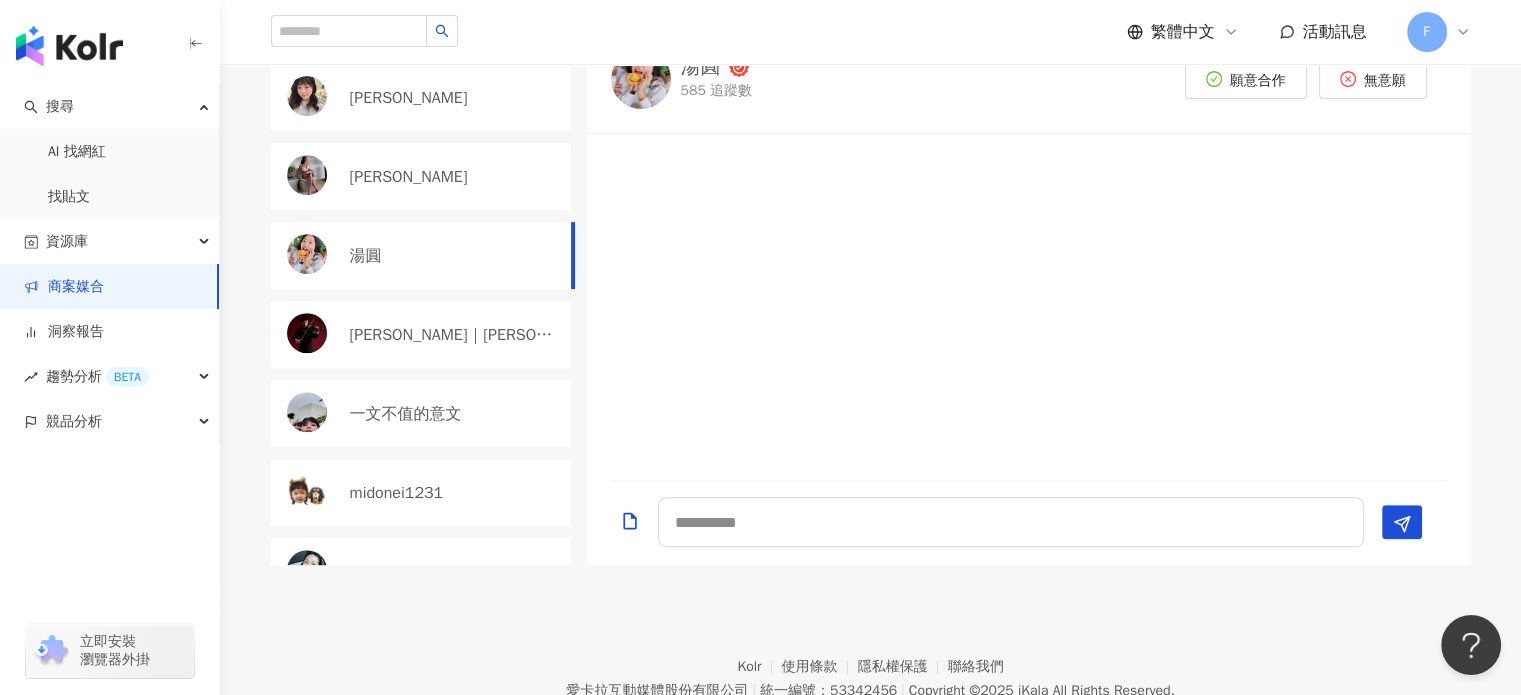 click on "Jimmy｜彥傑" at bounding box center [453, 335] 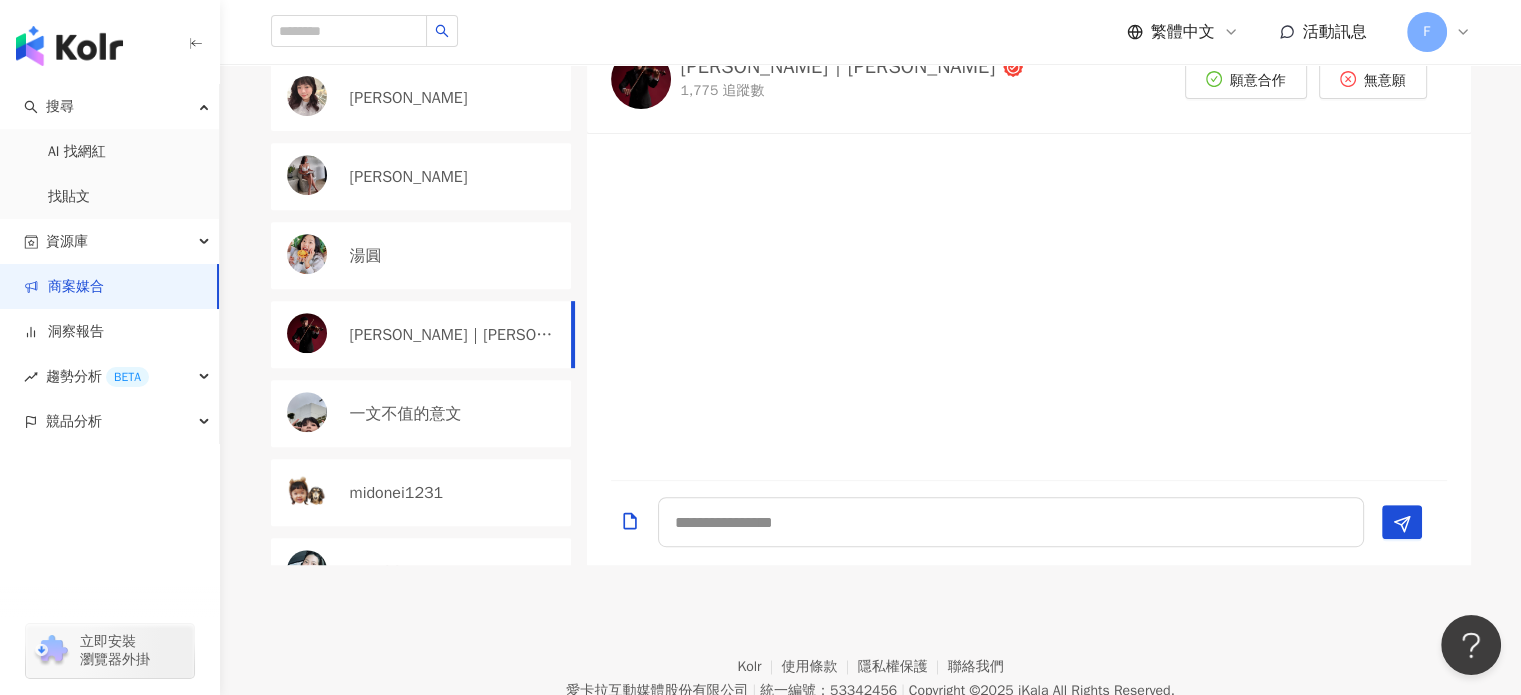 click on "一文不值的意文" at bounding box center (421, 413) 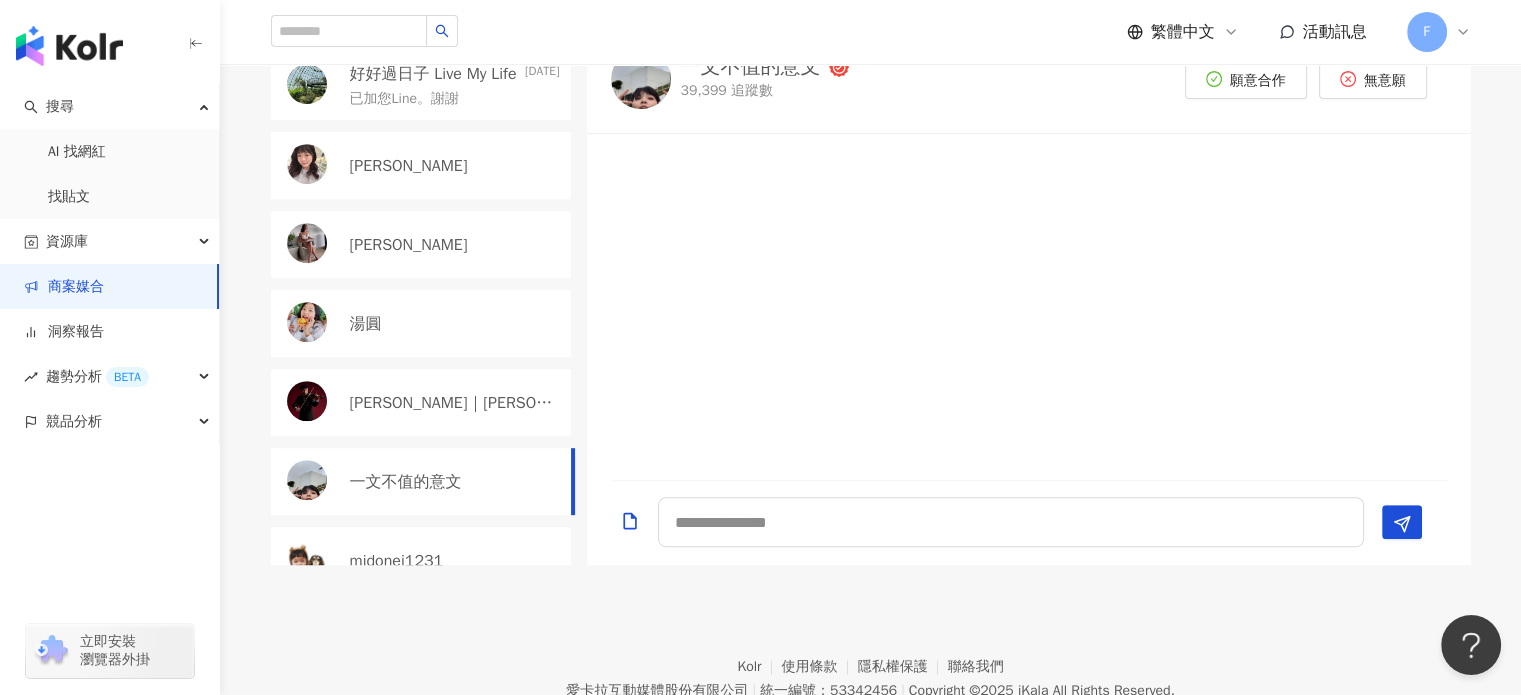 scroll, scrollTop: 0, scrollLeft: 0, axis: both 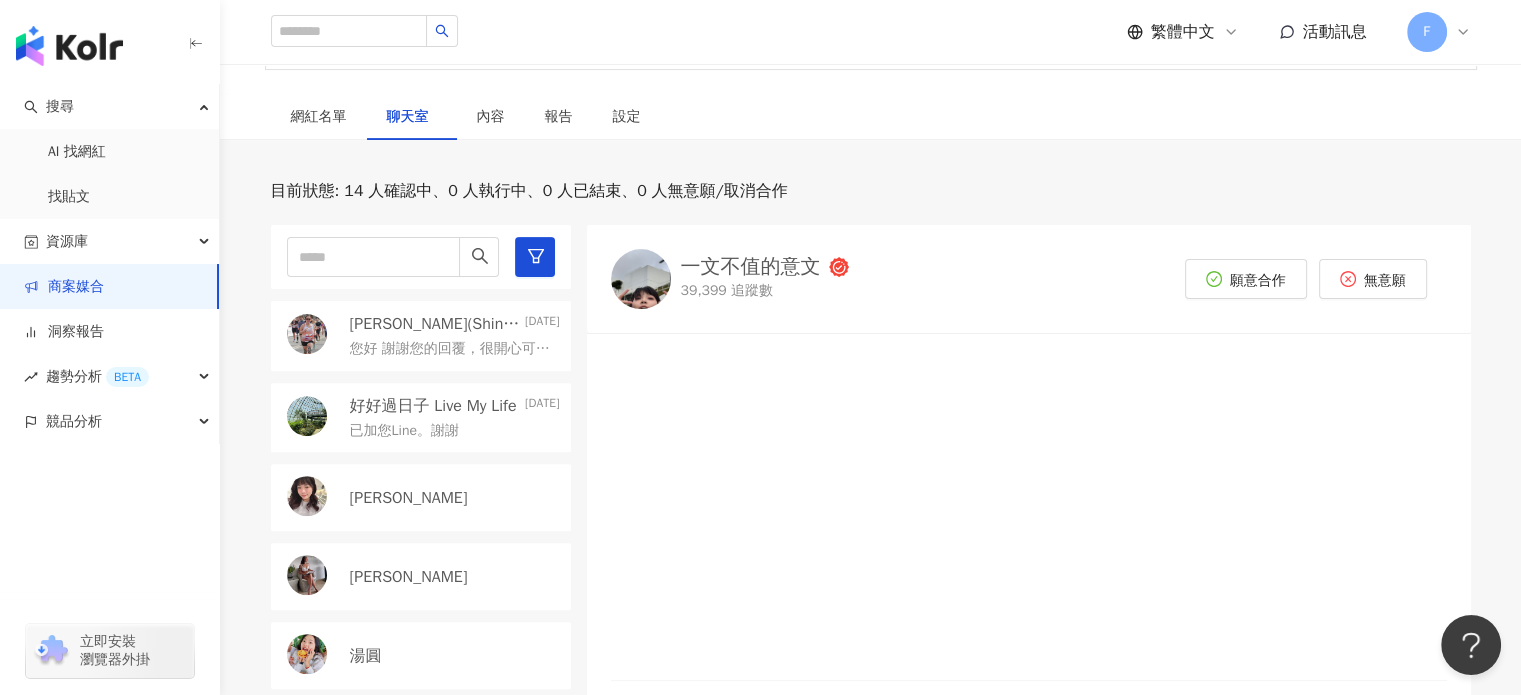 click on "一文不值的意文" at bounding box center [751, 267] 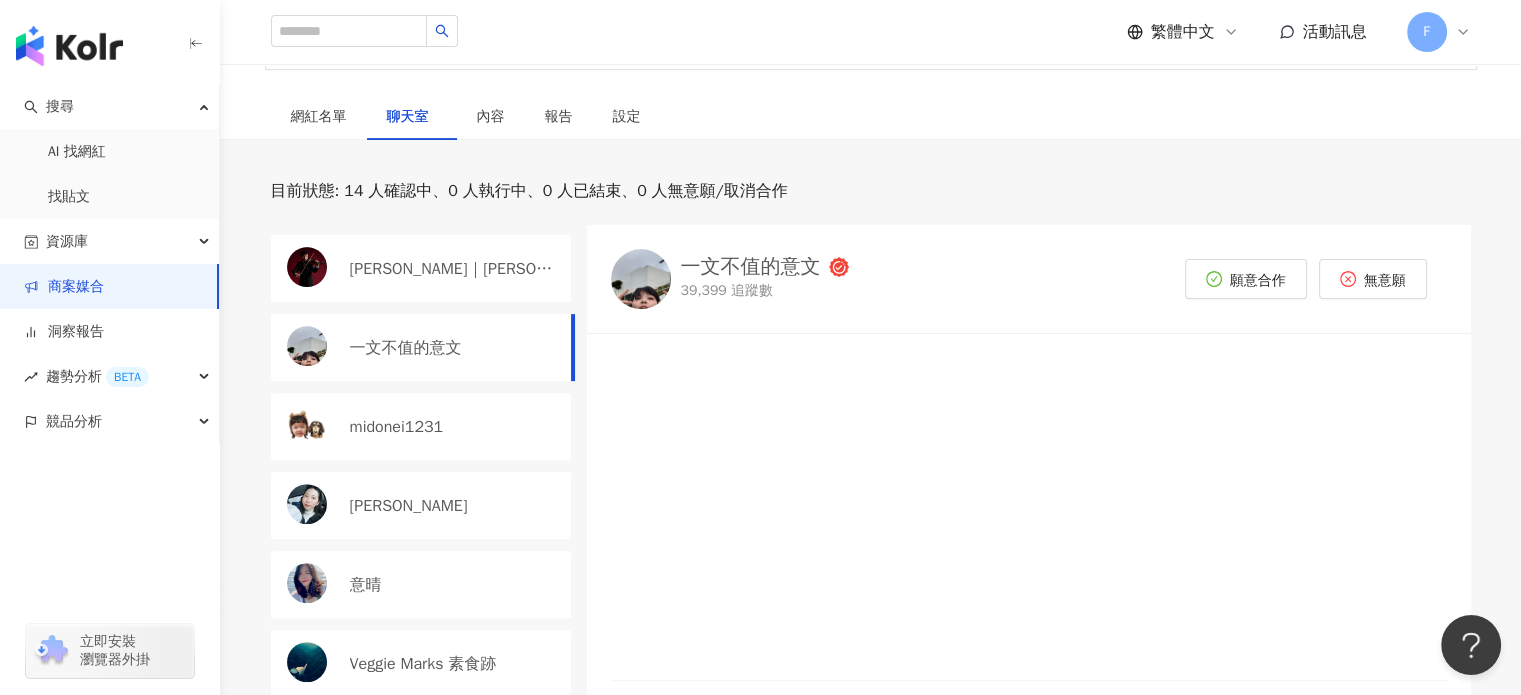 scroll, scrollTop: 500, scrollLeft: 0, axis: vertical 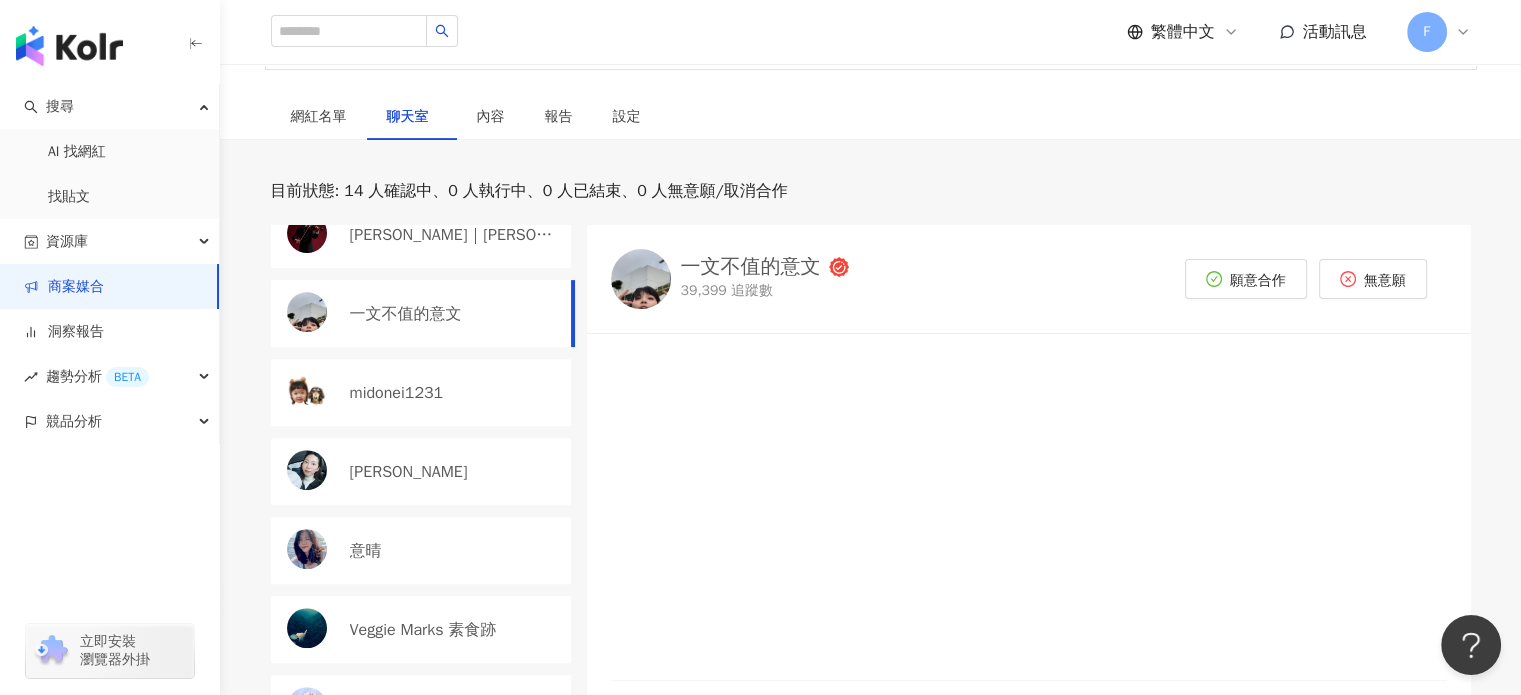 click on "midonei1231" at bounding box center [421, 392] 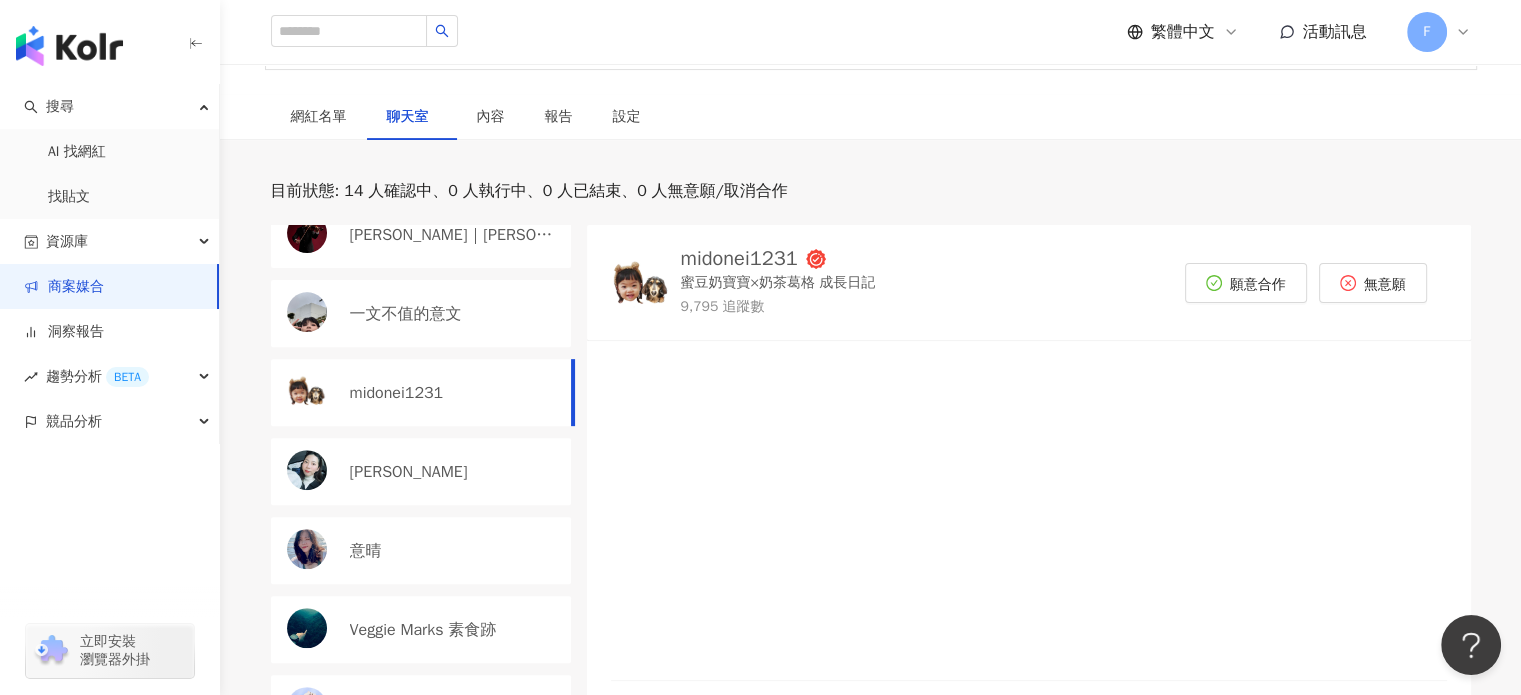 click on "Jocelyn" at bounding box center [421, 471] 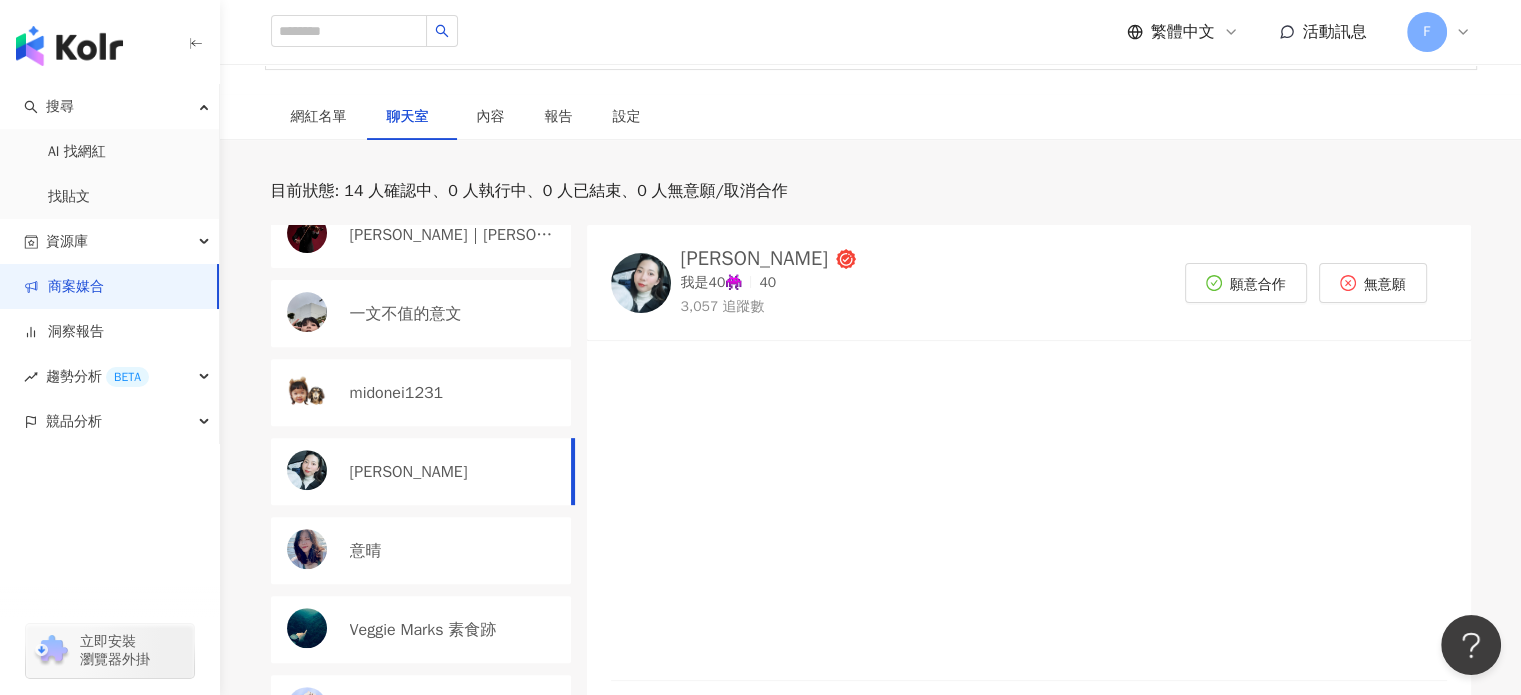 click on "意晴" at bounding box center [455, 551] 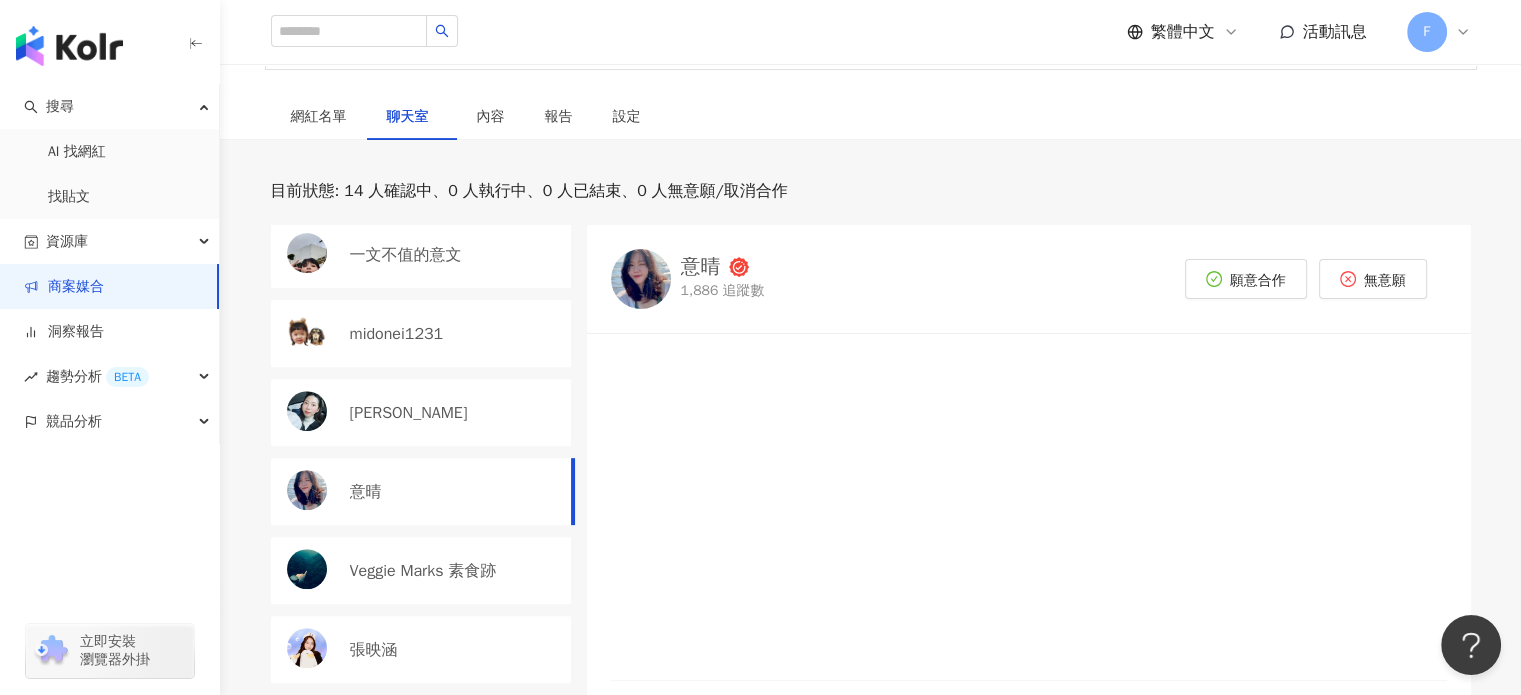 scroll, scrollTop: 613, scrollLeft: 0, axis: vertical 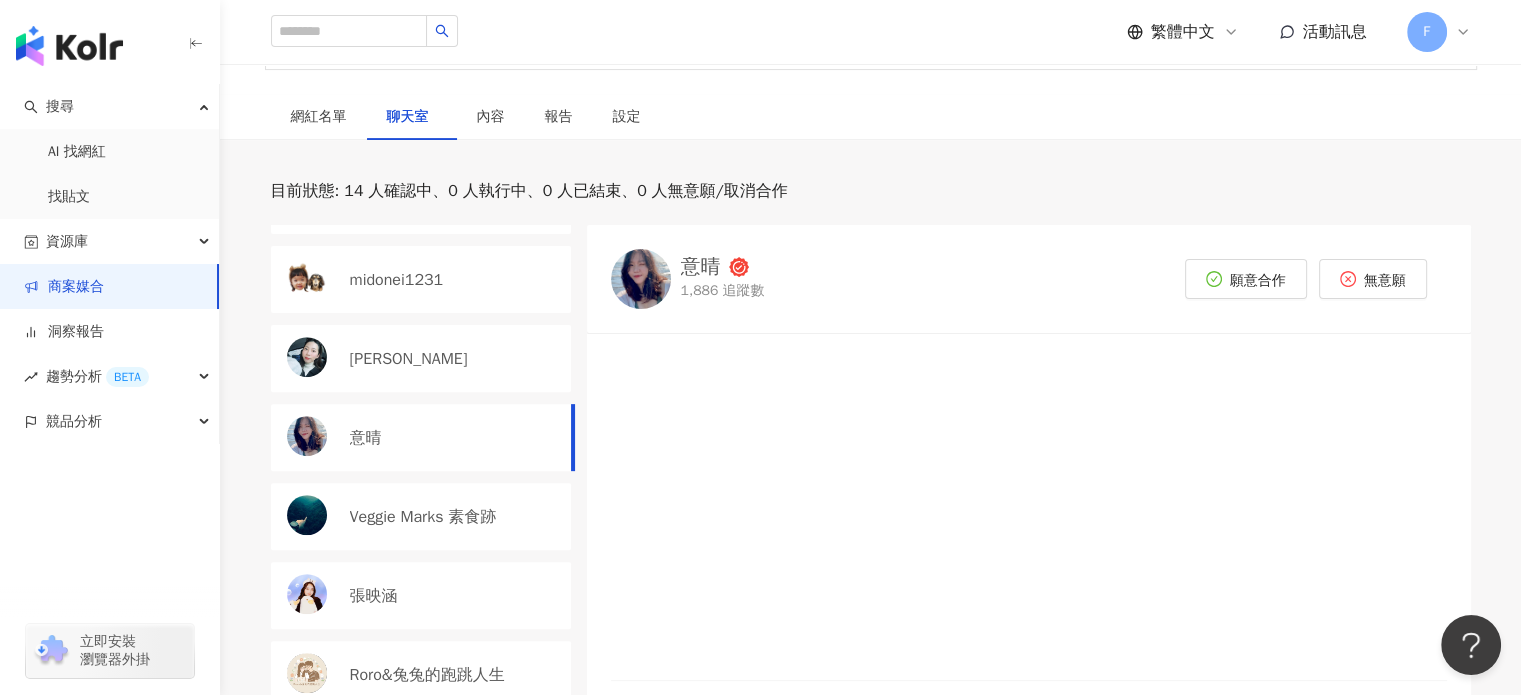click on "Veggie Marks 素食跡" at bounding box center [423, 517] 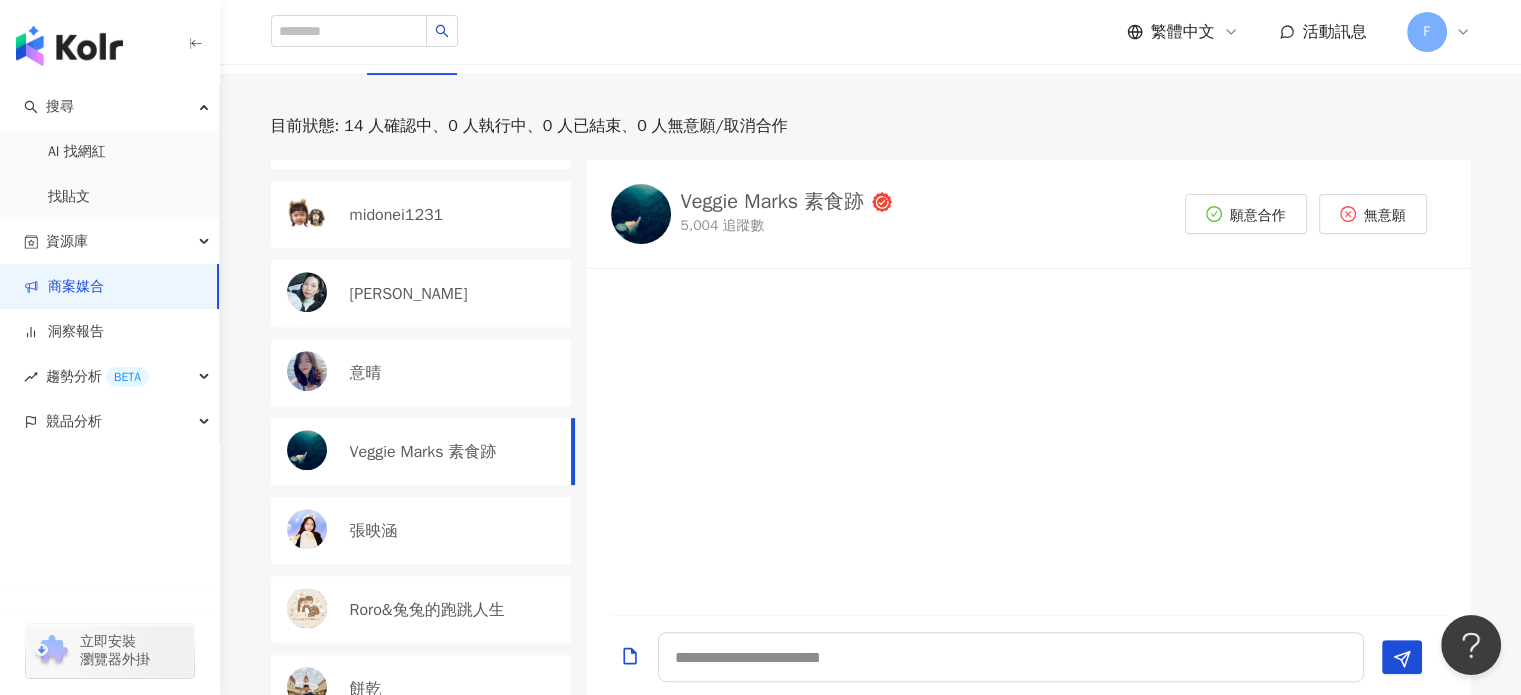 scroll, scrollTop: 716, scrollLeft: 0, axis: vertical 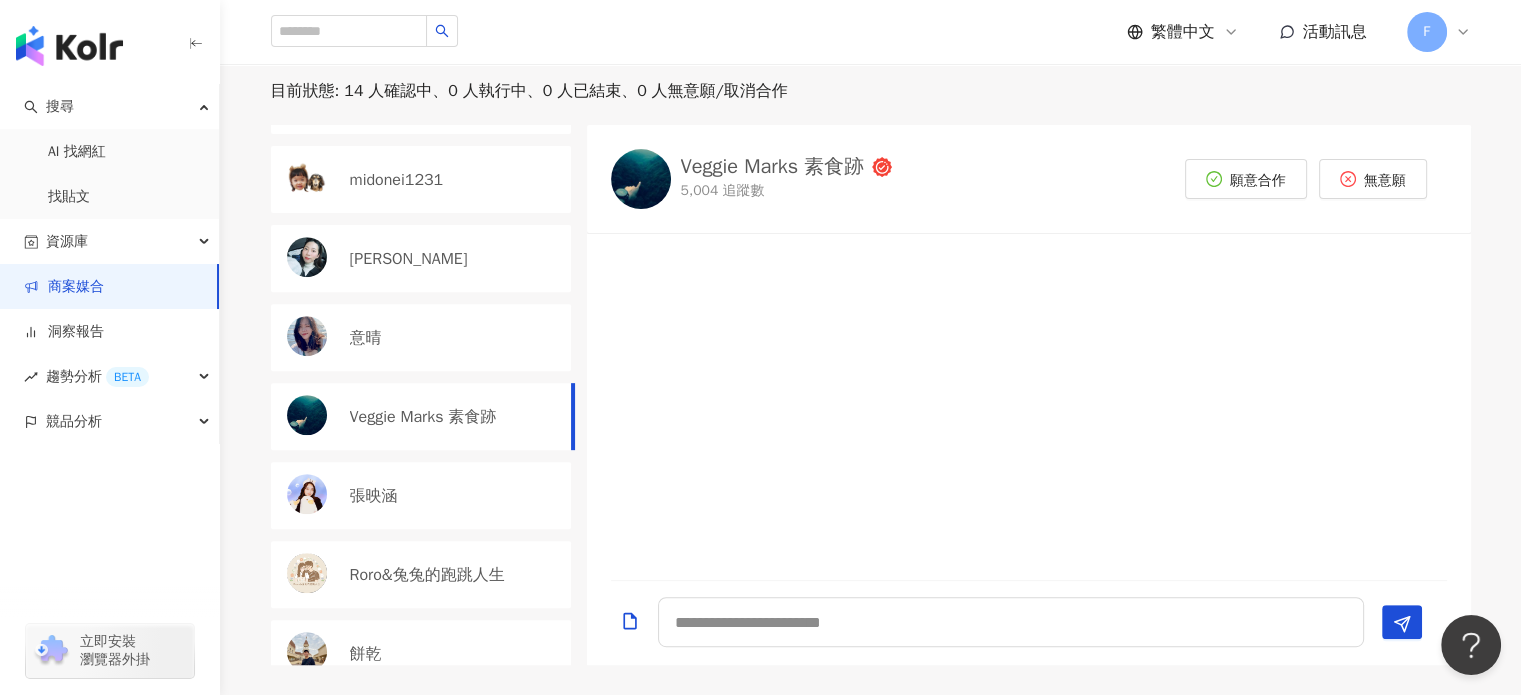 click on "張映涵" at bounding box center (421, 495) 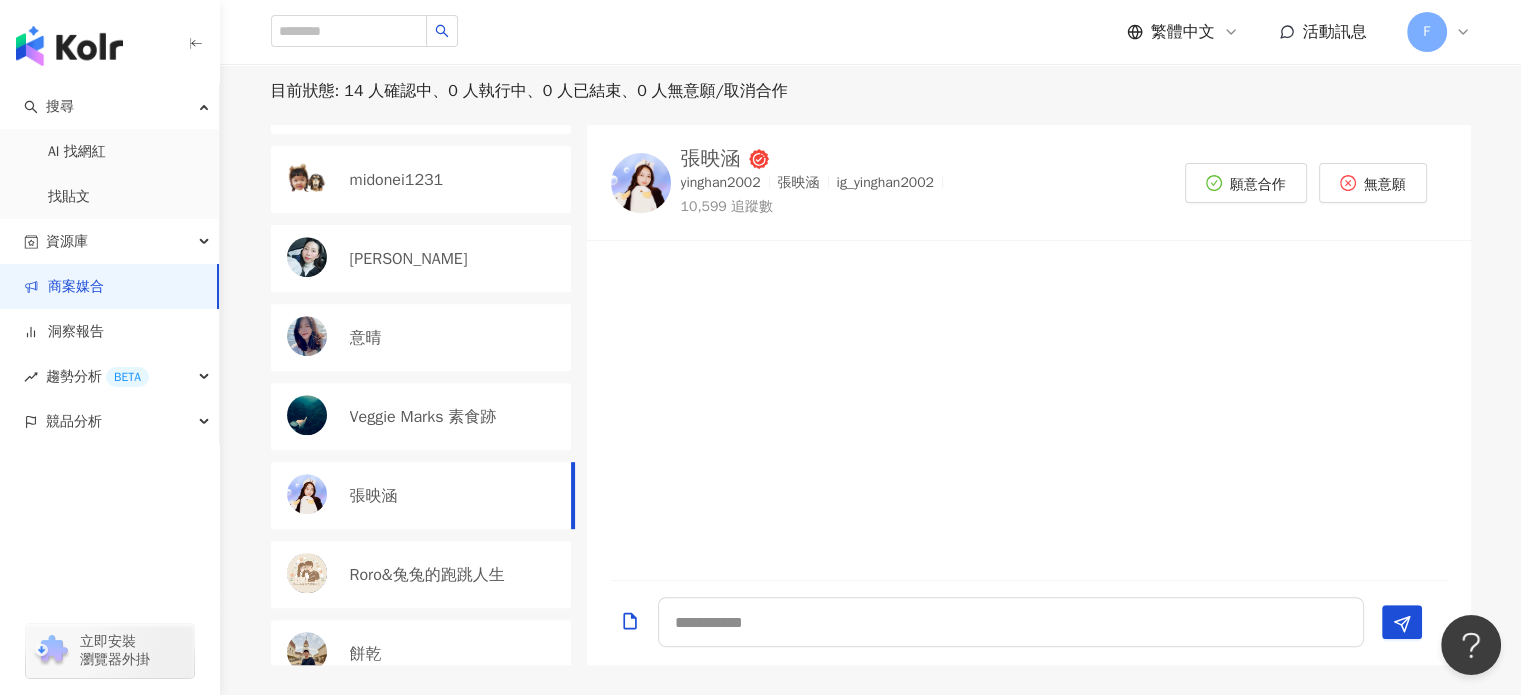 click on "張映涵" at bounding box center [711, 159] 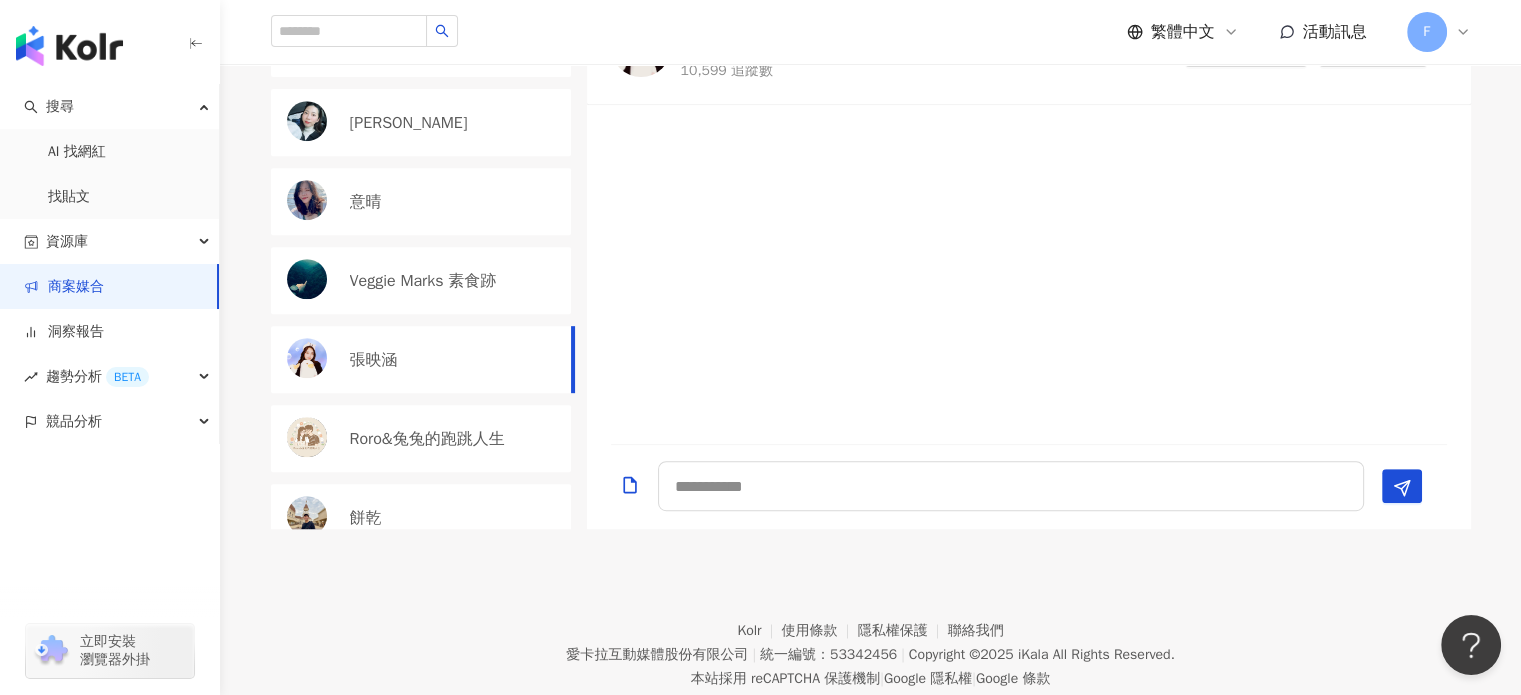 scroll, scrollTop: 908, scrollLeft: 0, axis: vertical 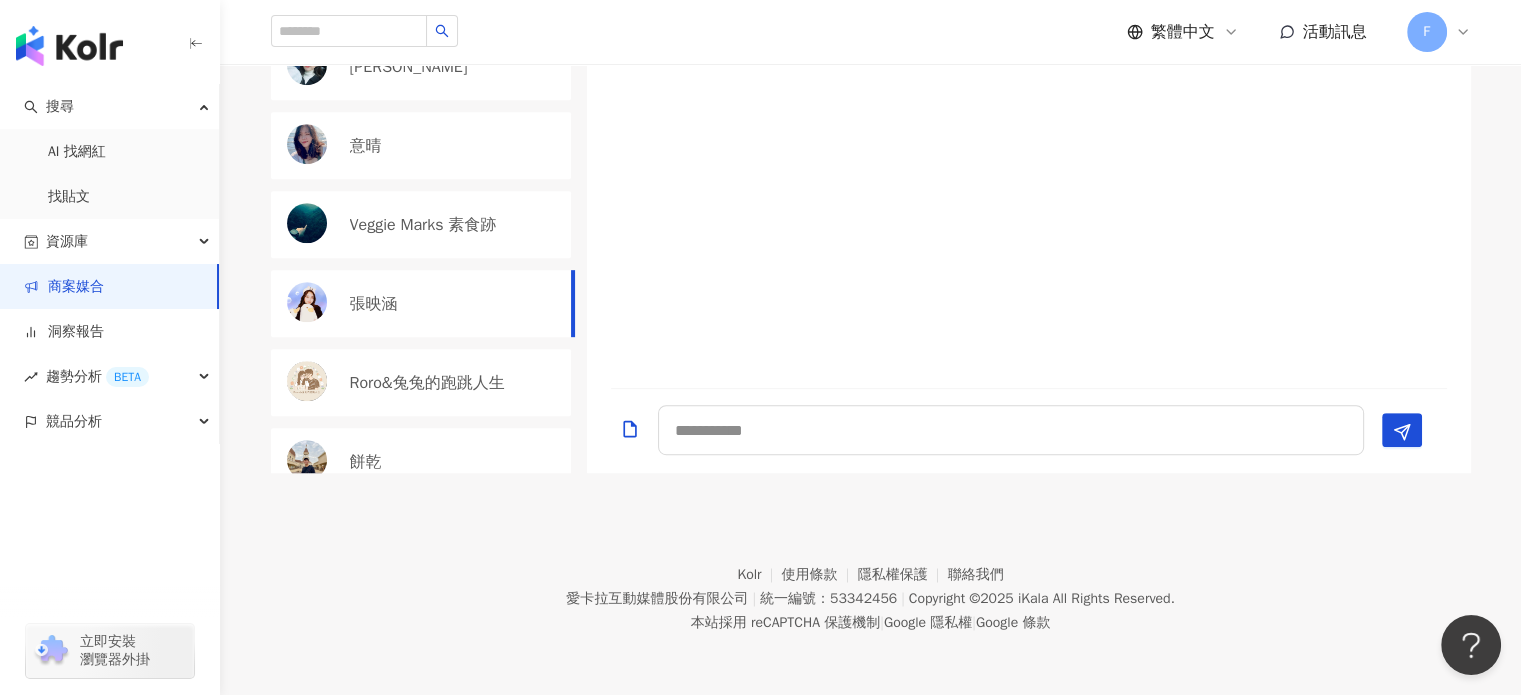 click on "Roro&兔兔的跑跳人生" at bounding box center (427, 383) 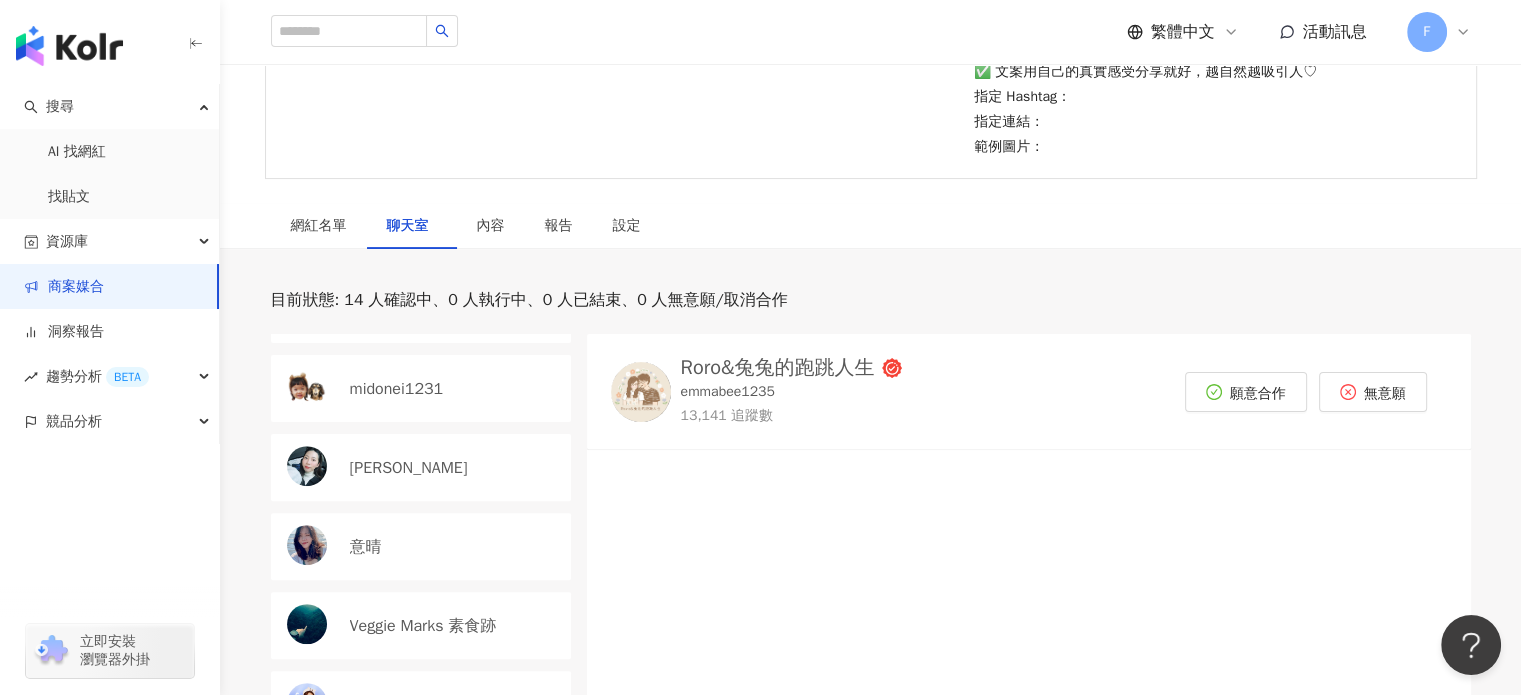 scroll, scrollTop: 508, scrollLeft: 0, axis: vertical 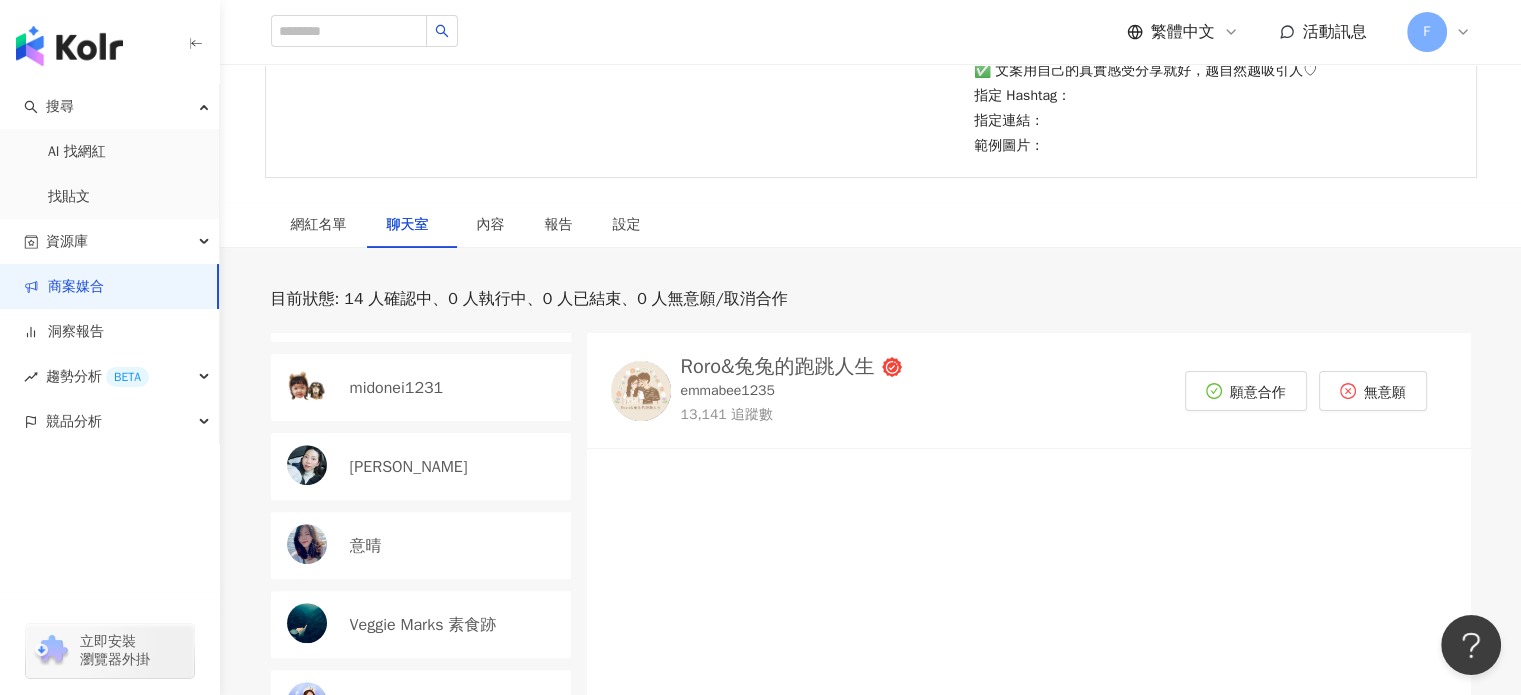 click on "Roro&兔兔的跑跳人生" at bounding box center (778, 367) 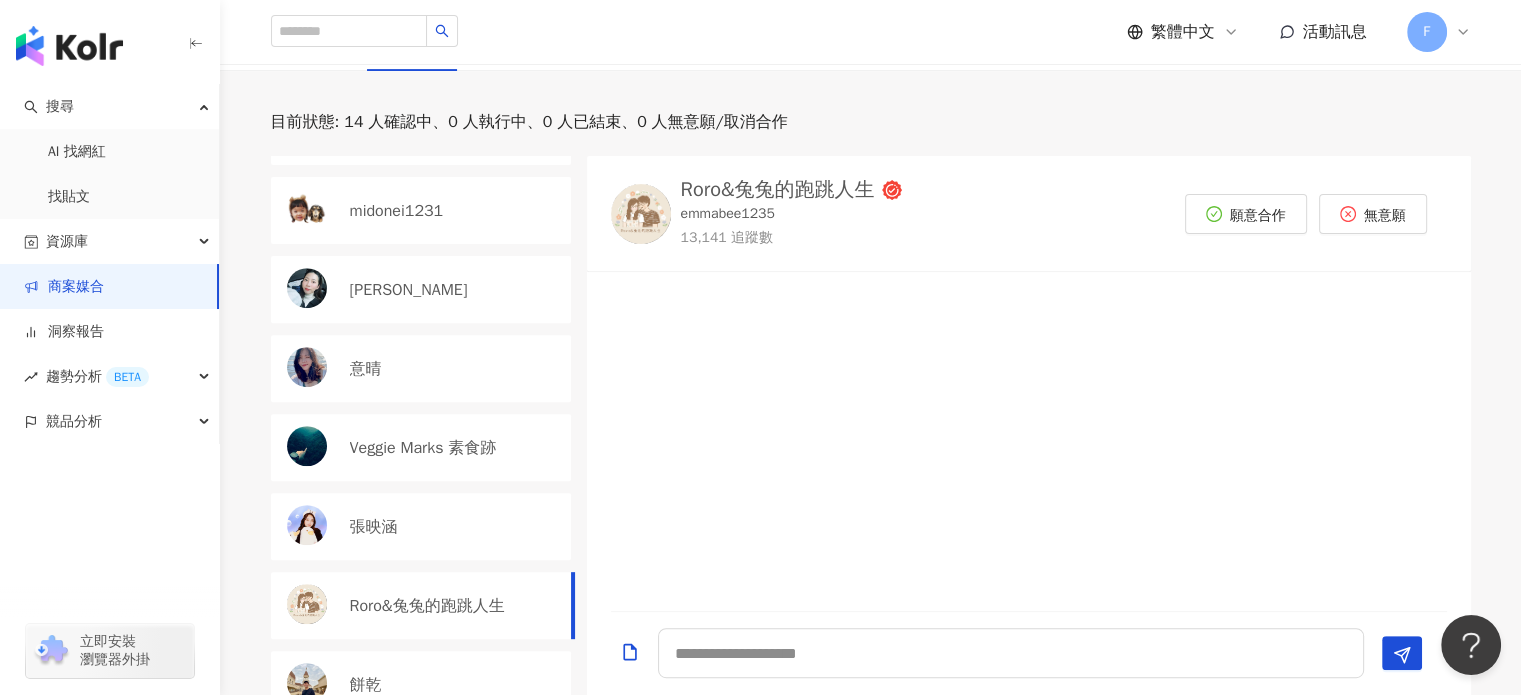 scroll, scrollTop: 708, scrollLeft: 0, axis: vertical 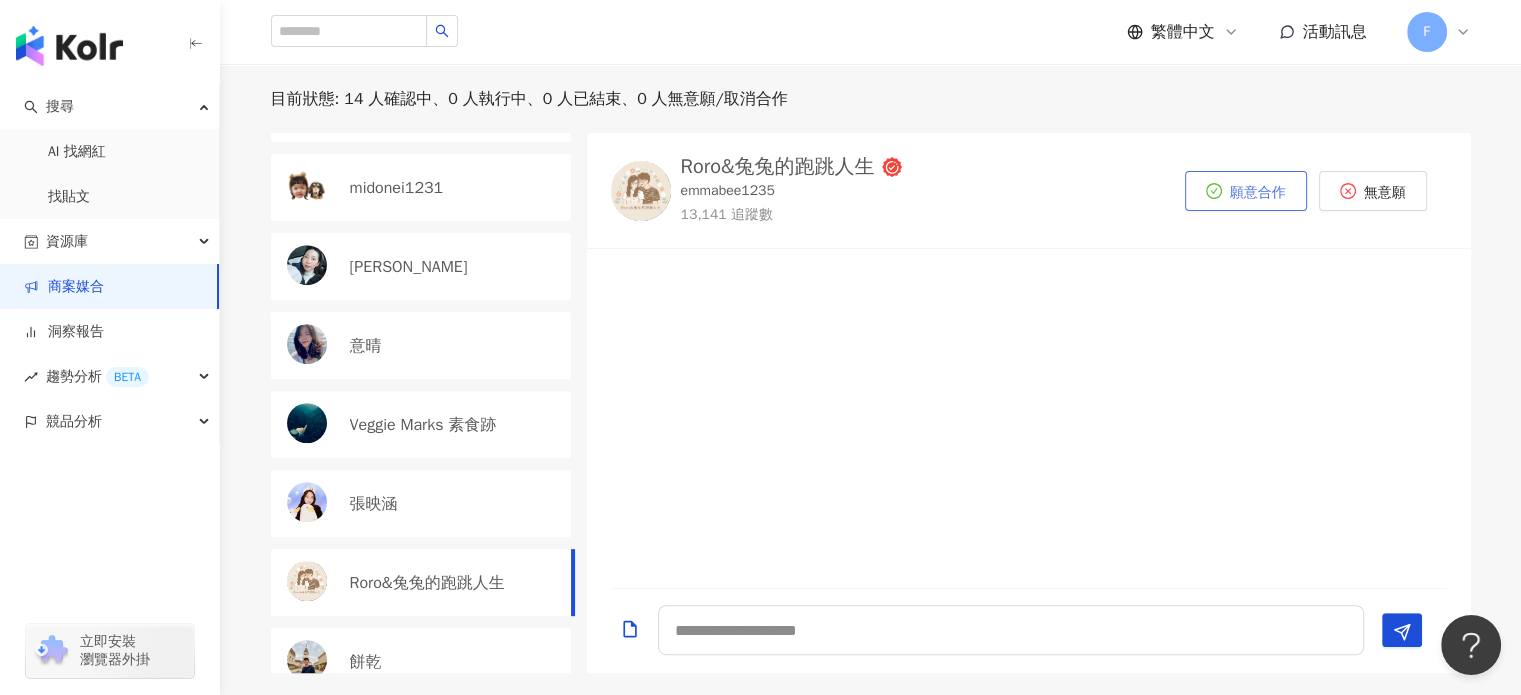 click on "願意合作" at bounding box center (1246, 191) 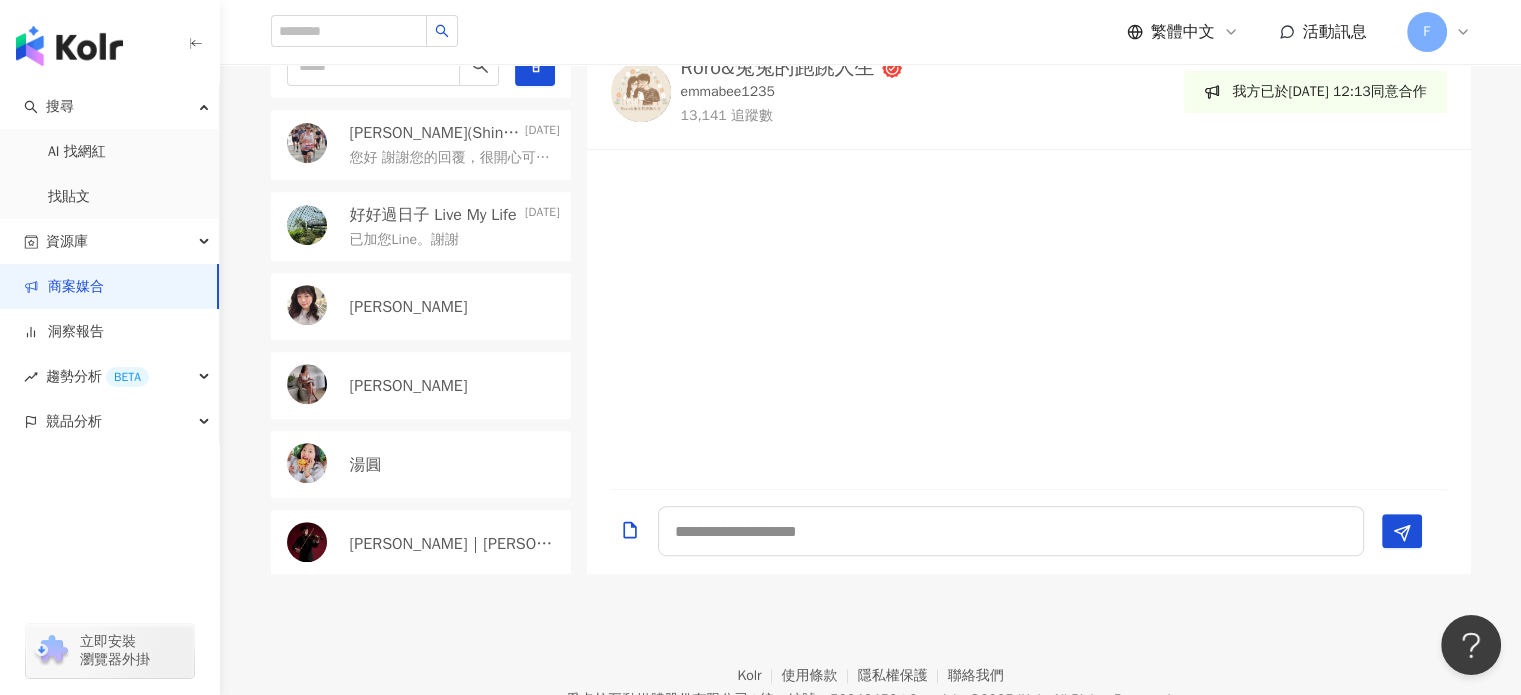 scroll, scrollTop: 808, scrollLeft: 0, axis: vertical 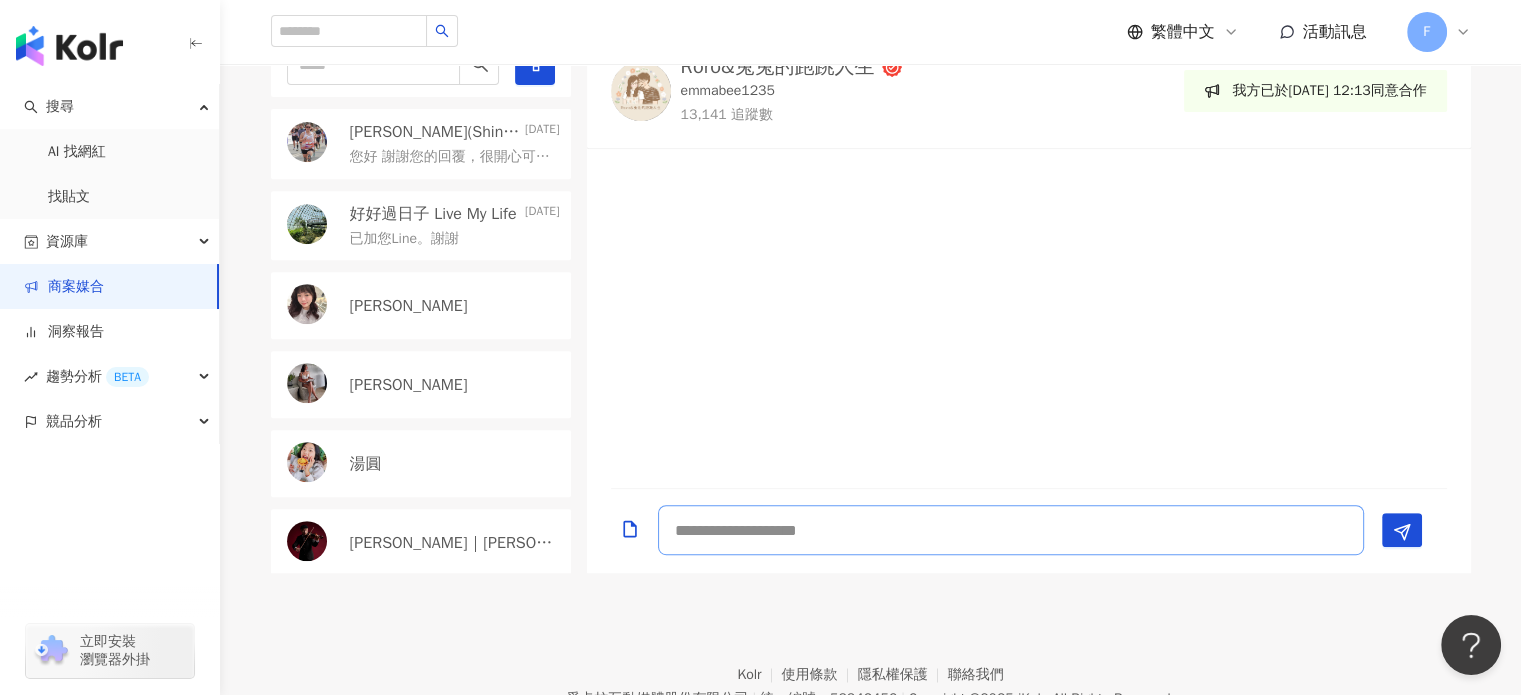 click at bounding box center [1011, 530] 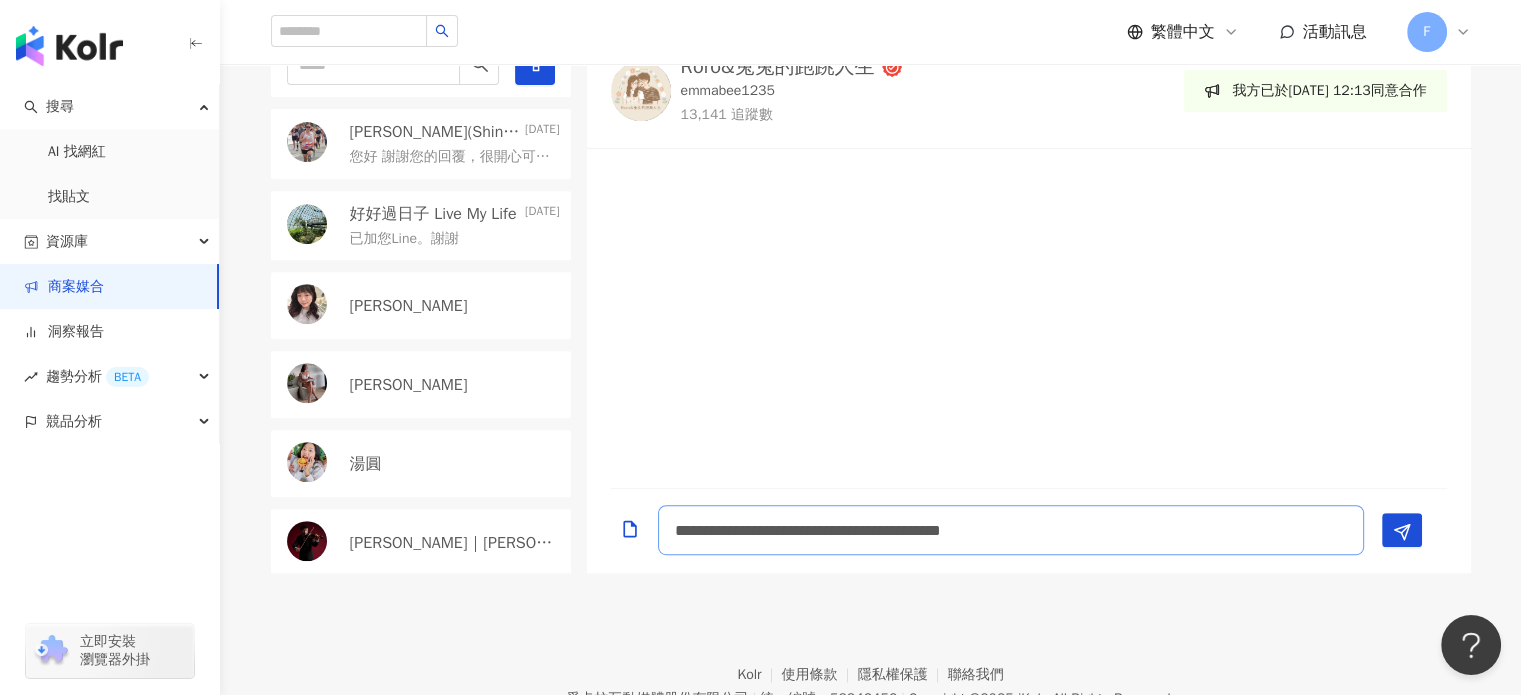 scroll, scrollTop: 1, scrollLeft: 0, axis: vertical 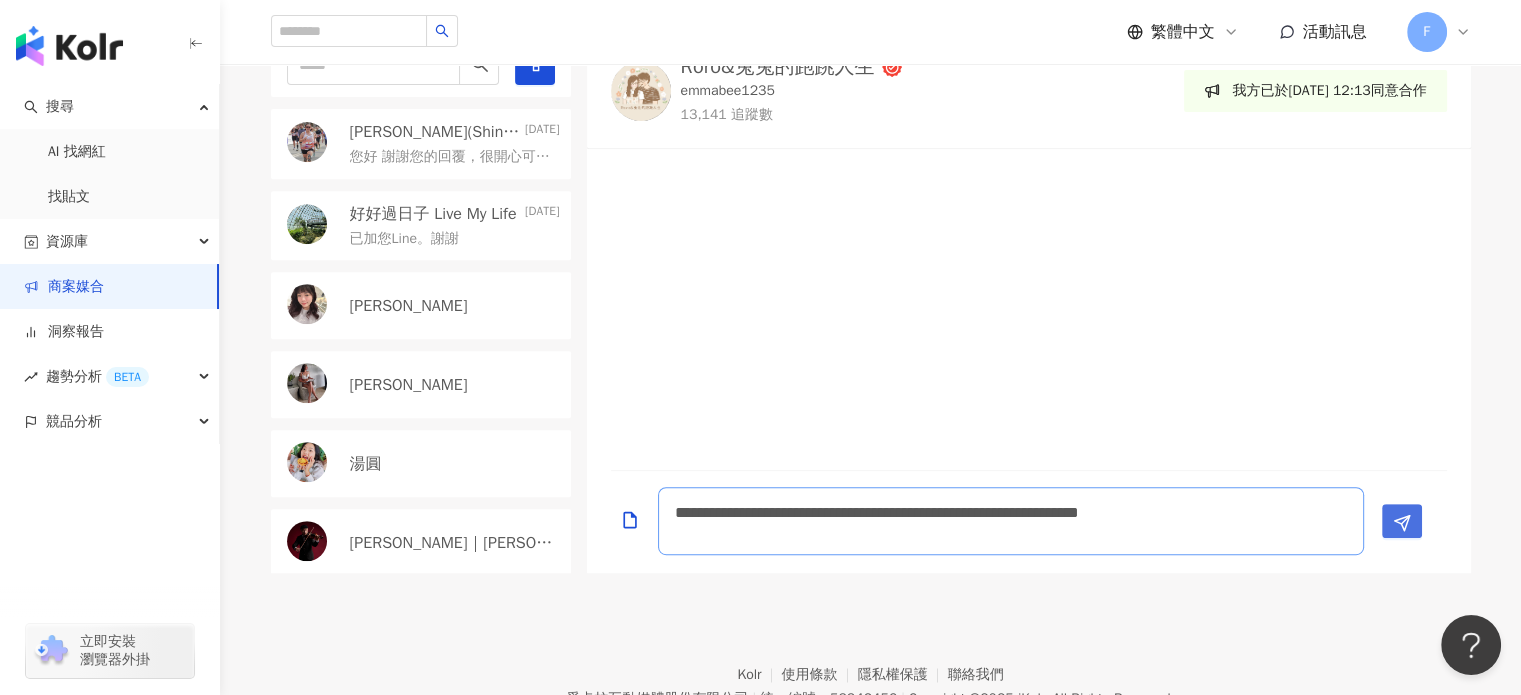 type on "**********" 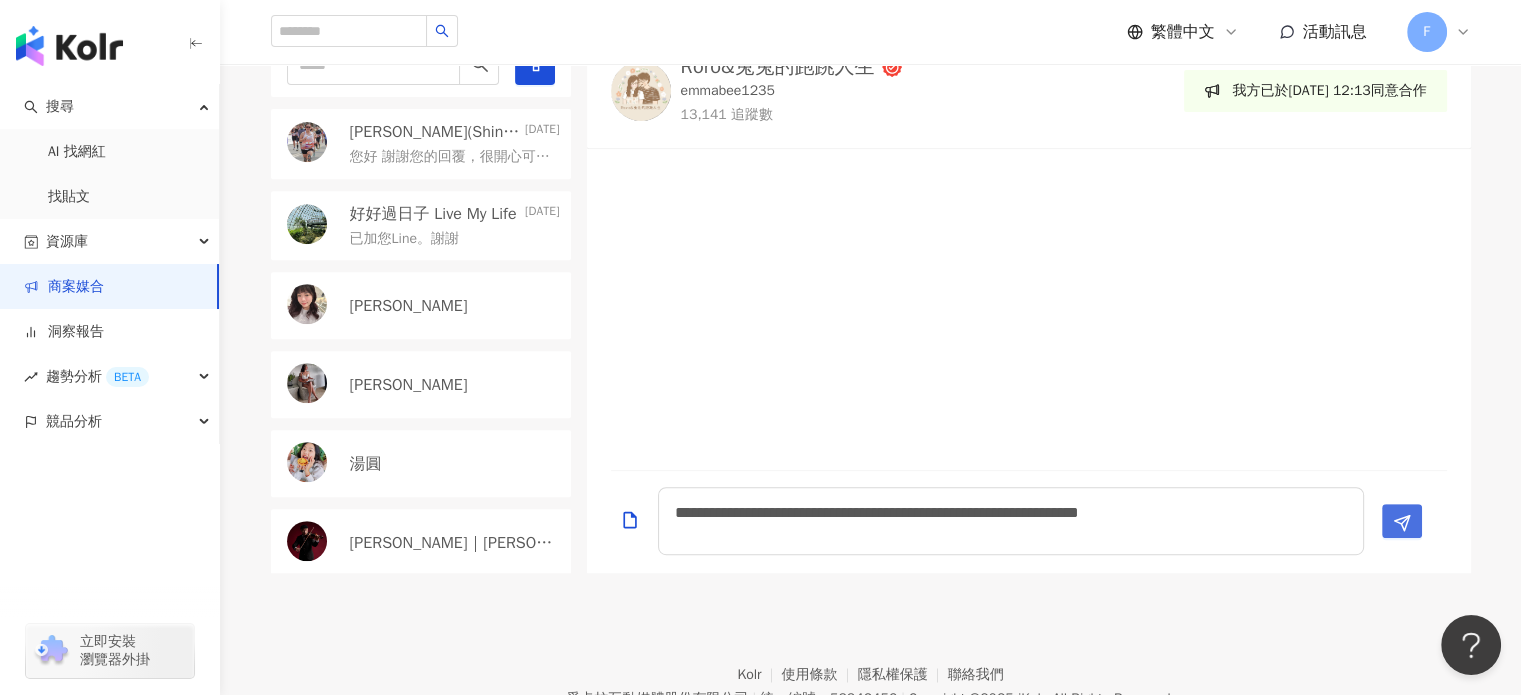 click 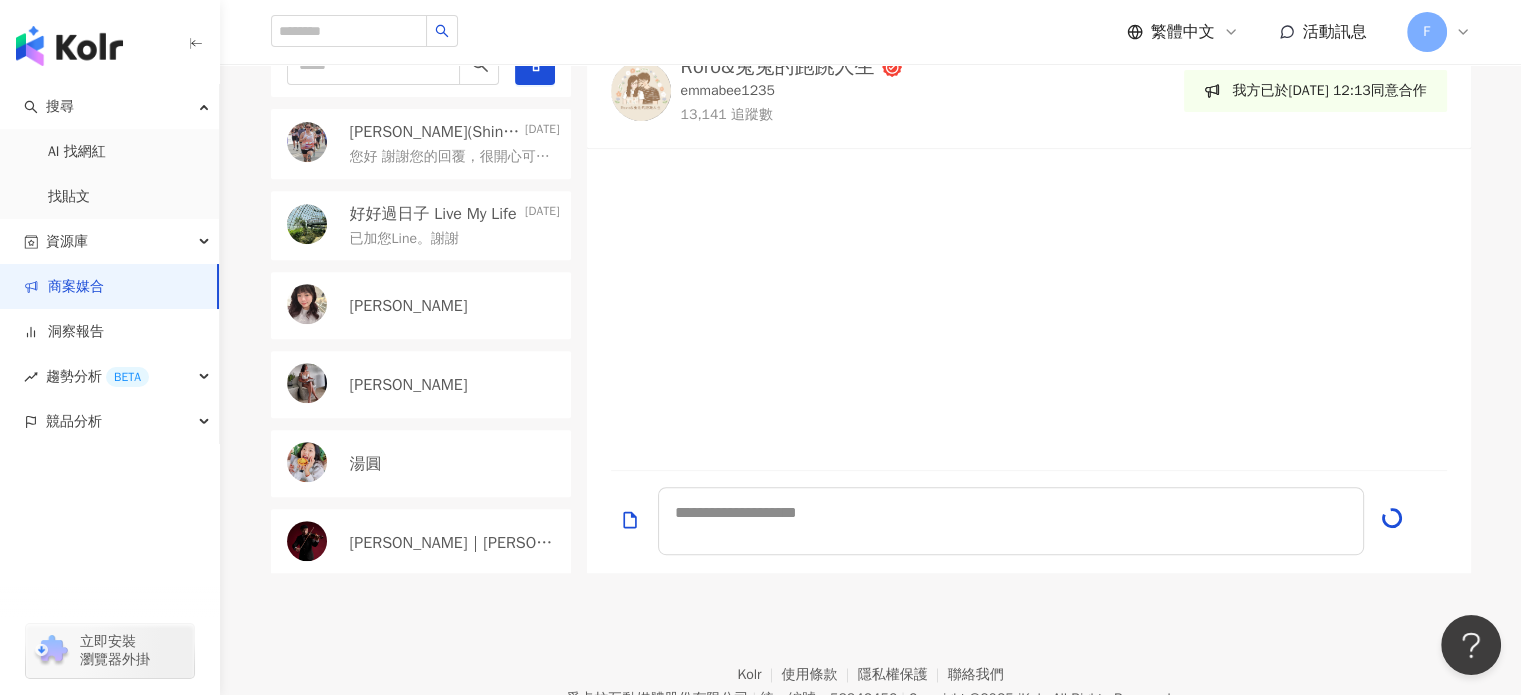 scroll, scrollTop: 0, scrollLeft: 0, axis: both 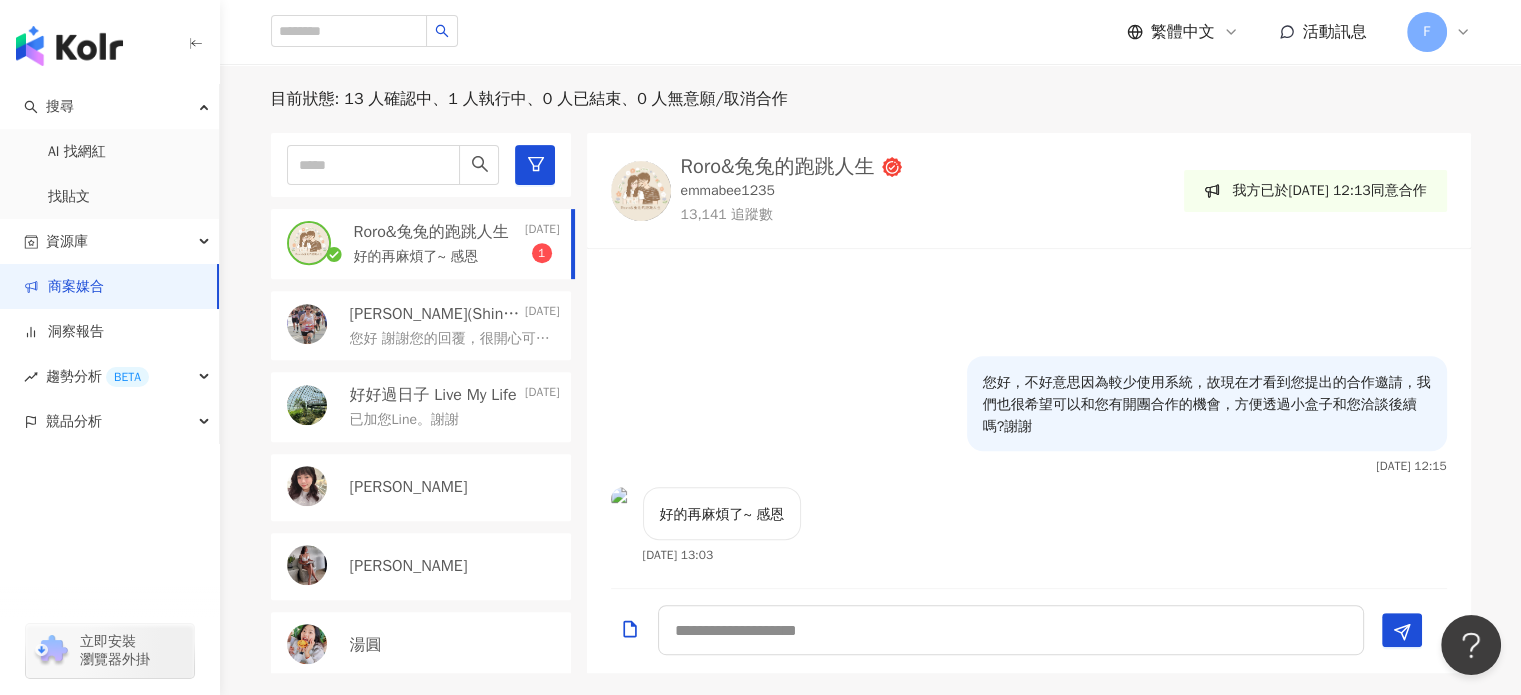 click on "Roro&兔兔的跑跳人生" at bounding box center [778, 167] 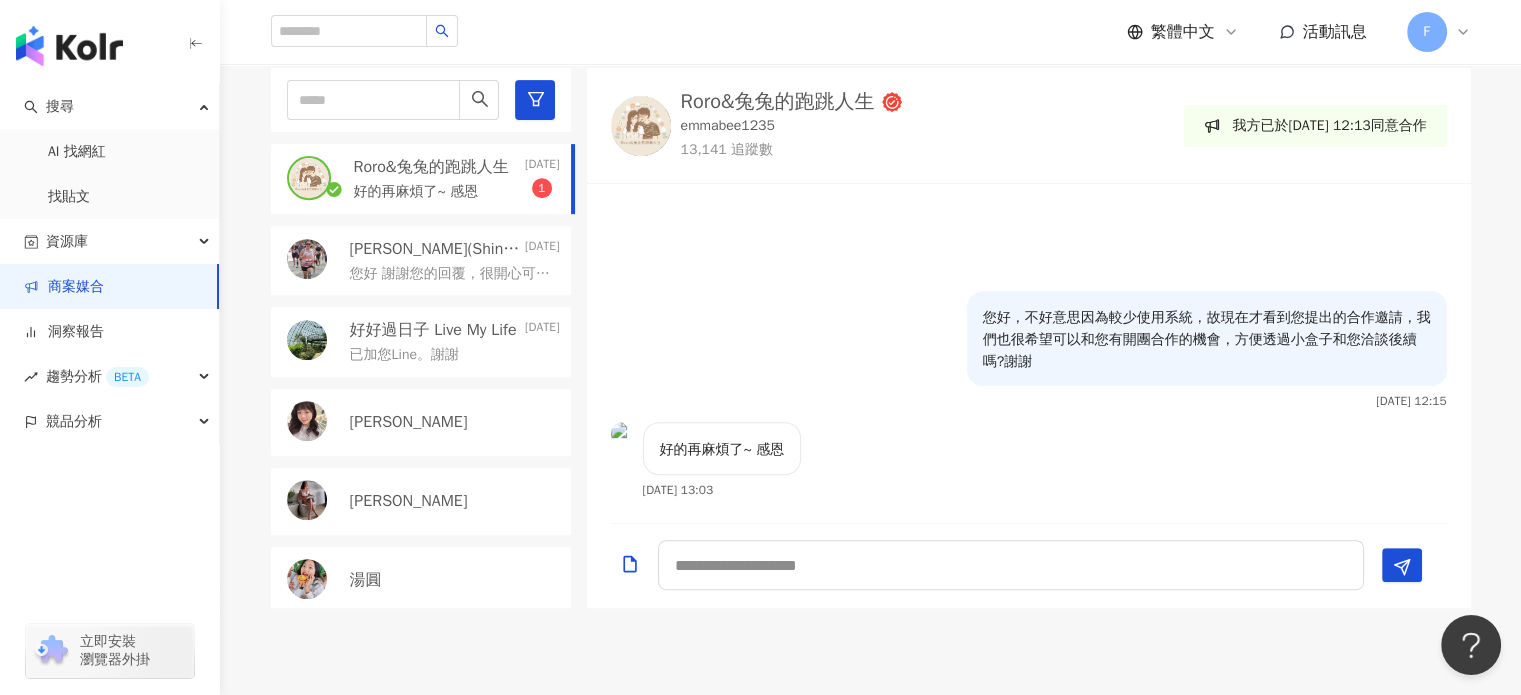 scroll, scrollTop: 808, scrollLeft: 0, axis: vertical 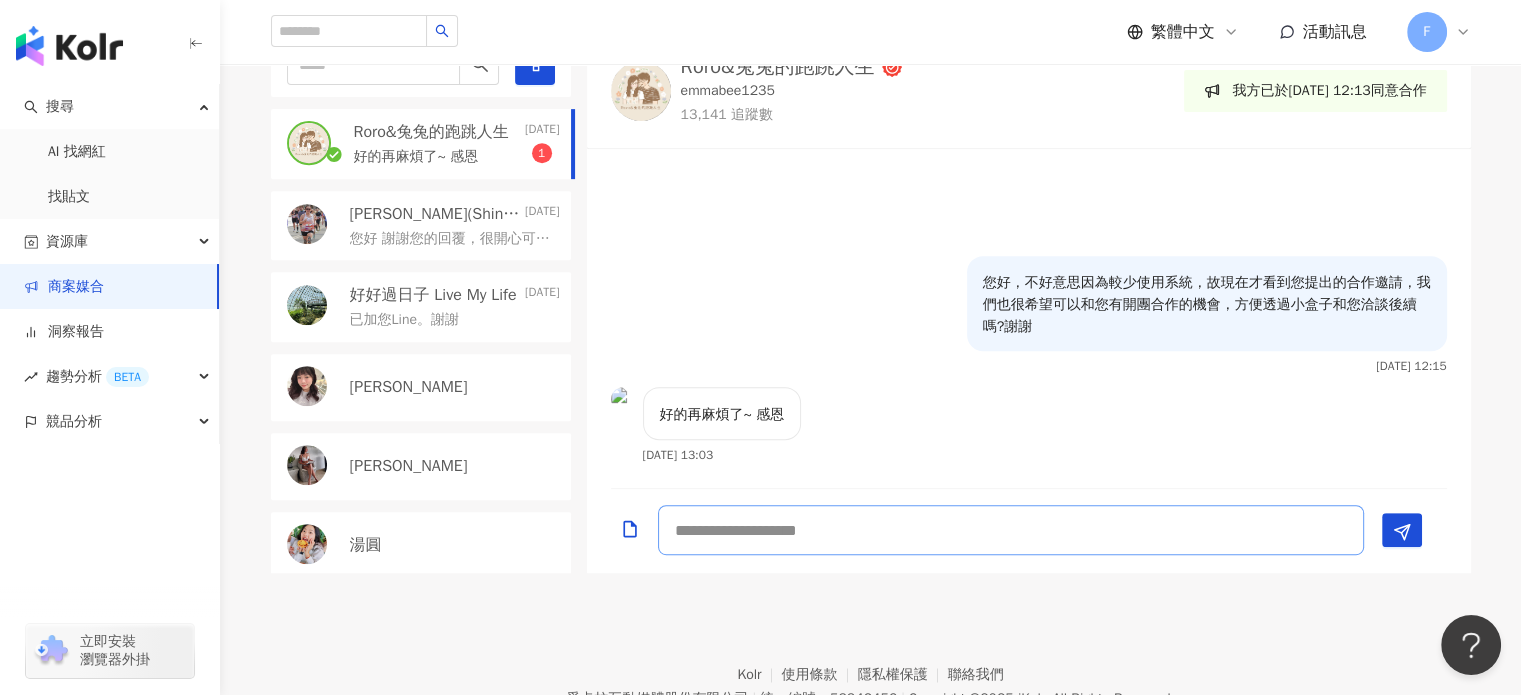 click at bounding box center [1011, 530] 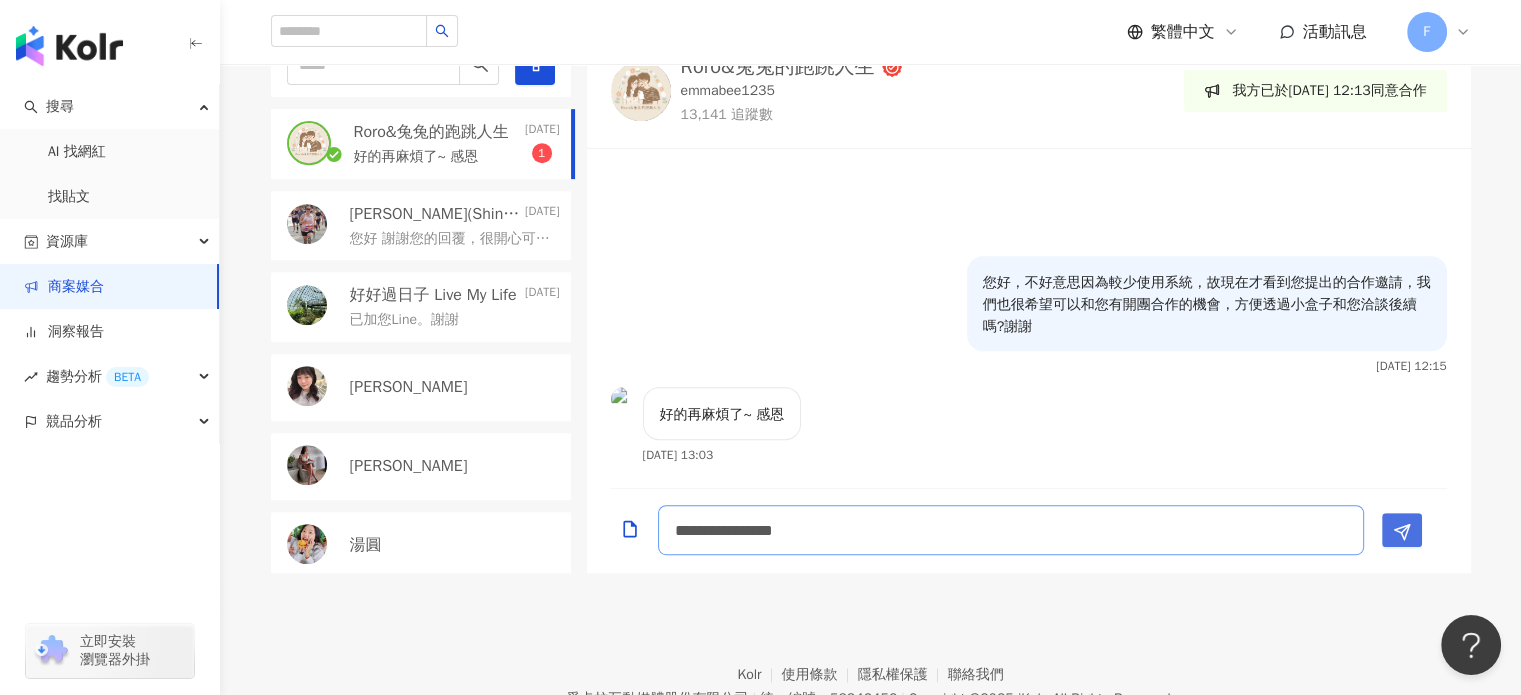 type on "**********" 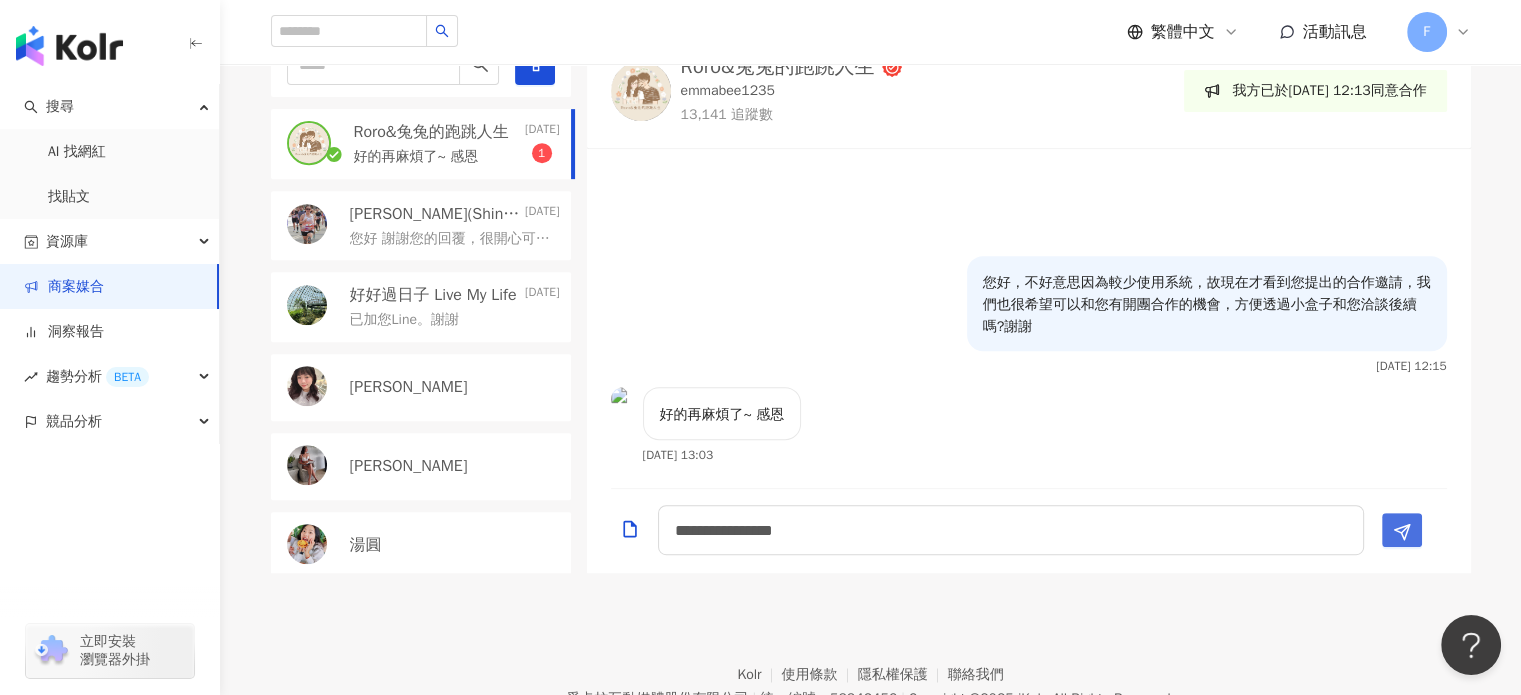 click at bounding box center [1402, 530] 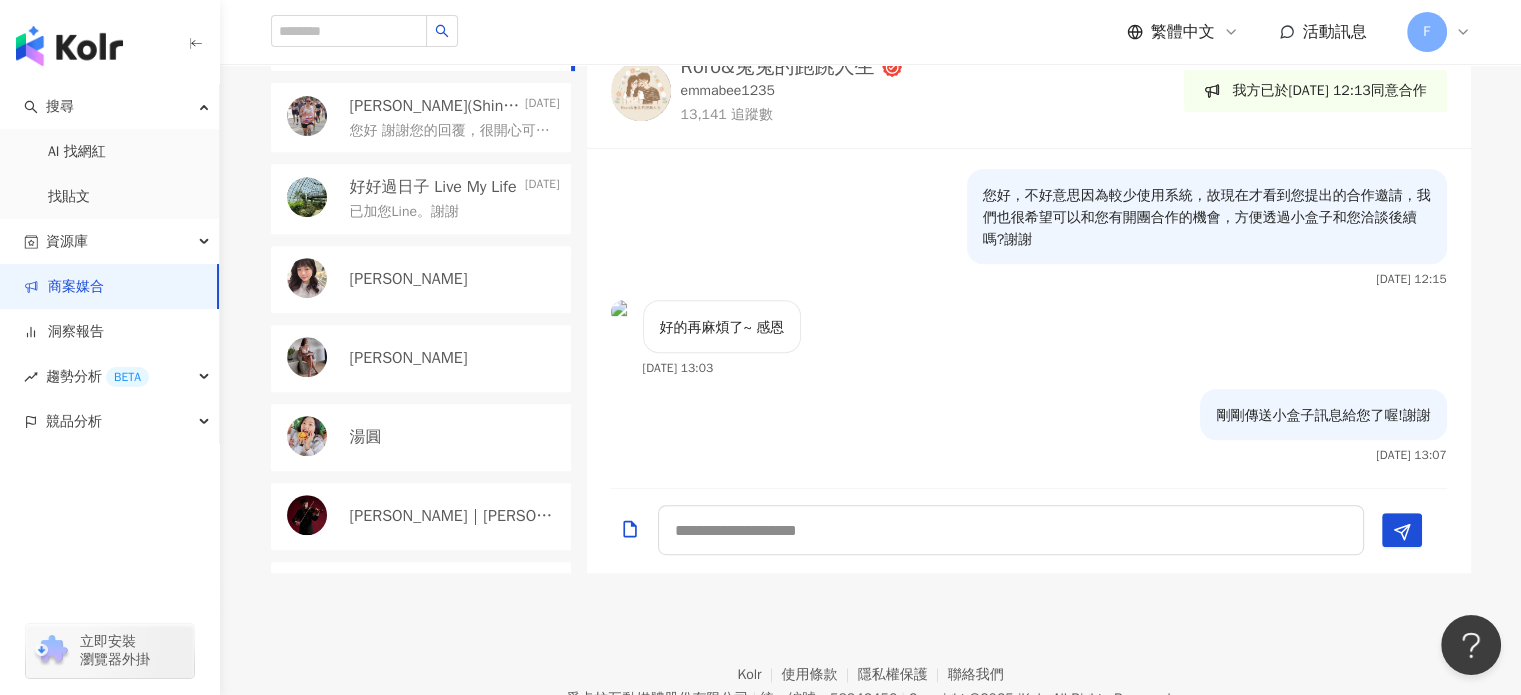 scroll, scrollTop: 200, scrollLeft: 0, axis: vertical 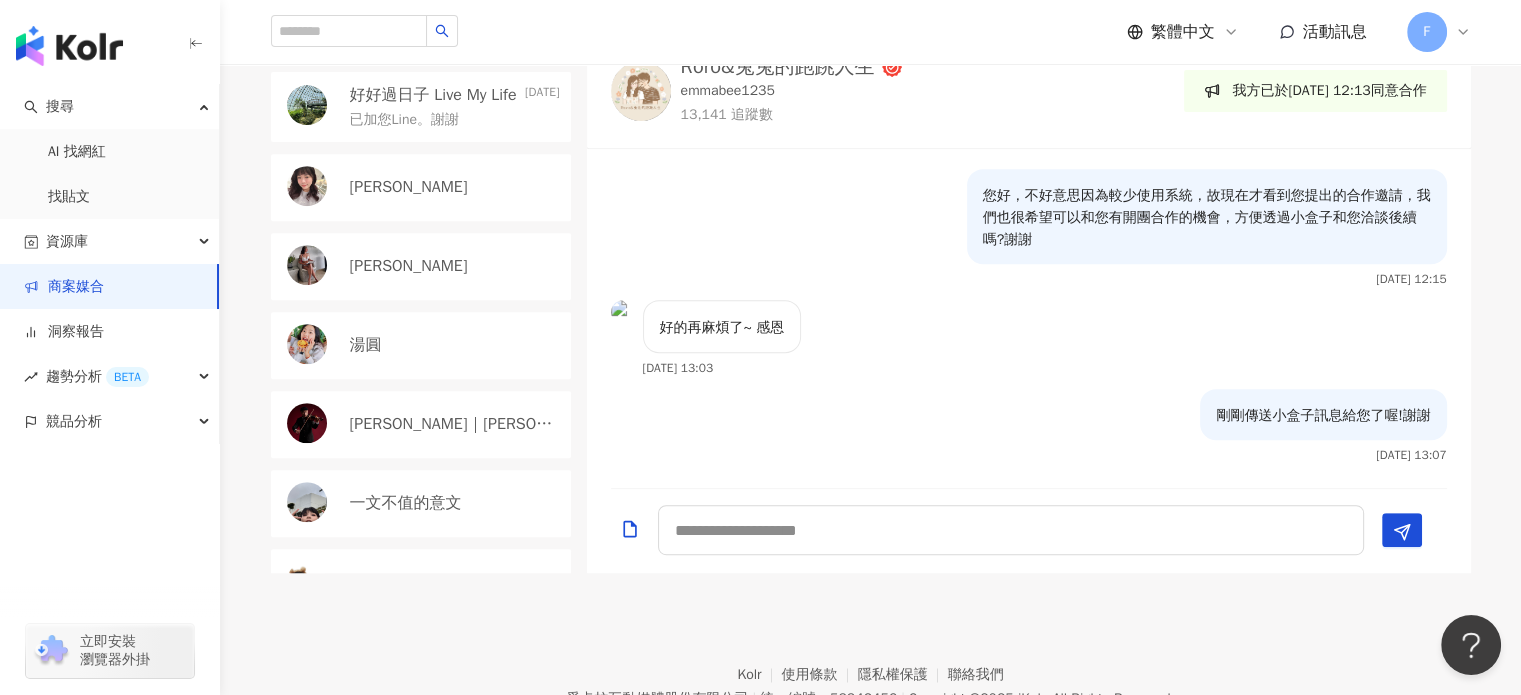 click on "Emily" at bounding box center (455, 266) 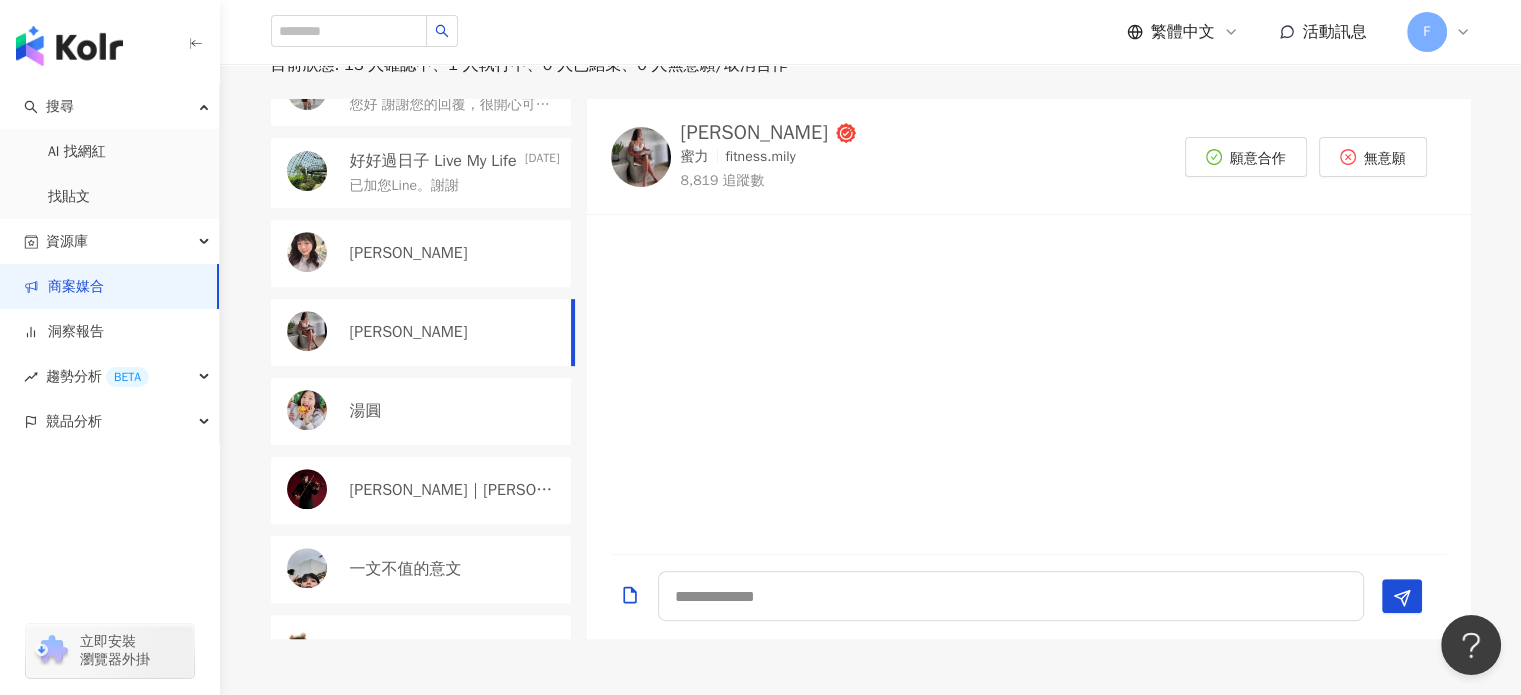 scroll, scrollTop: 708, scrollLeft: 0, axis: vertical 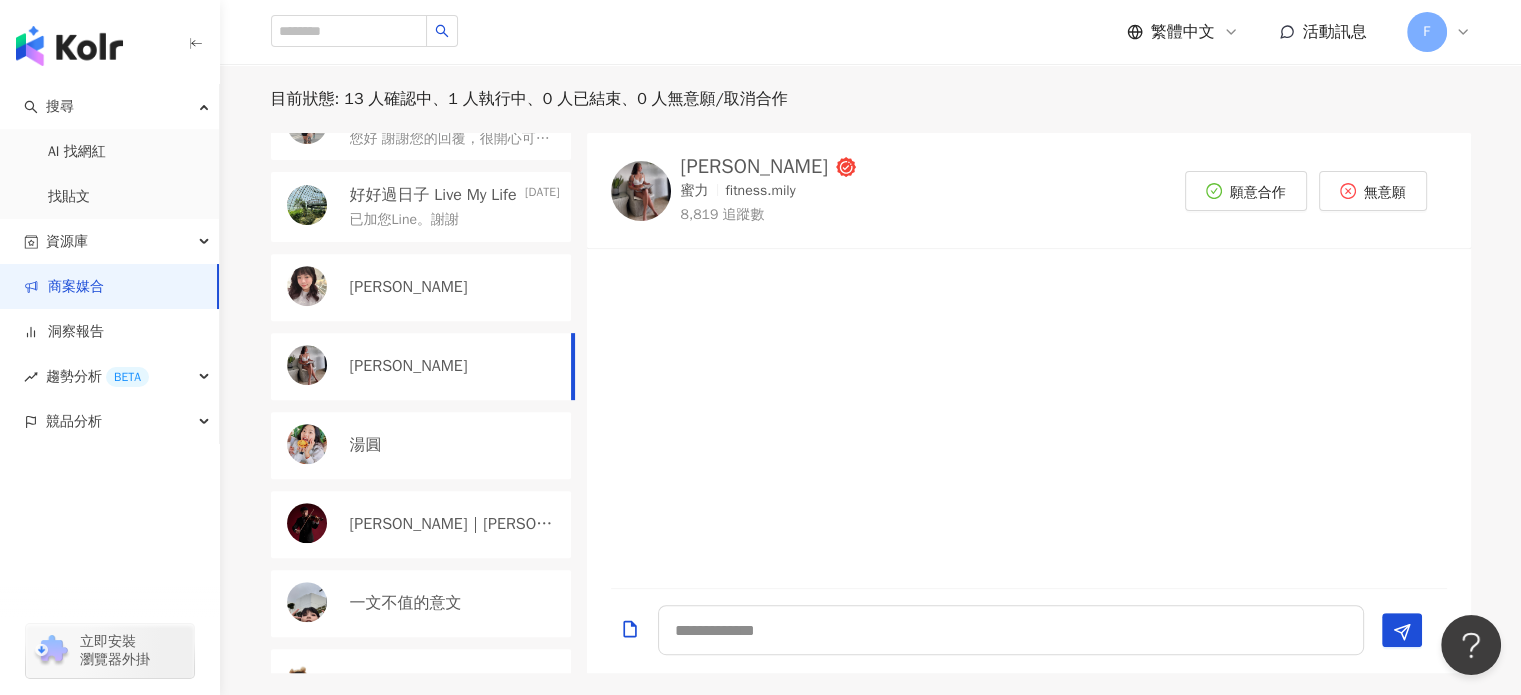 click on "Jimmy｜彥傑" at bounding box center (455, 524) 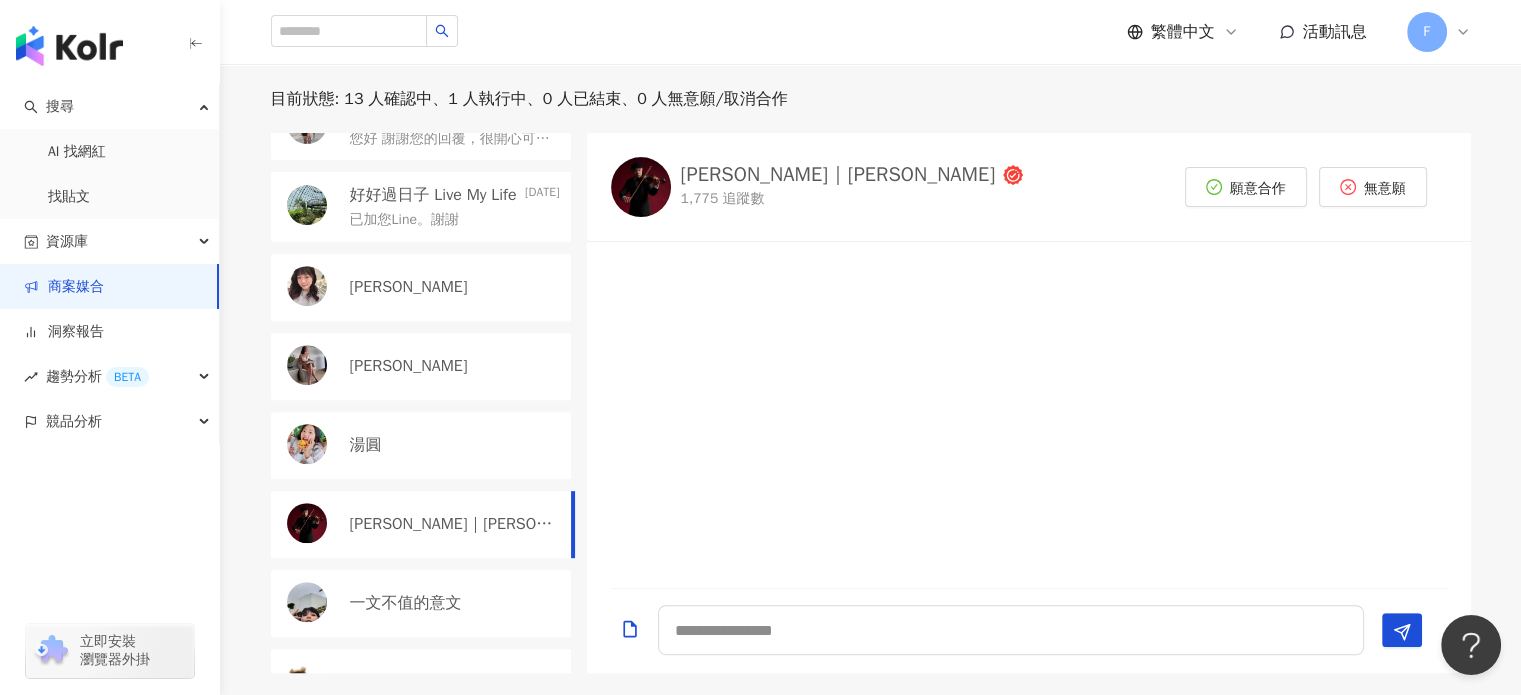 scroll, scrollTop: 400, scrollLeft: 0, axis: vertical 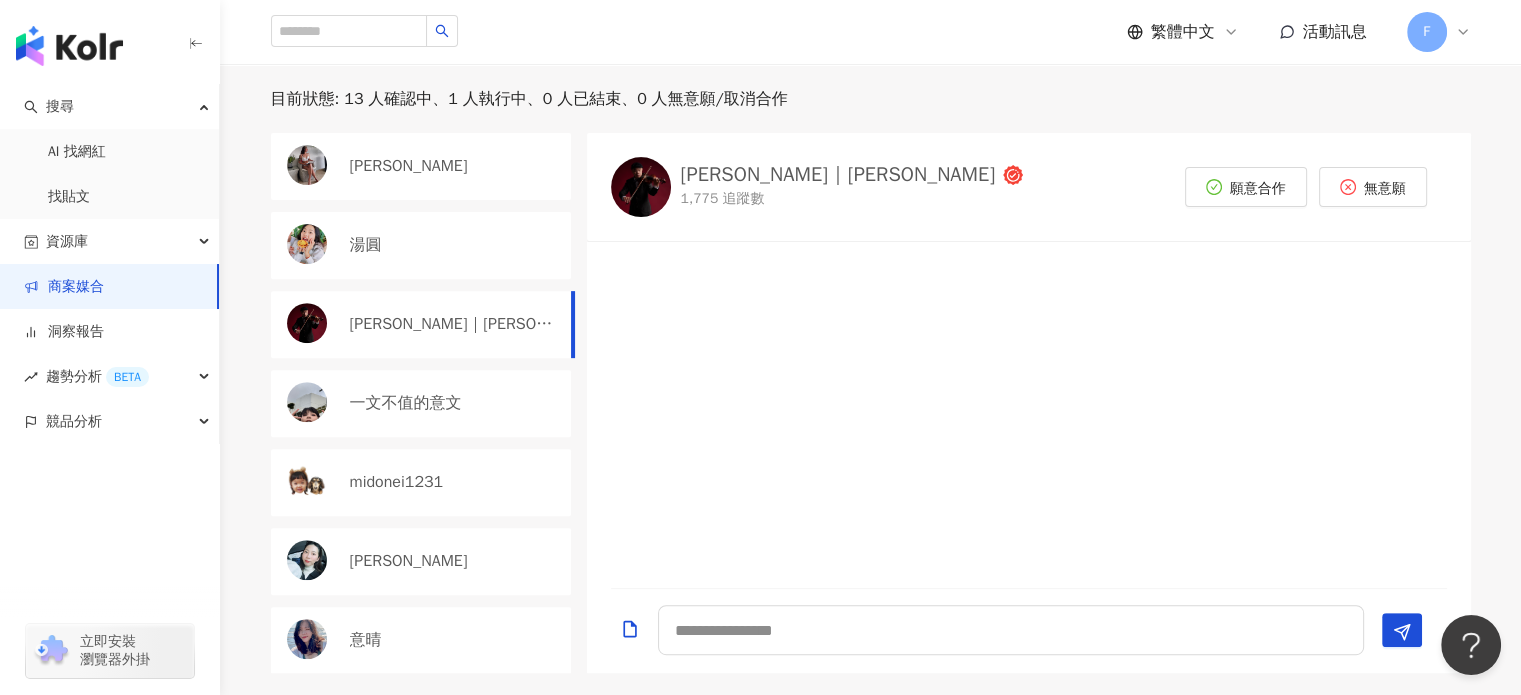 click on "一文不值的意文" at bounding box center (406, 403) 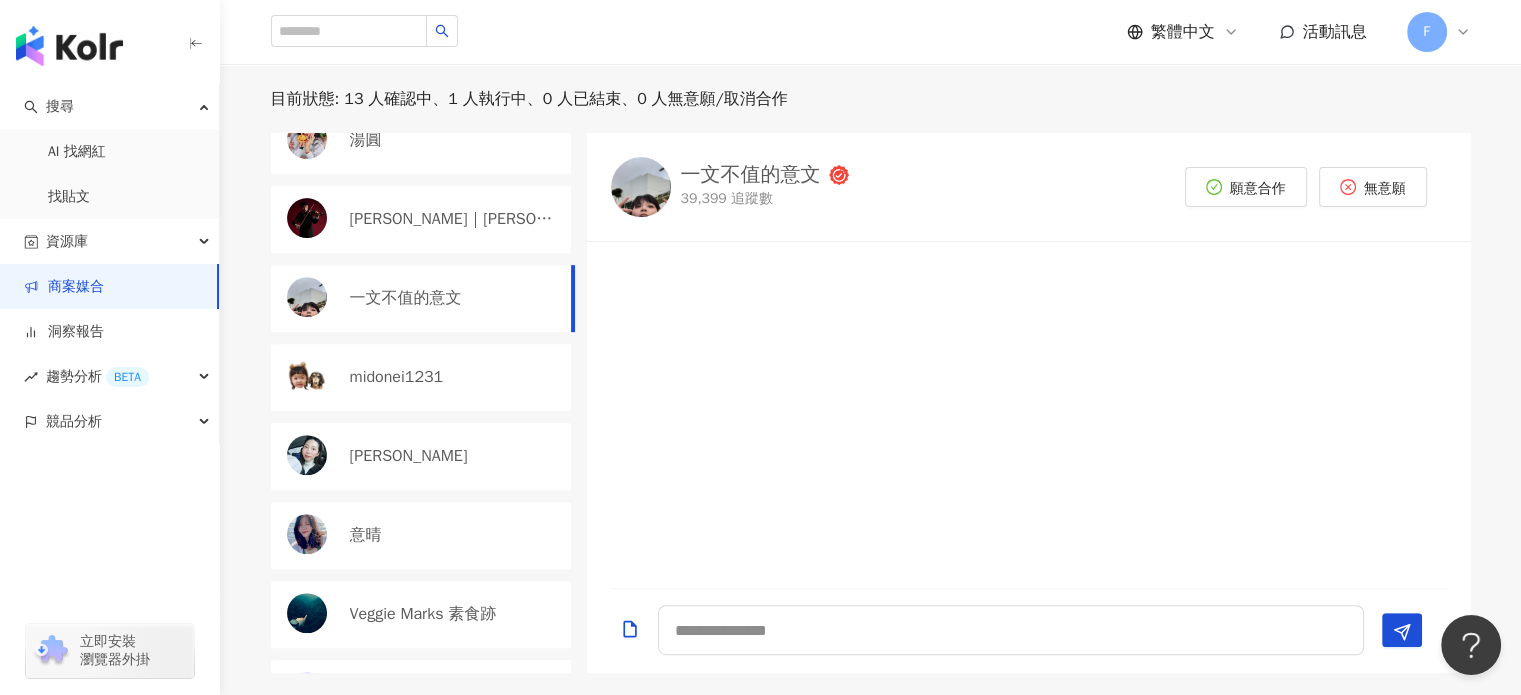 scroll, scrollTop: 600, scrollLeft: 0, axis: vertical 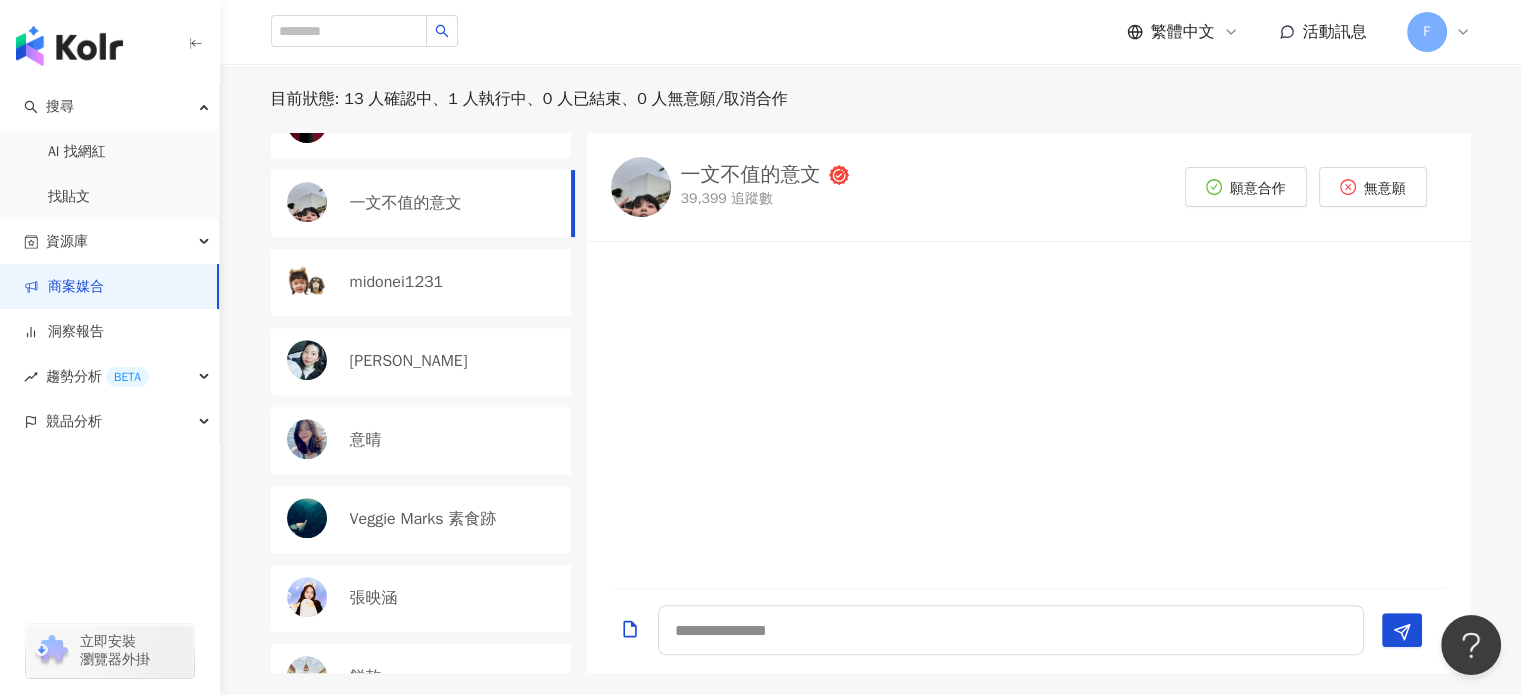 click on "一文不值的意文" at bounding box center [751, 175] 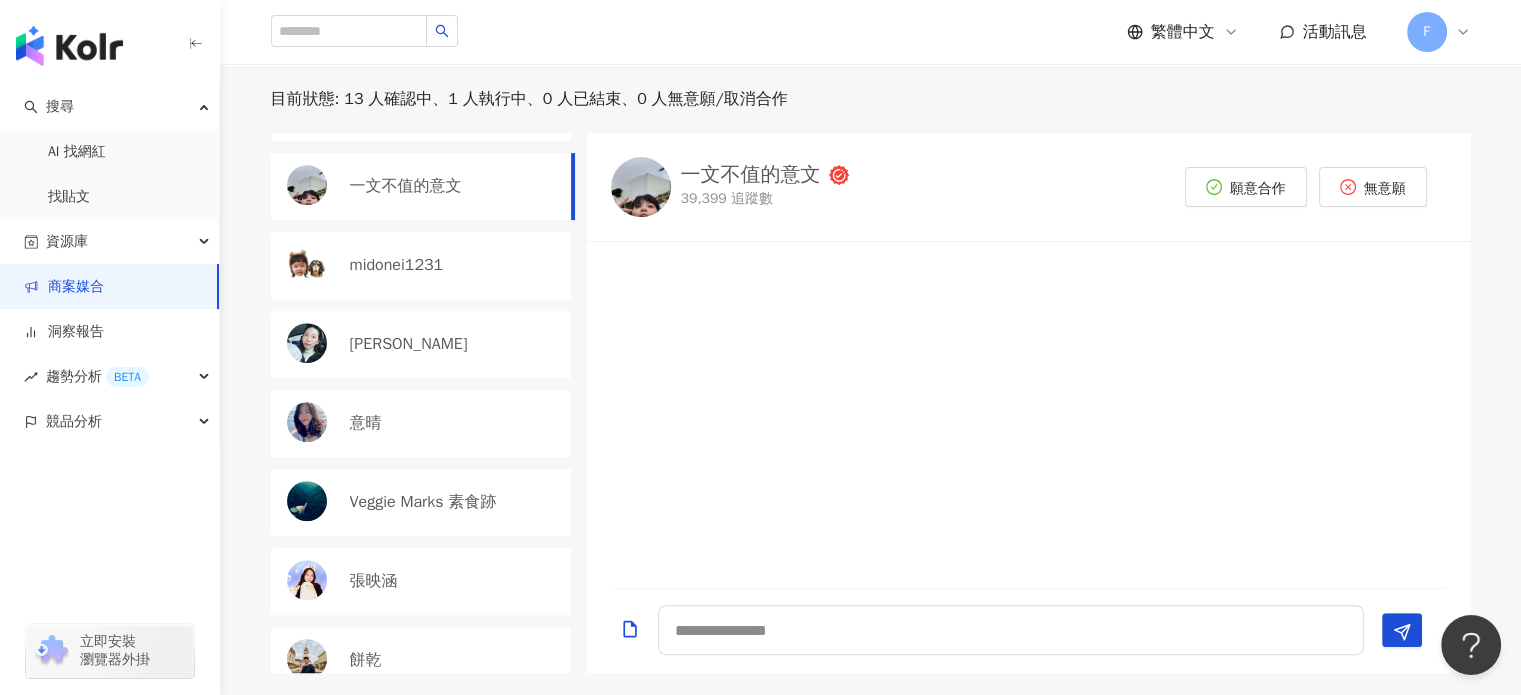 click on "Jocelyn" at bounding box center (455, 344) 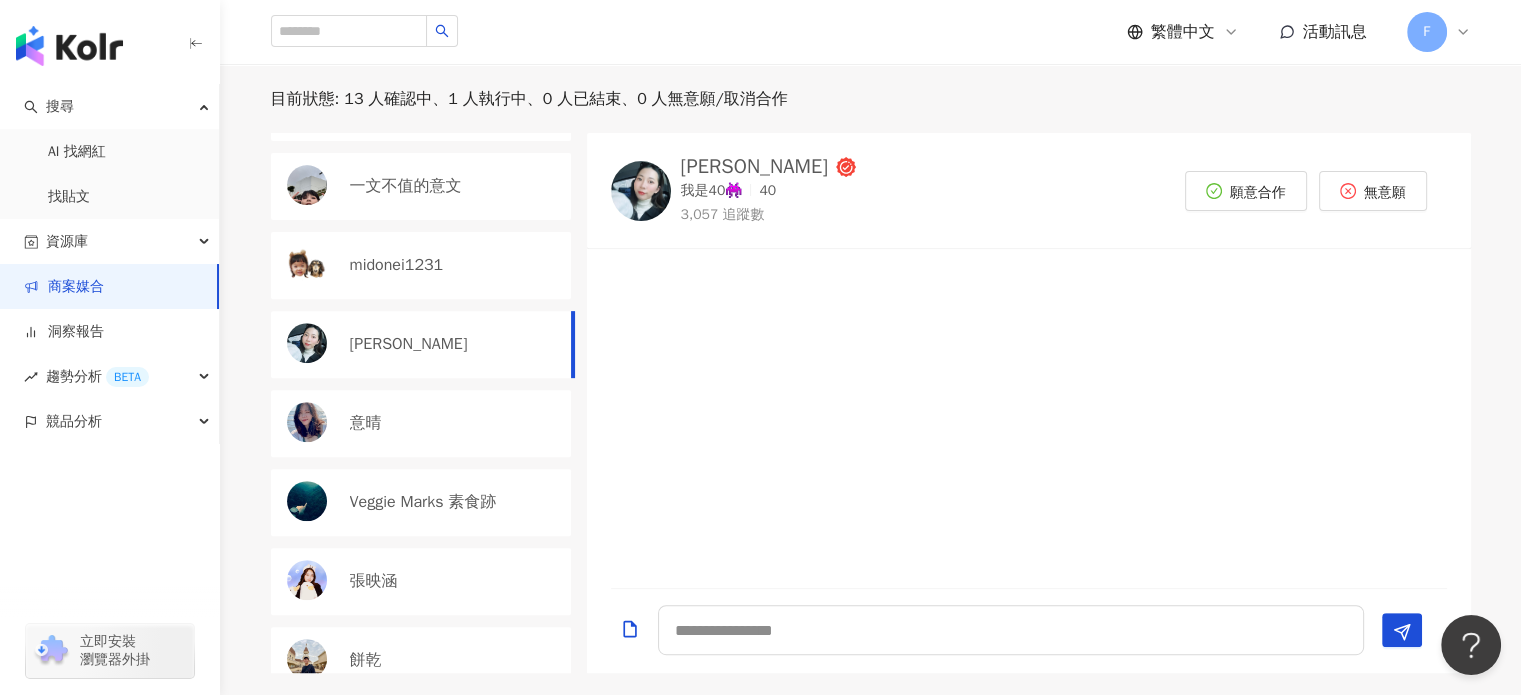 click on "意晴" at bounding box center (421, 423) 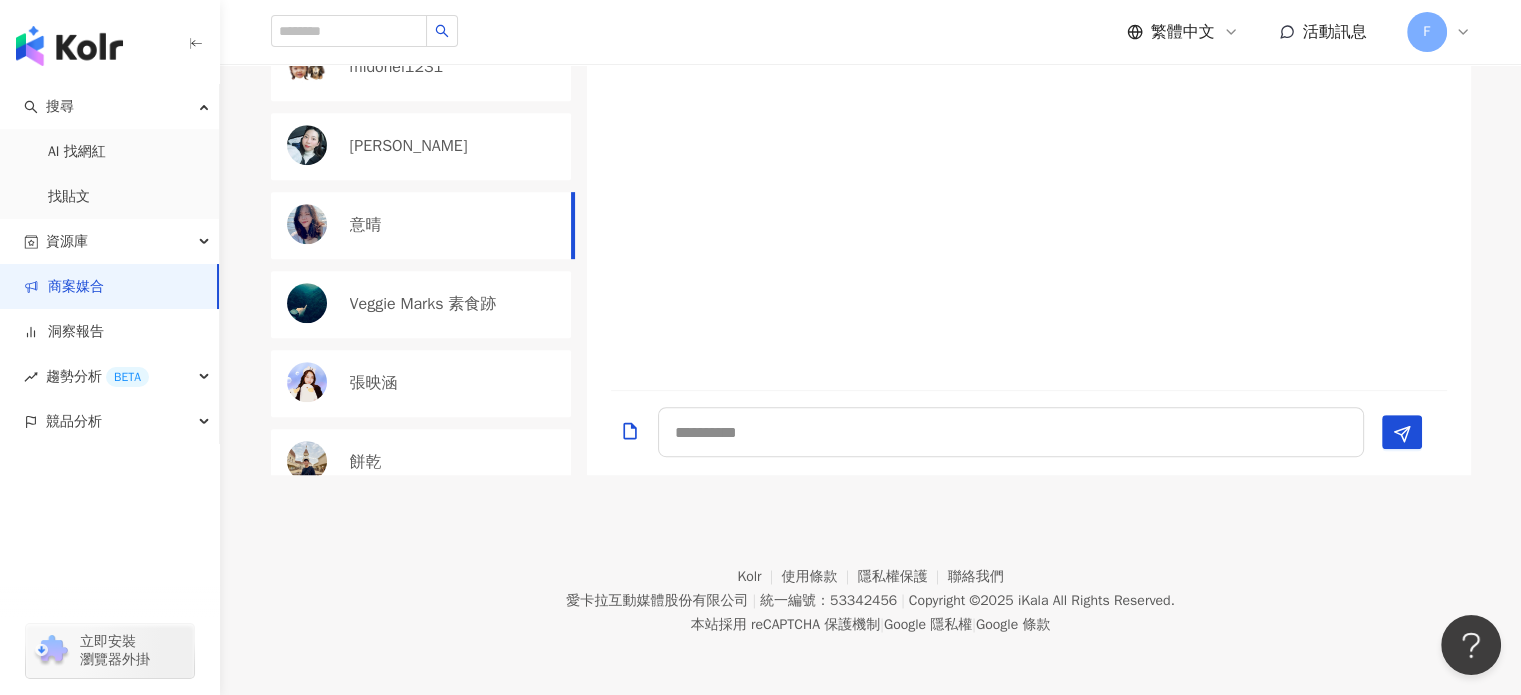scroll, scrollTop: 908, scrollLeft: 0, axis: vertical 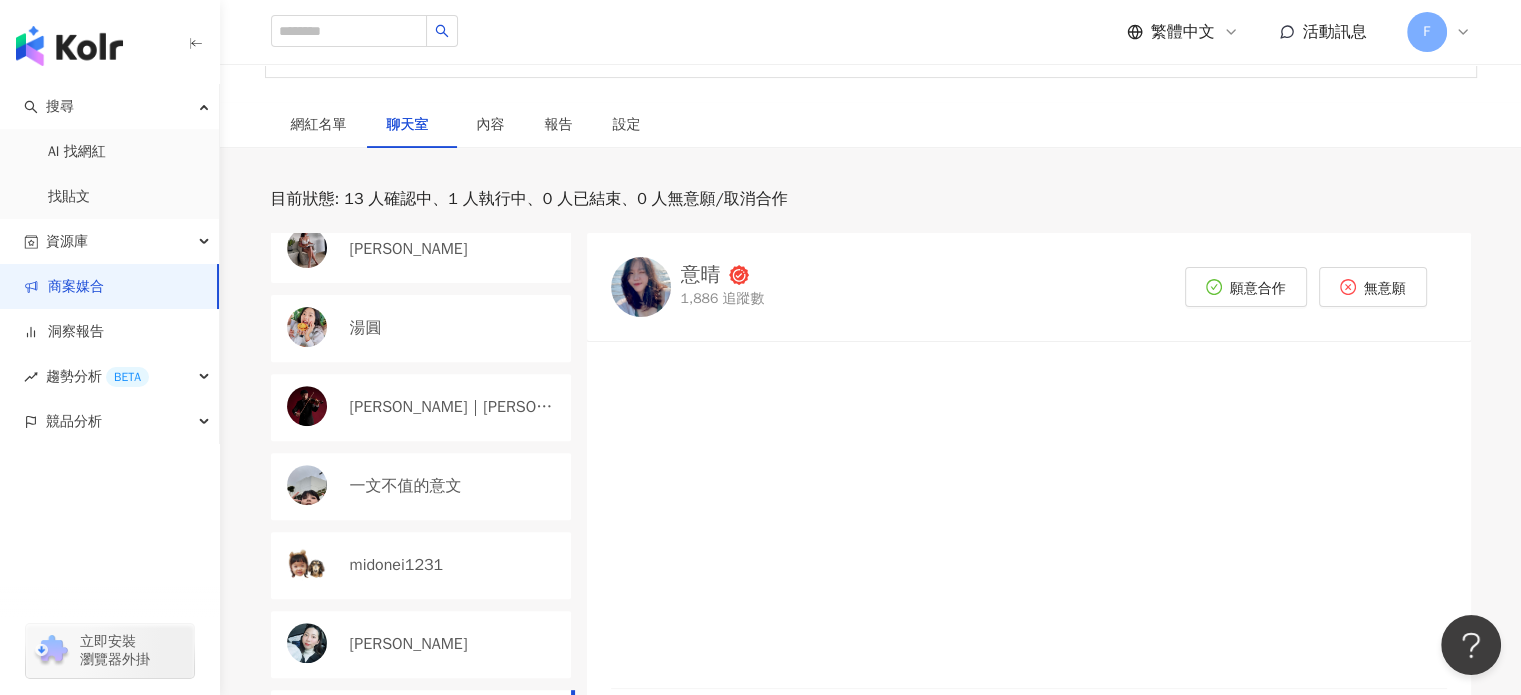 click on "意晴" at bounding box center (701, 275) 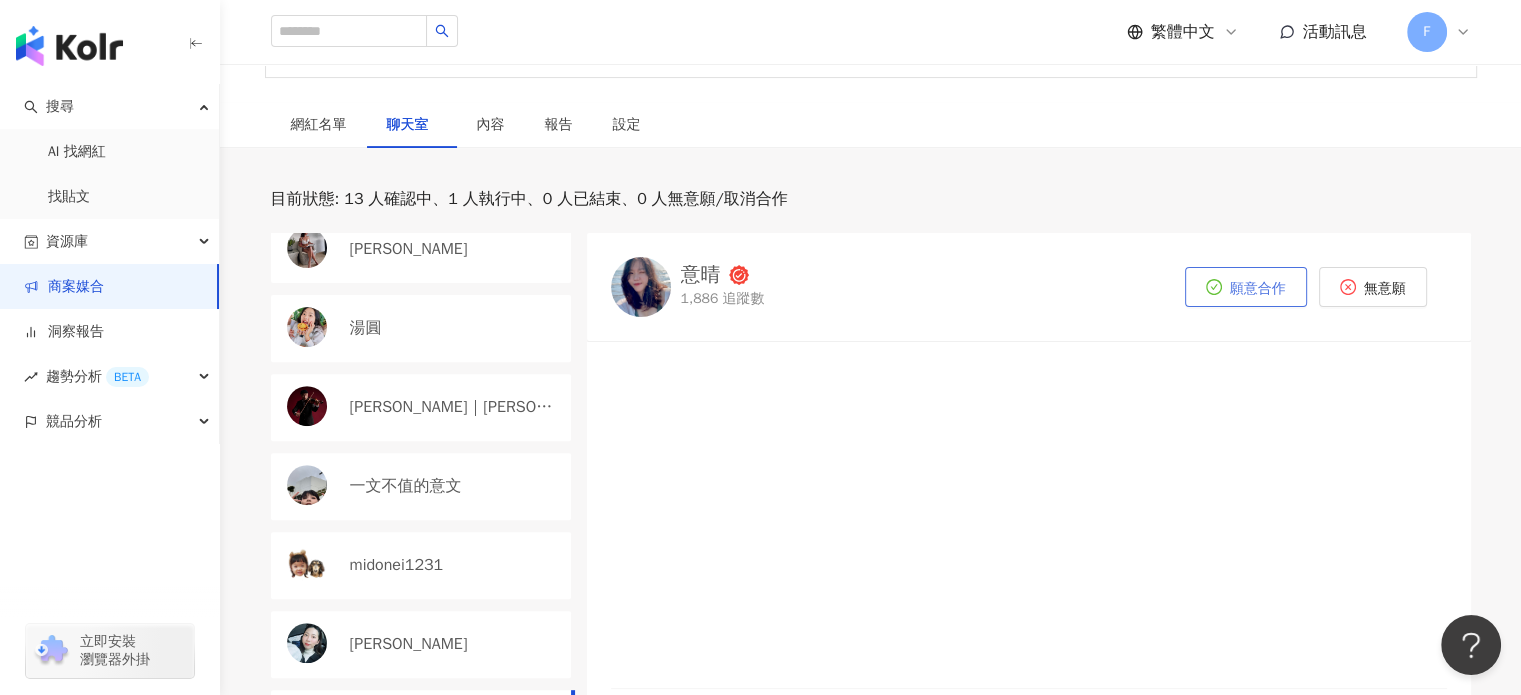 click on "願意合作" at bounding box center [1258, 289] 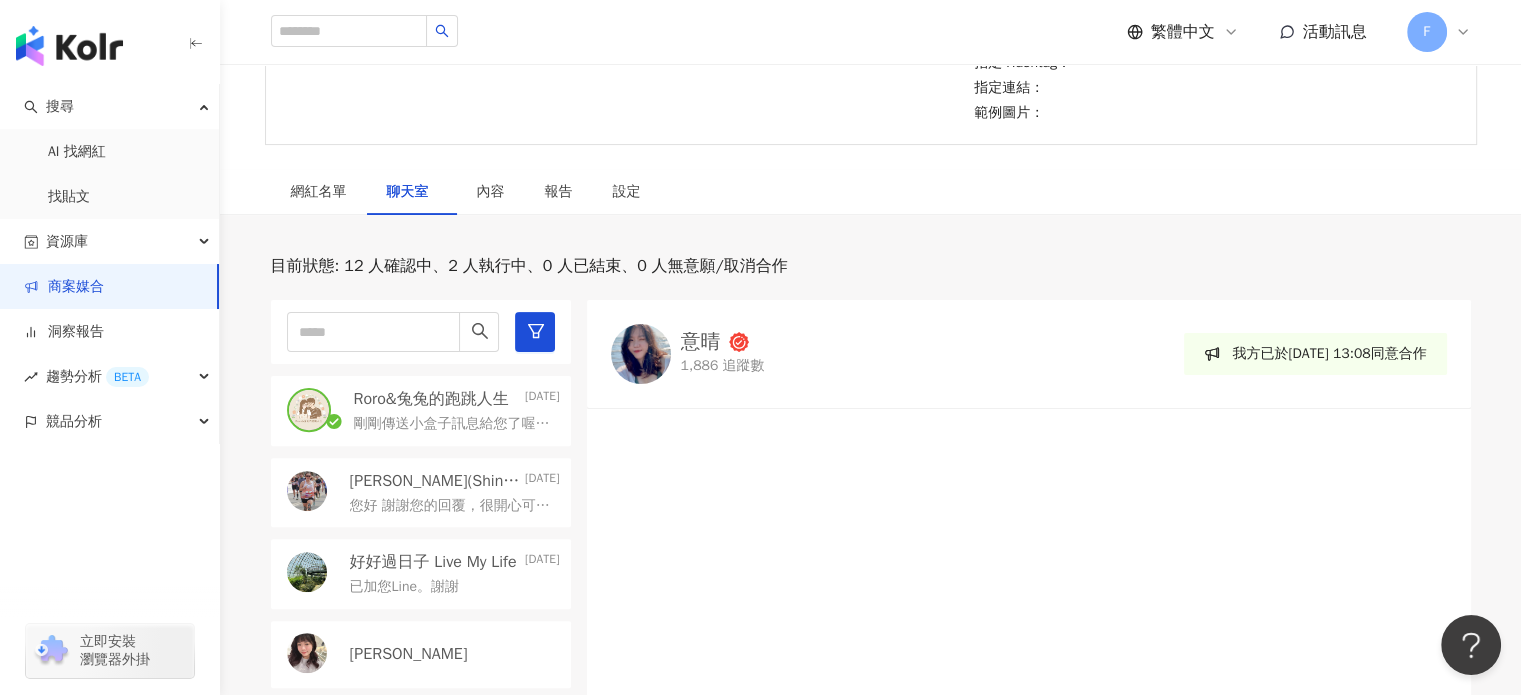 scroll, scrollTop: 508, scrollLeft: 0, axis: vertical 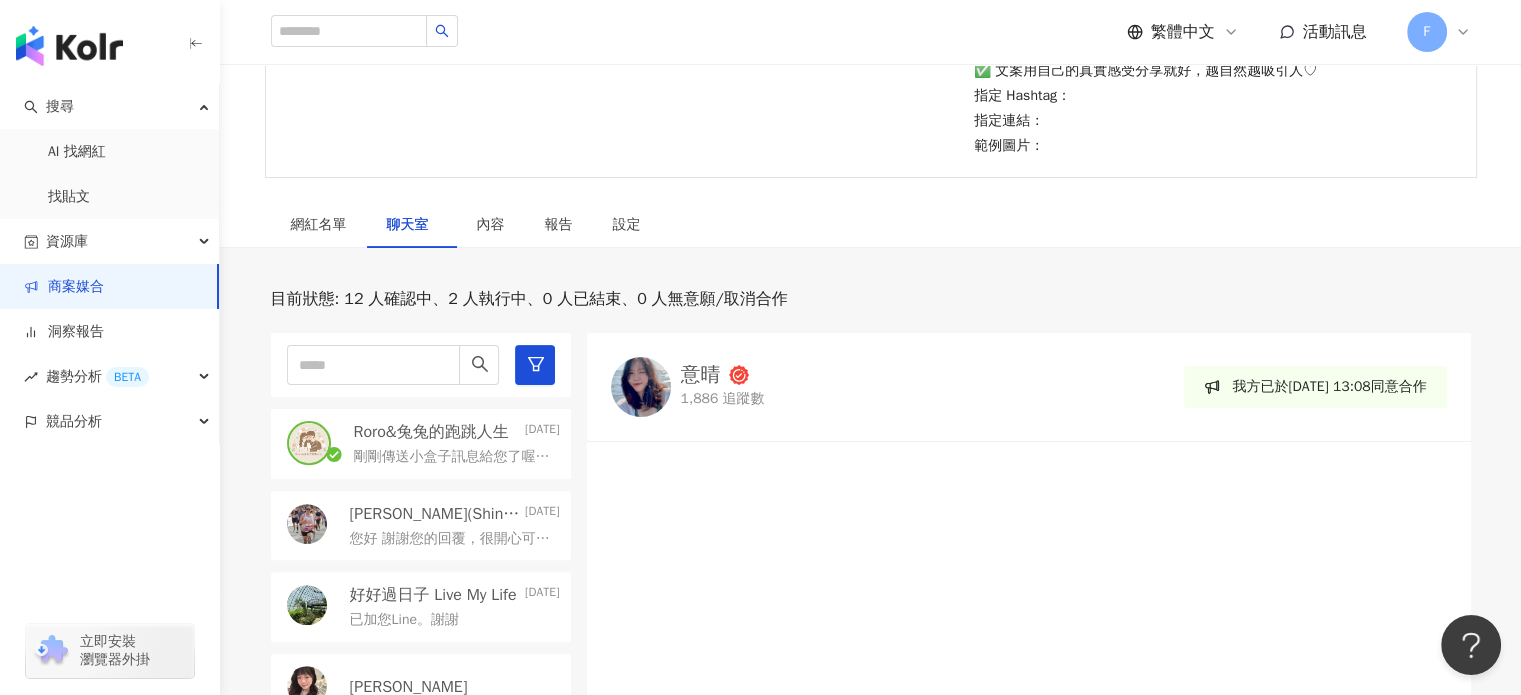 click on "剛剛傳送小盒子訊息給您了喔!謝謝" at bounding box center (453, 457) 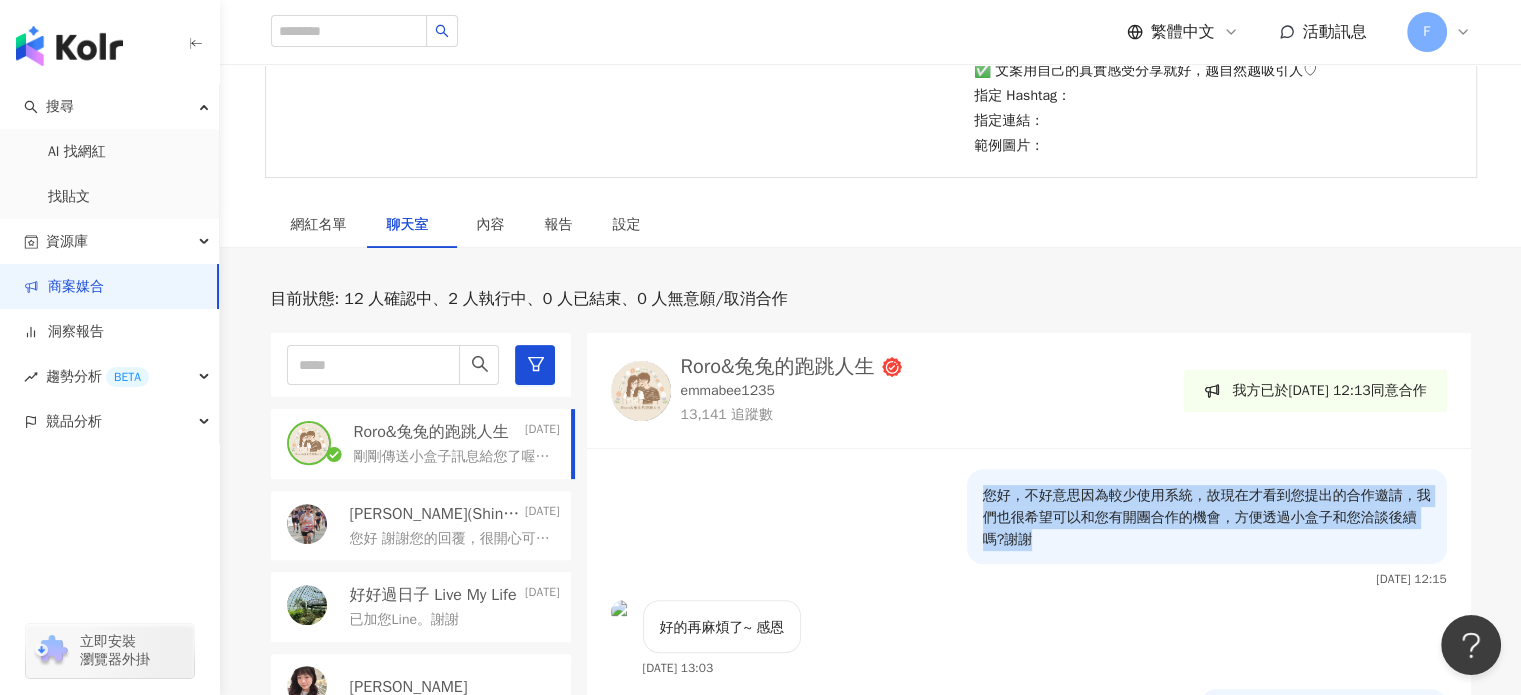 drag, startPoint x: 984, startPoint y: 503, endPoint x: 1040, endPoint y: 543, distance: 68.8186 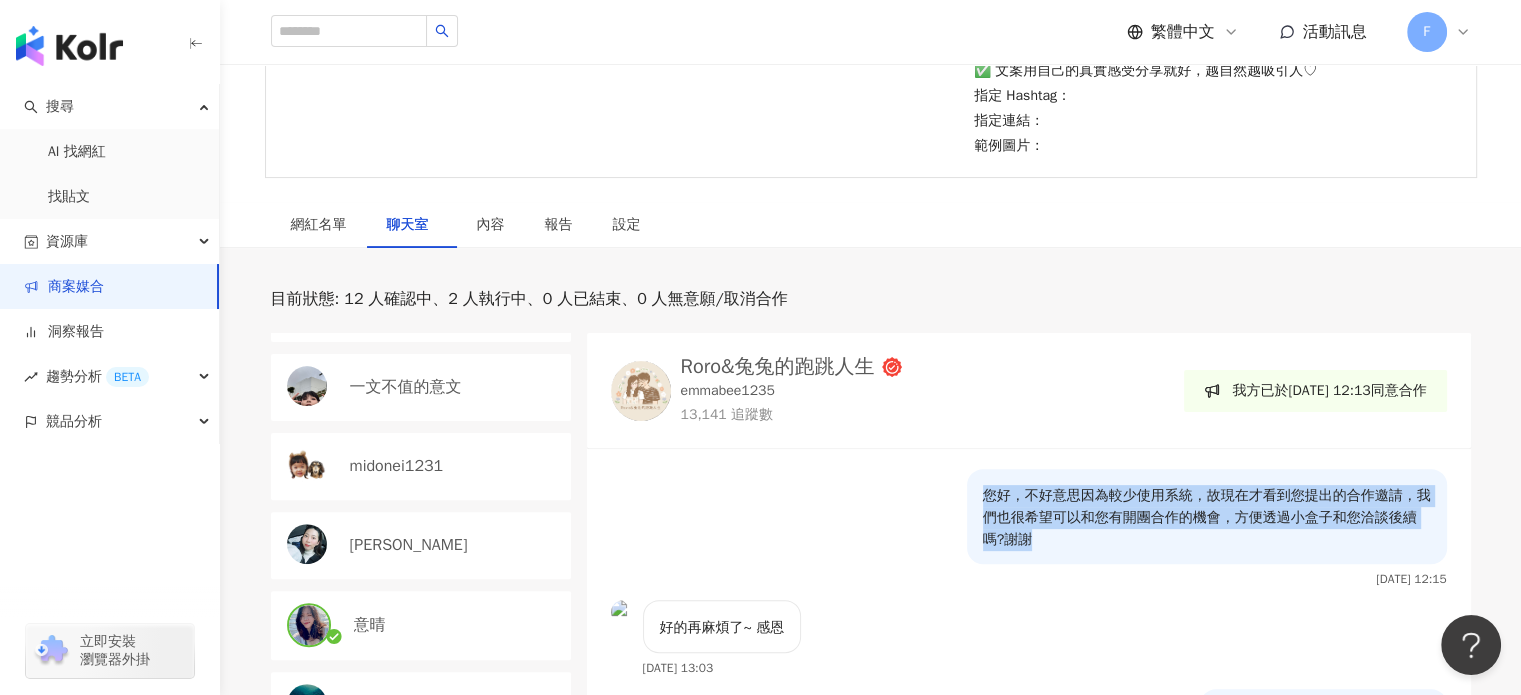 scroll, scrollTop: 620, scrollLeft: 0, axis: vertical 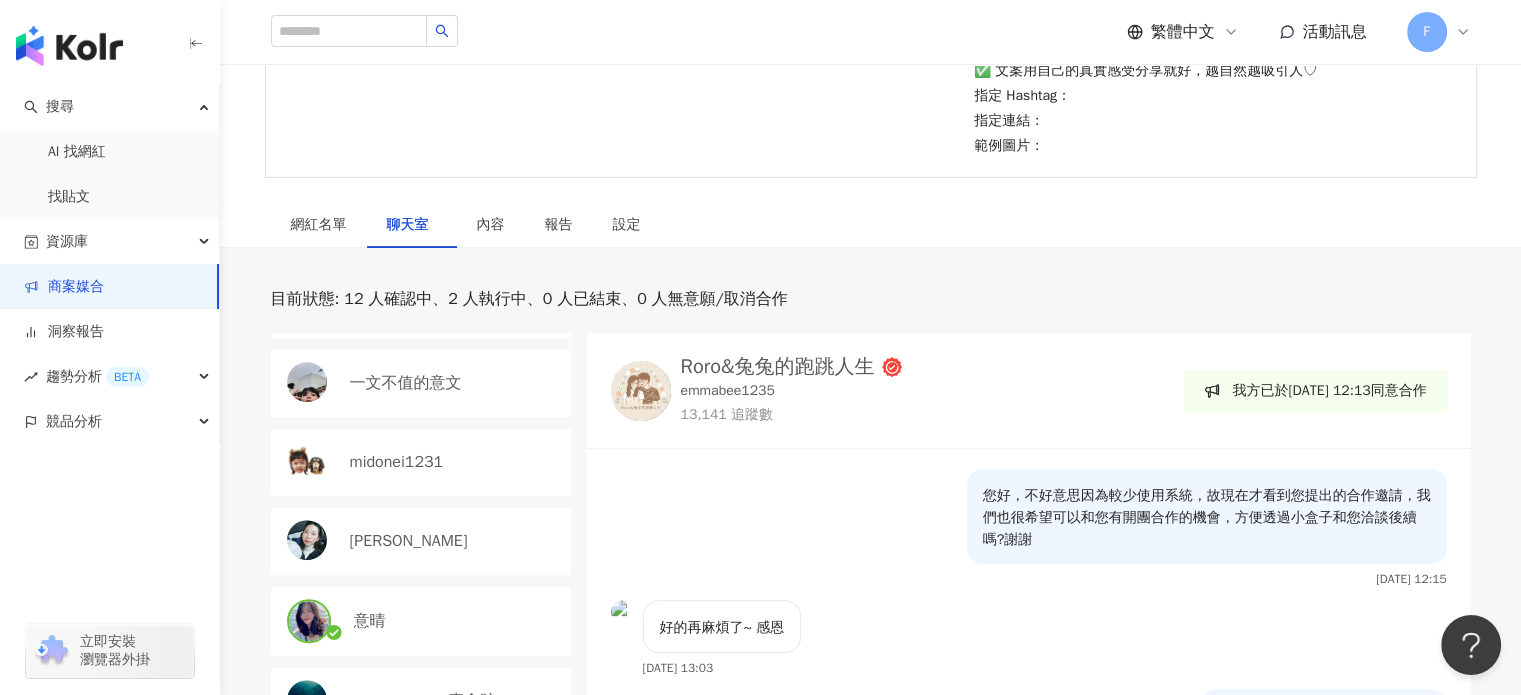 click on "意晴" at bounding box center [457, 621] 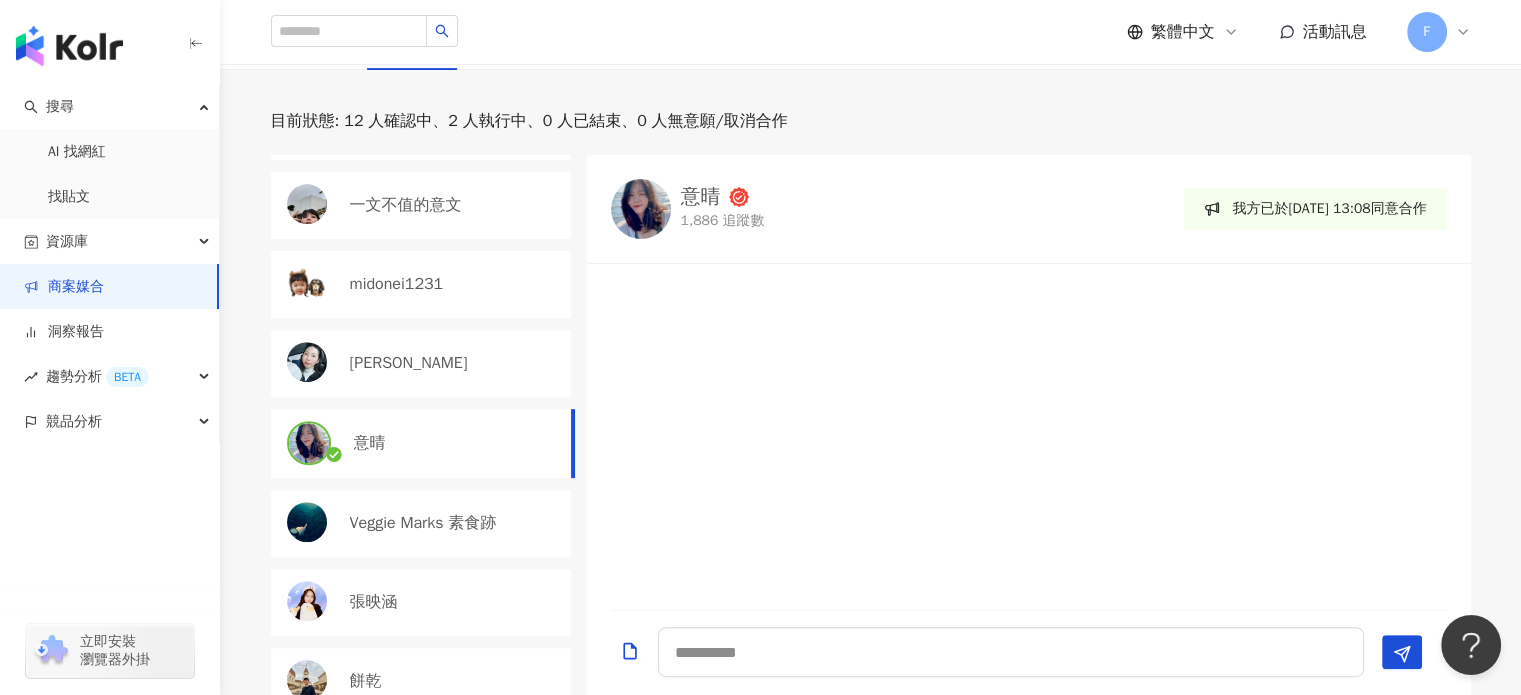 scroll, scrollTop: 908, scrollLeft: 0, axis: vertical 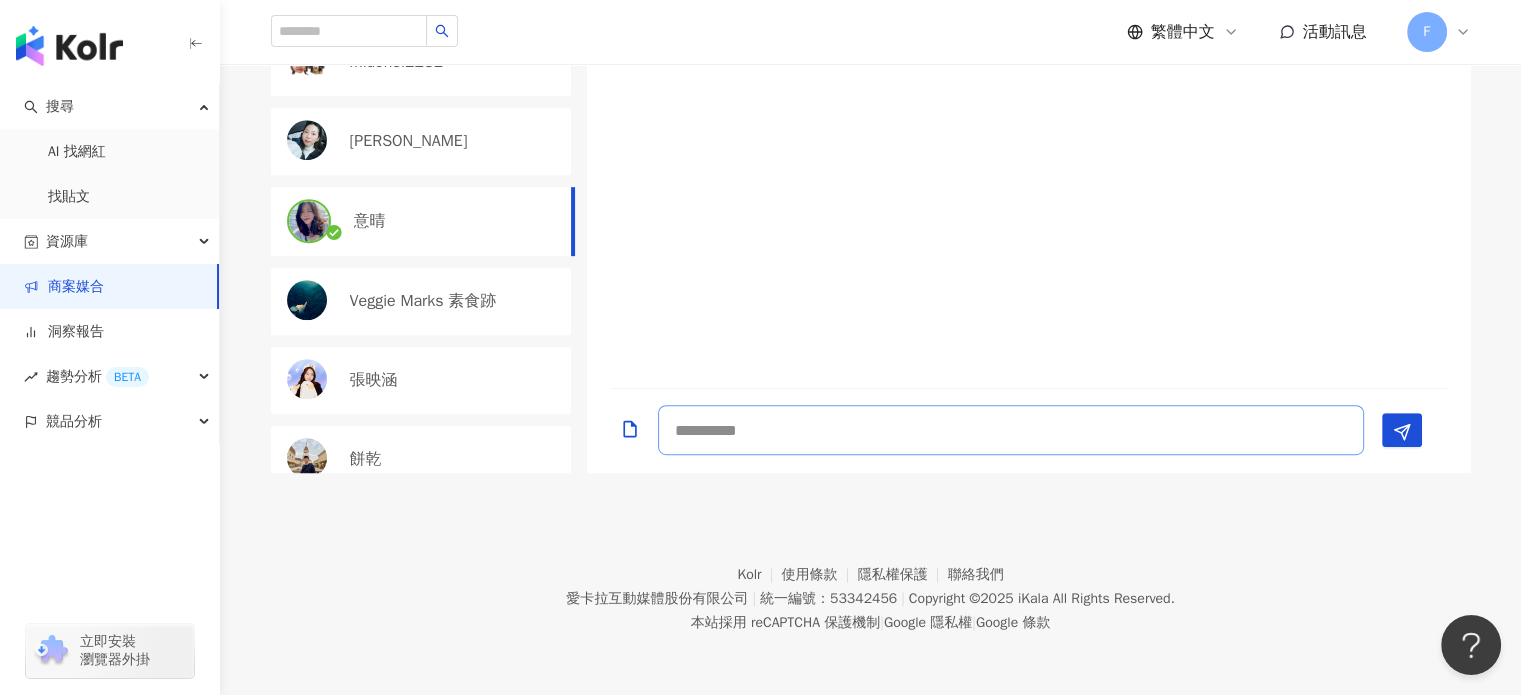 click at bounding box center [1011, 430] 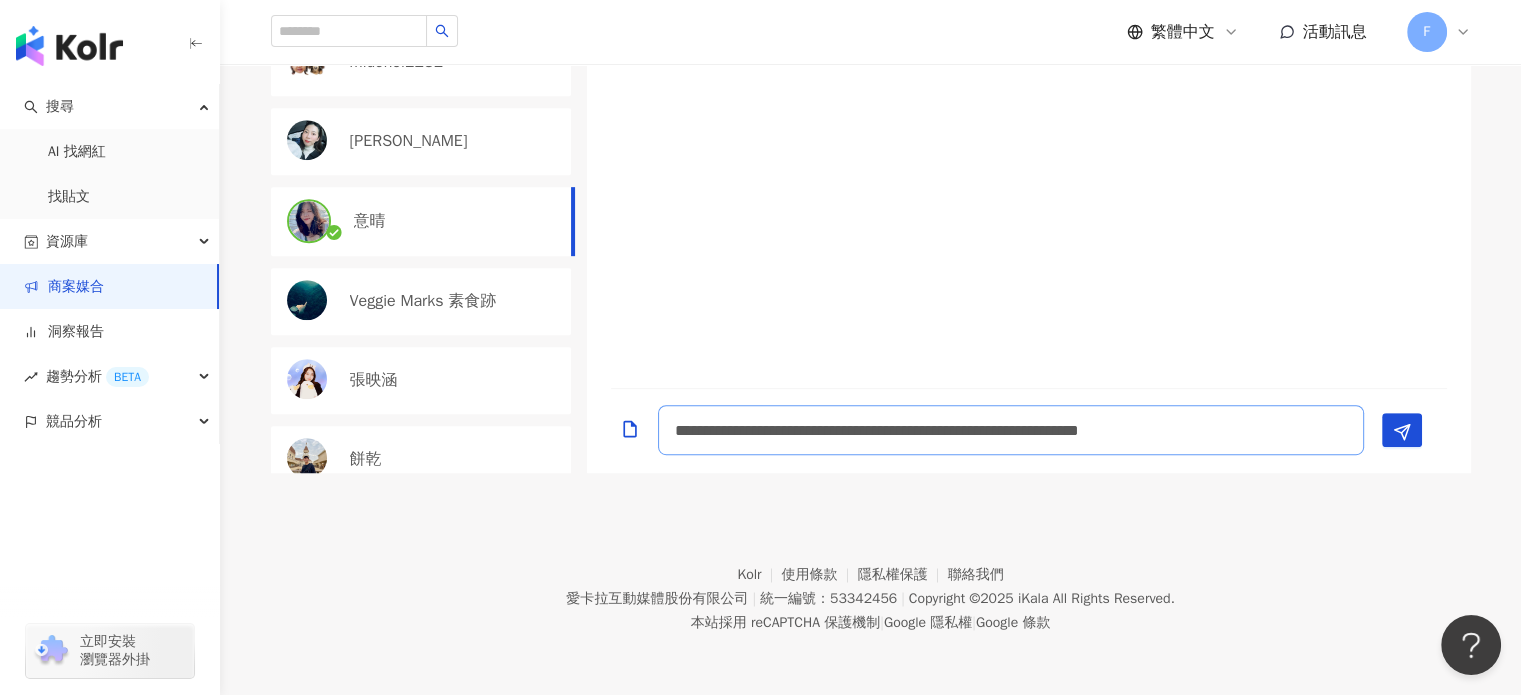 scroll, scrollTop: 1, scrollLeft: 0, axis: vertical 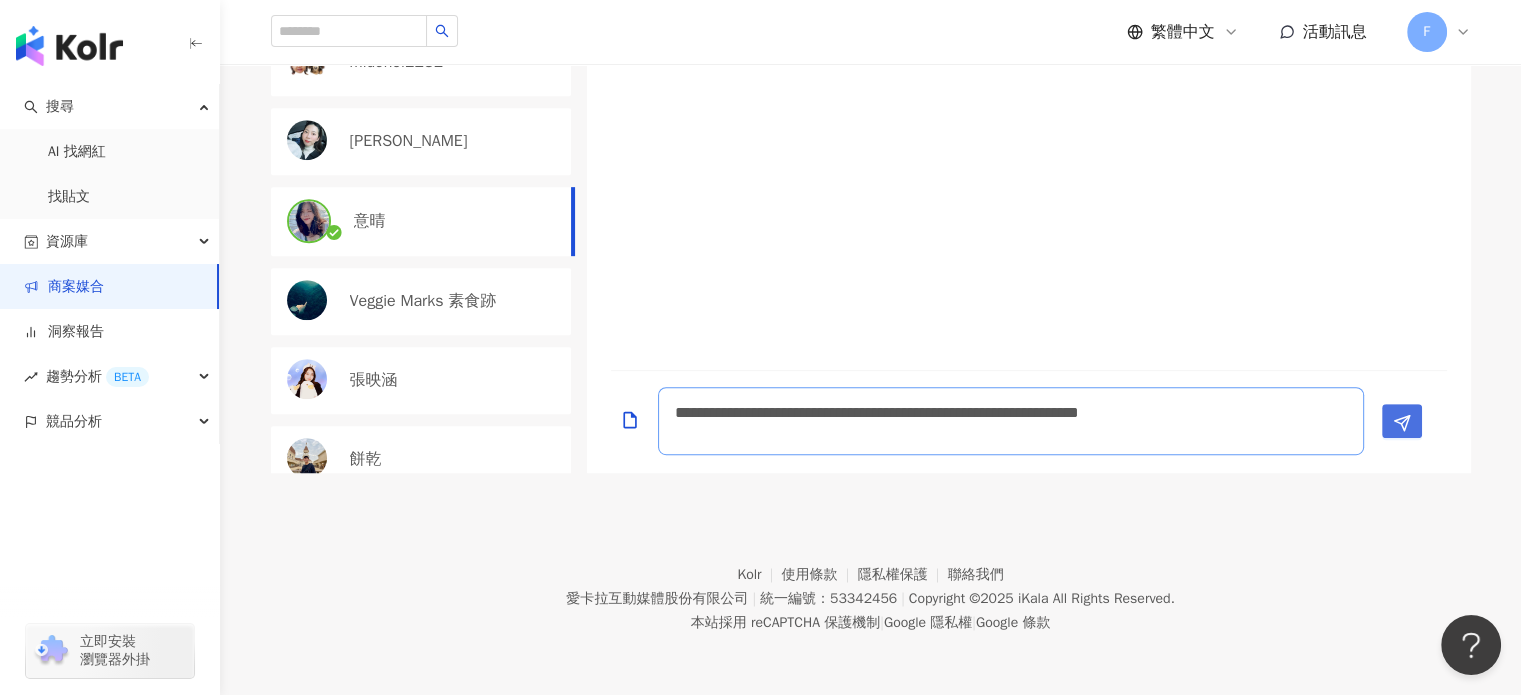 type on "**********" 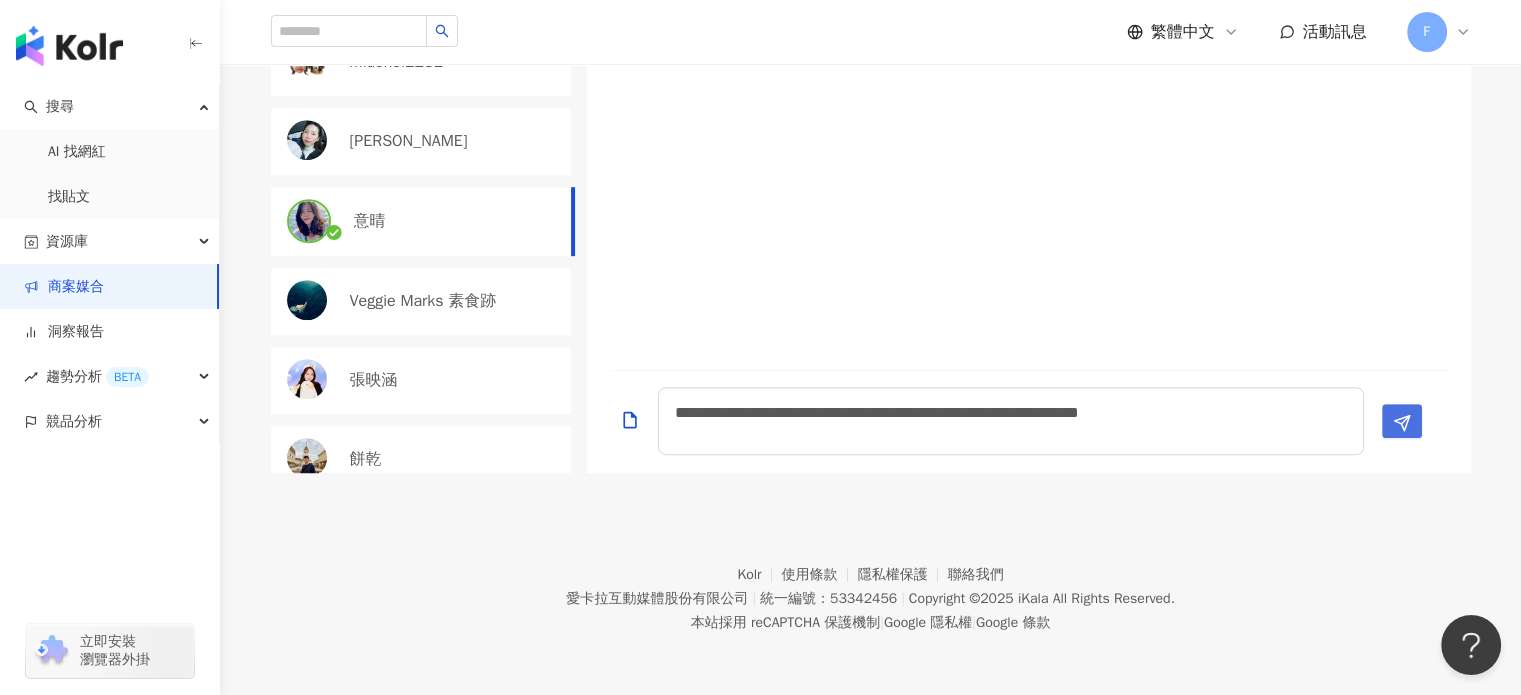 click 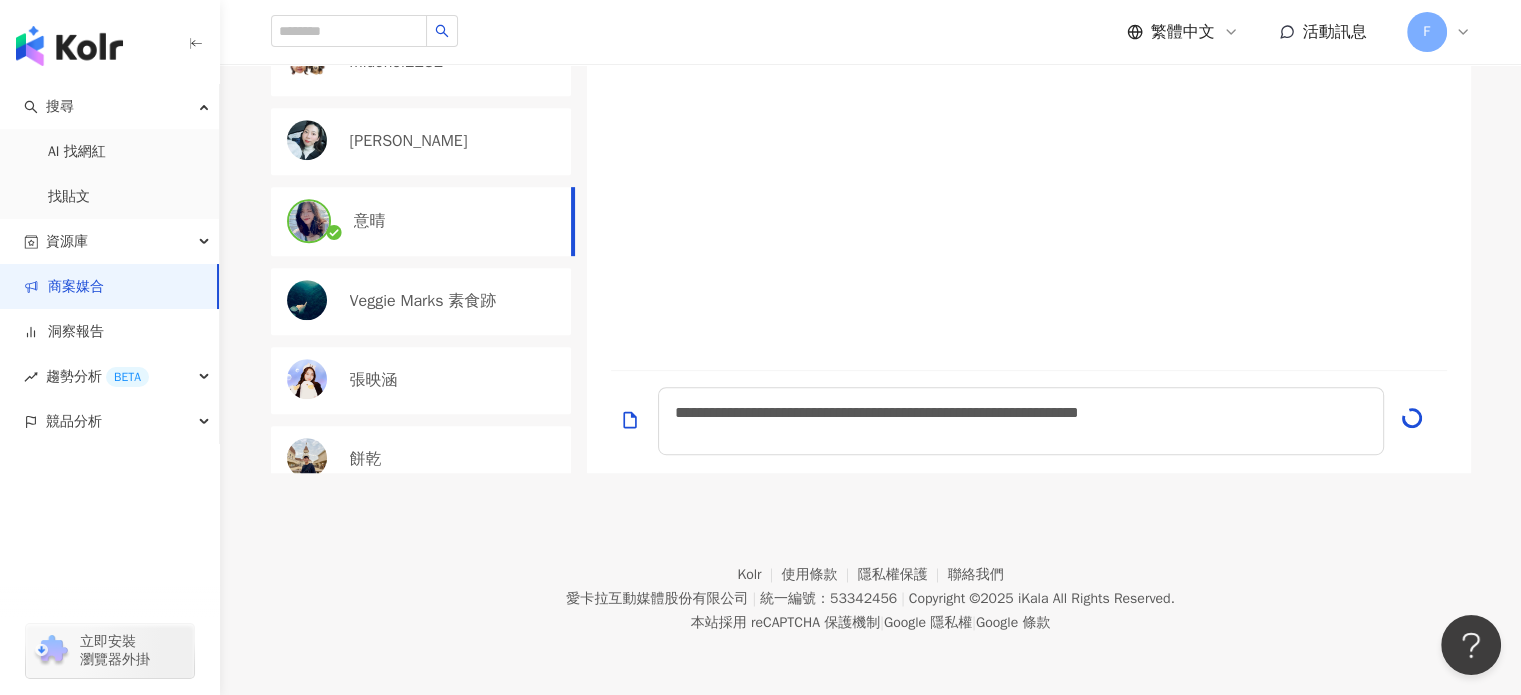 type 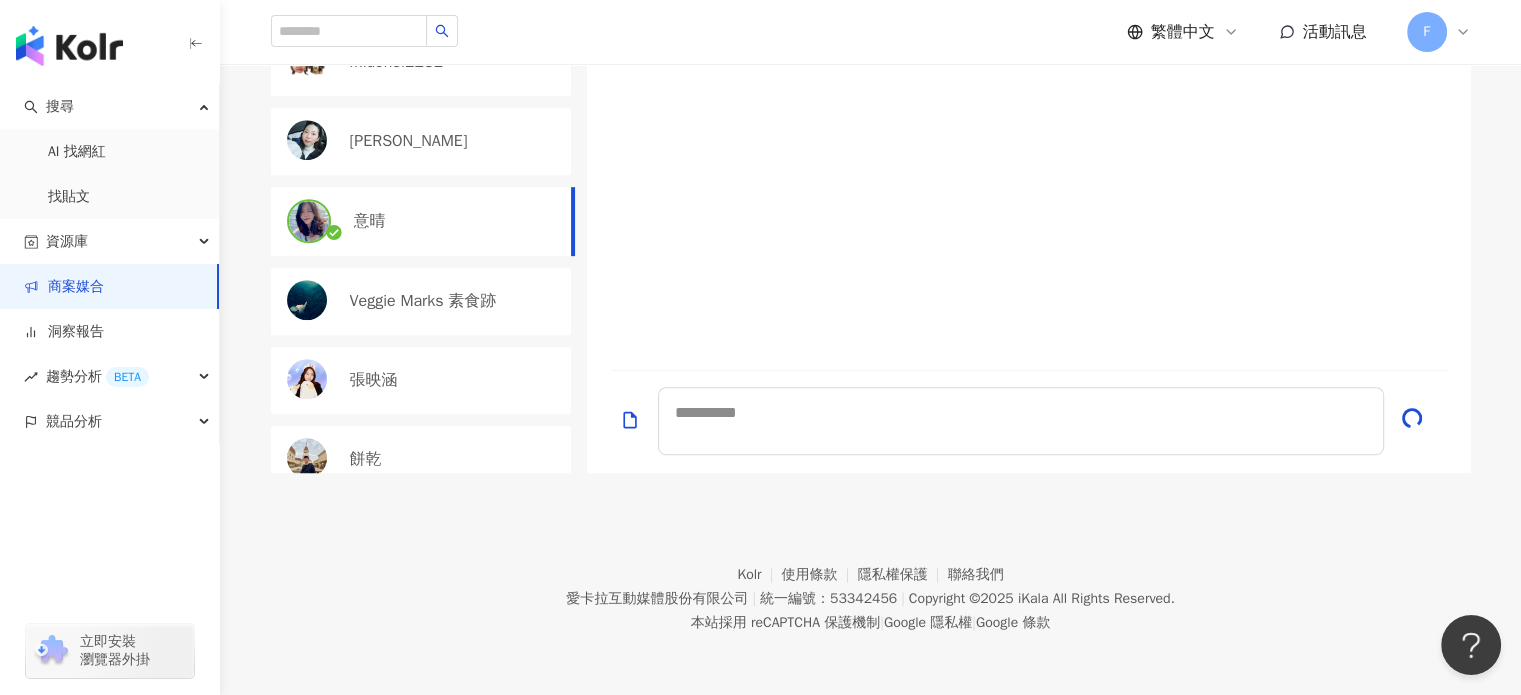 scroll, scrollTop: 0, scrollLeft: 0, axis: both 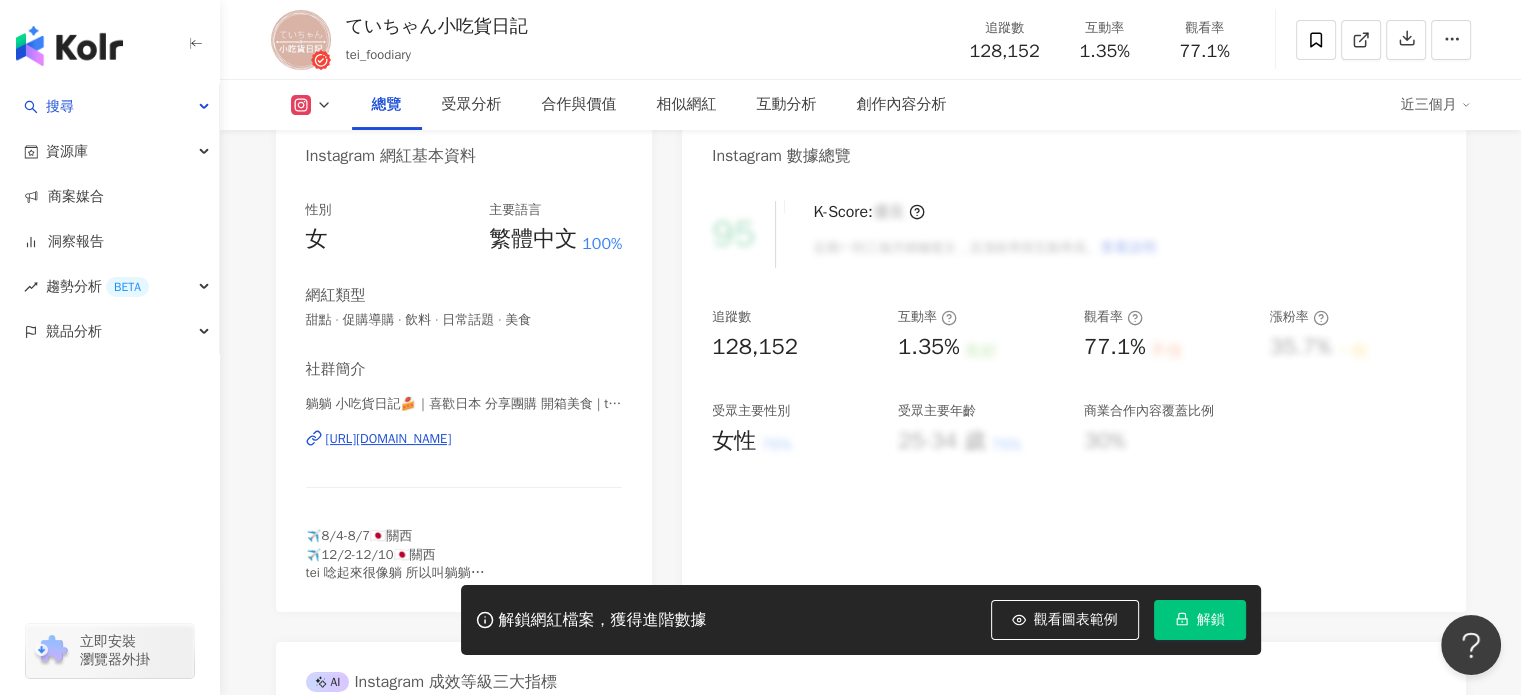 click on "[URL][DOMAIN_NAME]" at bounding box center [389, 439] 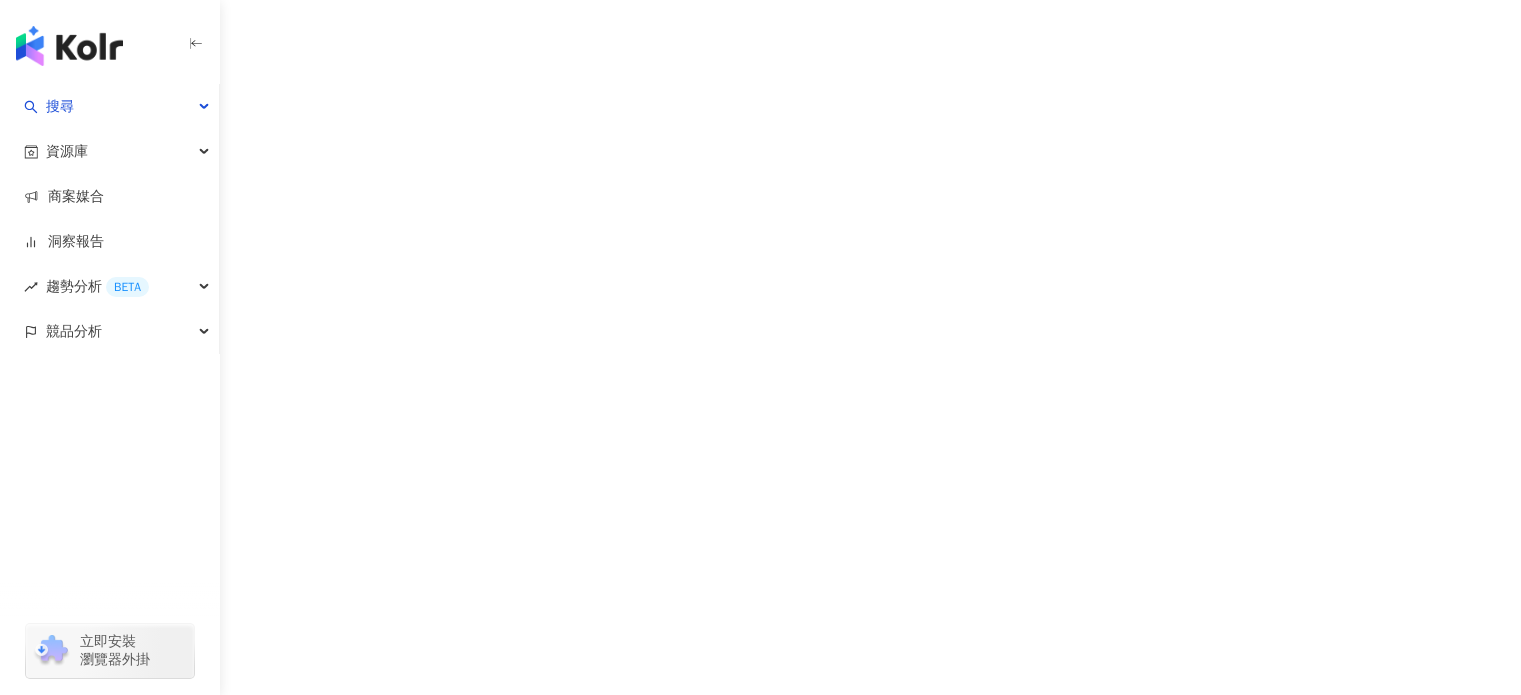 scroll, scrollTop: 0, scrollLeft: 0, axis: both 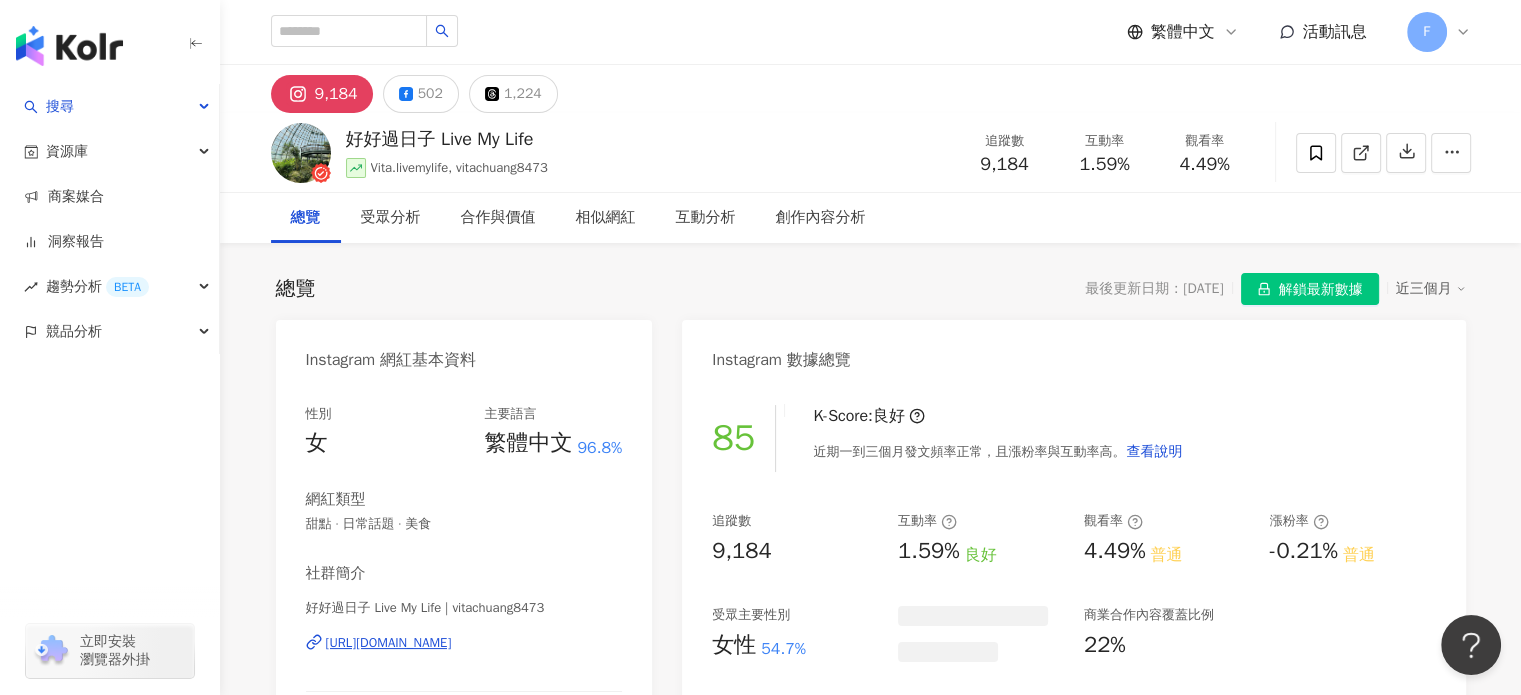 click on "https://www.instagram.com/vitachuang8473/" at bounding box center (389, 643) 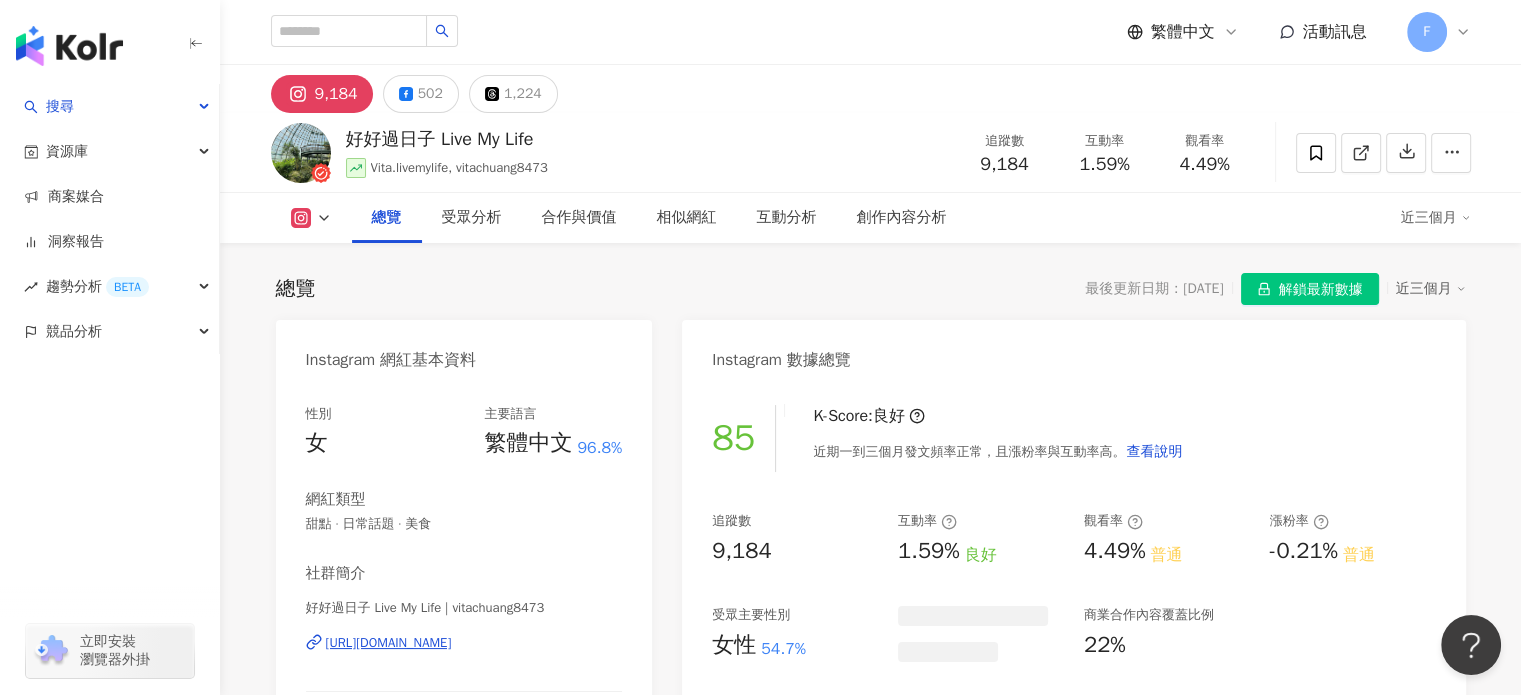 scroll, scrollTop: 300, scrollLeft: 0, axis: vertical 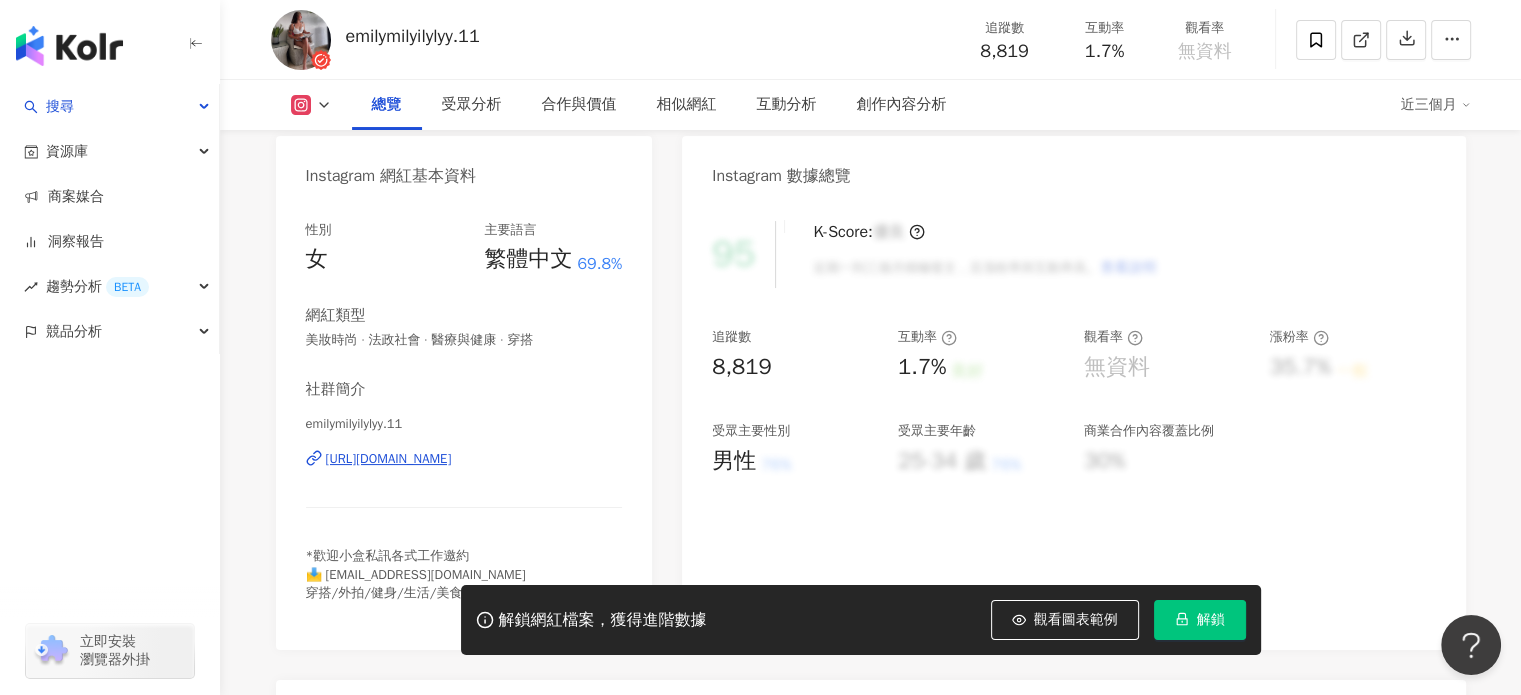 click on "https://www.instagram.com/emilymilyilylyy.11/" at bounding box center [389, 459] 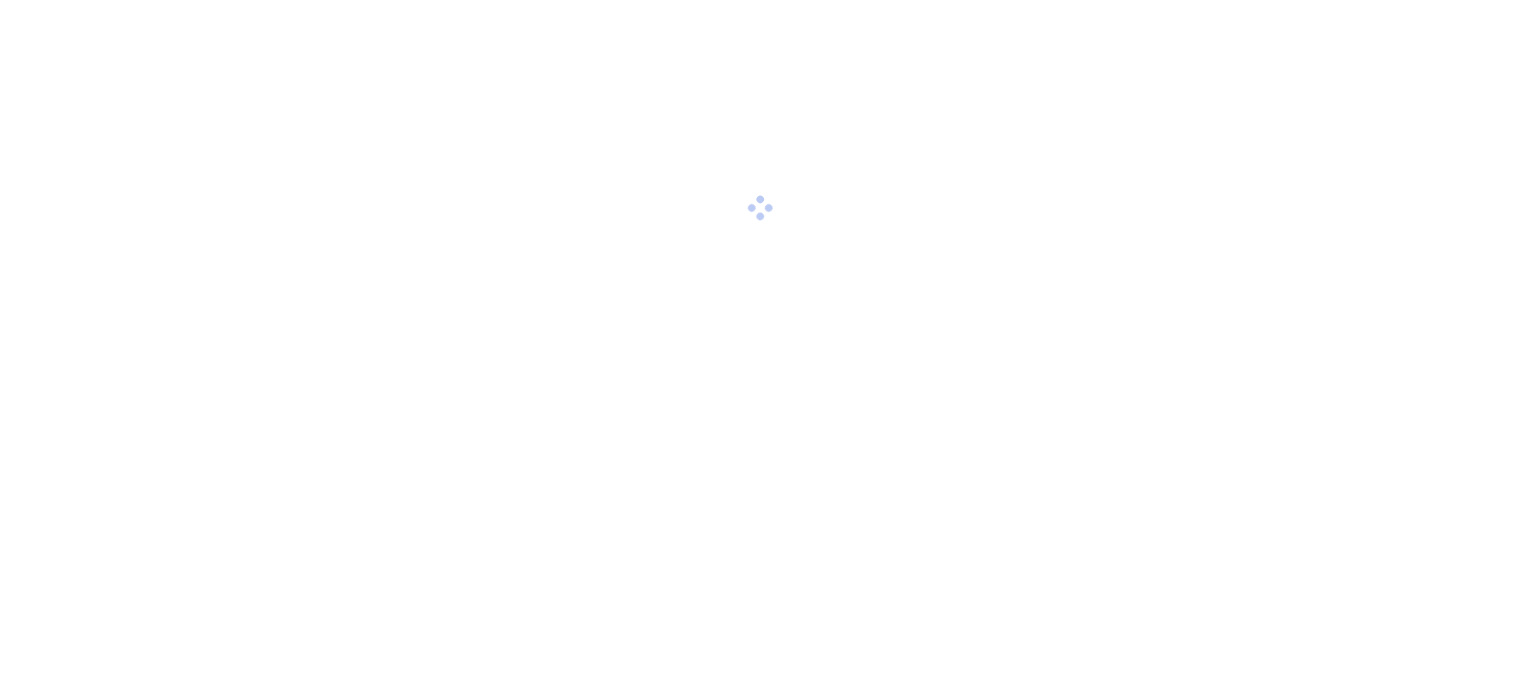 scroll, scrollTop: 0, scrollLeft: 0, axis: both 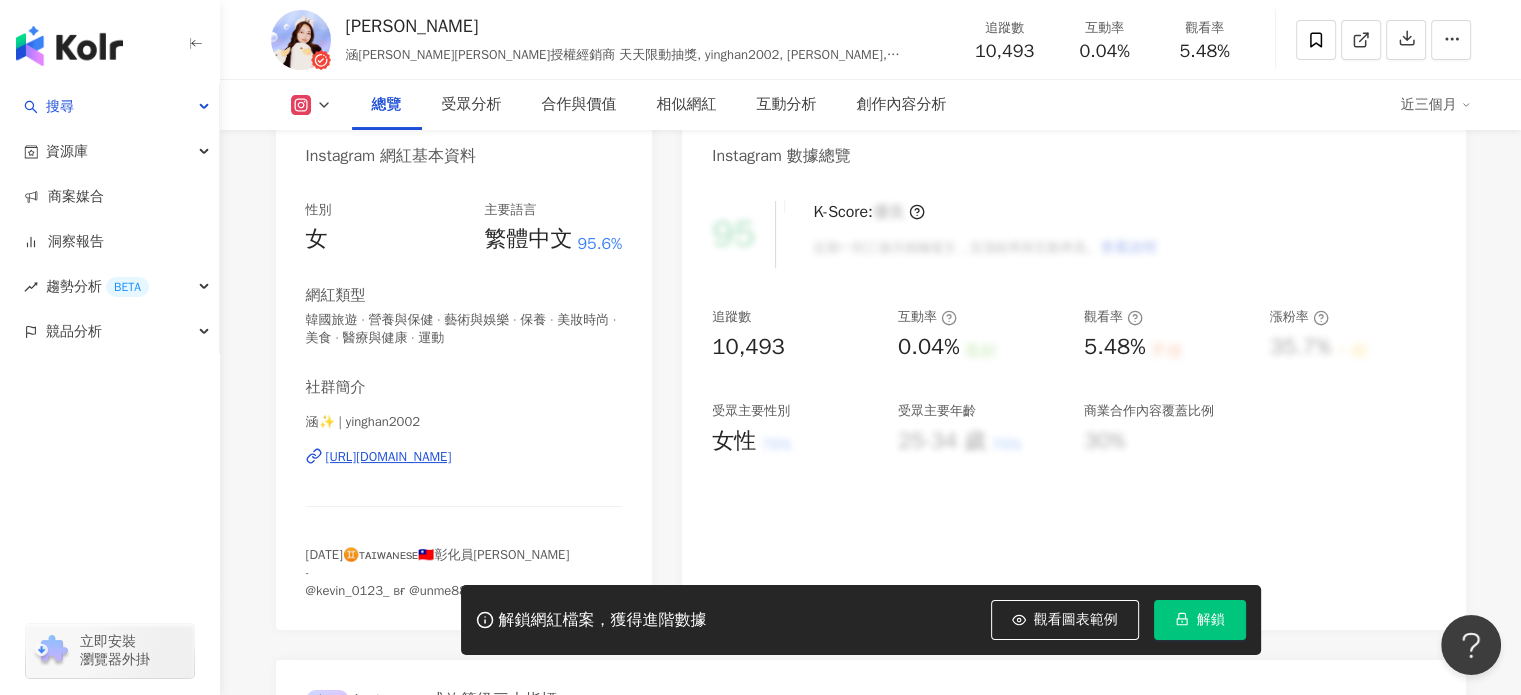 click on "https://www.instagram.com/yinghan2002/" at bounding box center [389, 457] 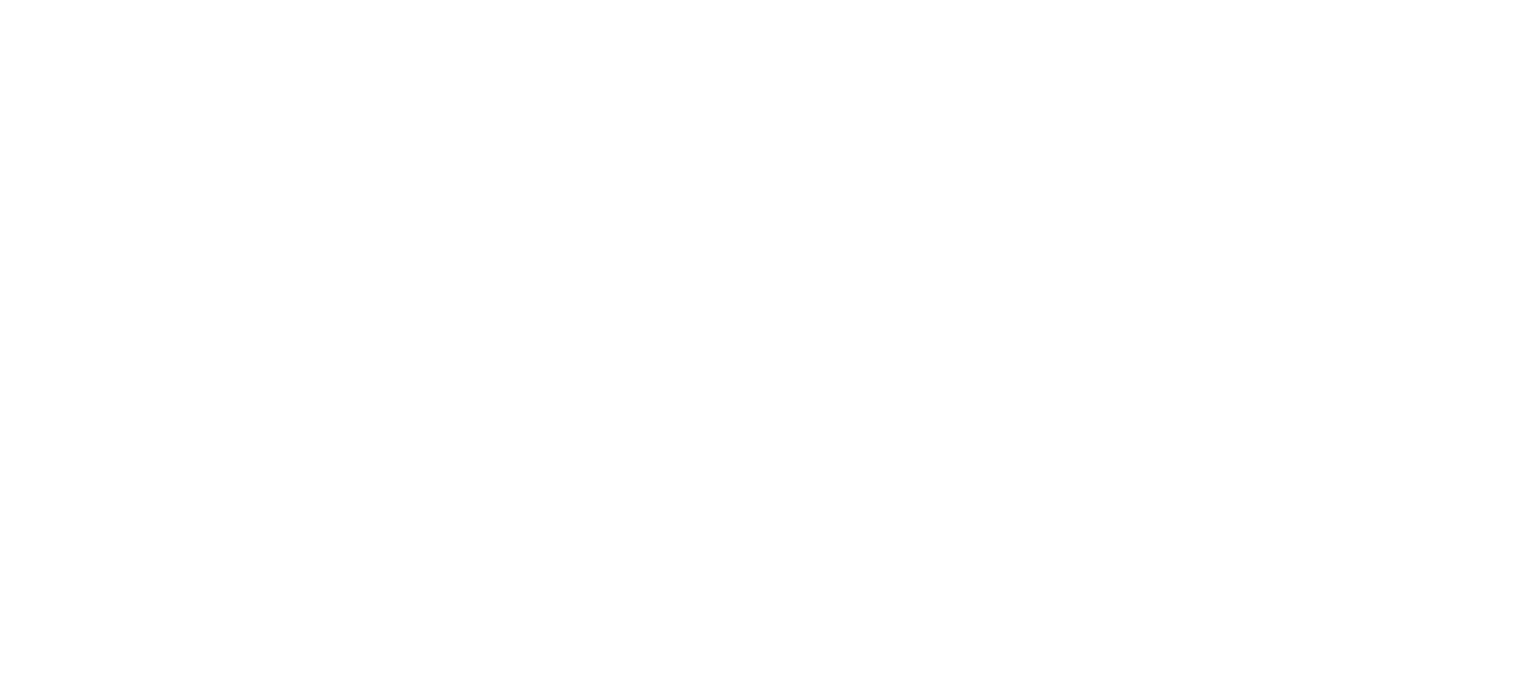 scroll, scrollTop: 0, scrollLeft: 0, axis: both 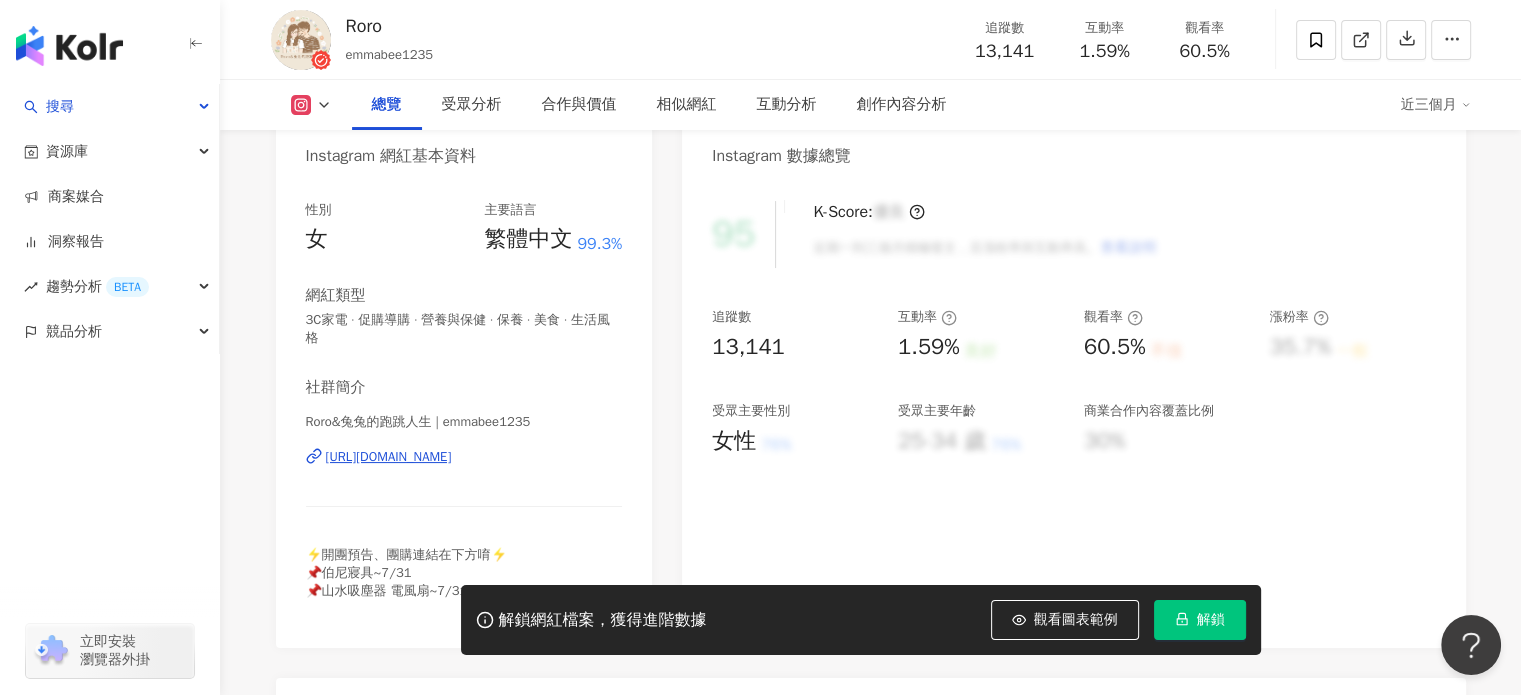 click on "https://www.instagram.com/emmabee1235/" at bounding box center (389, 457) 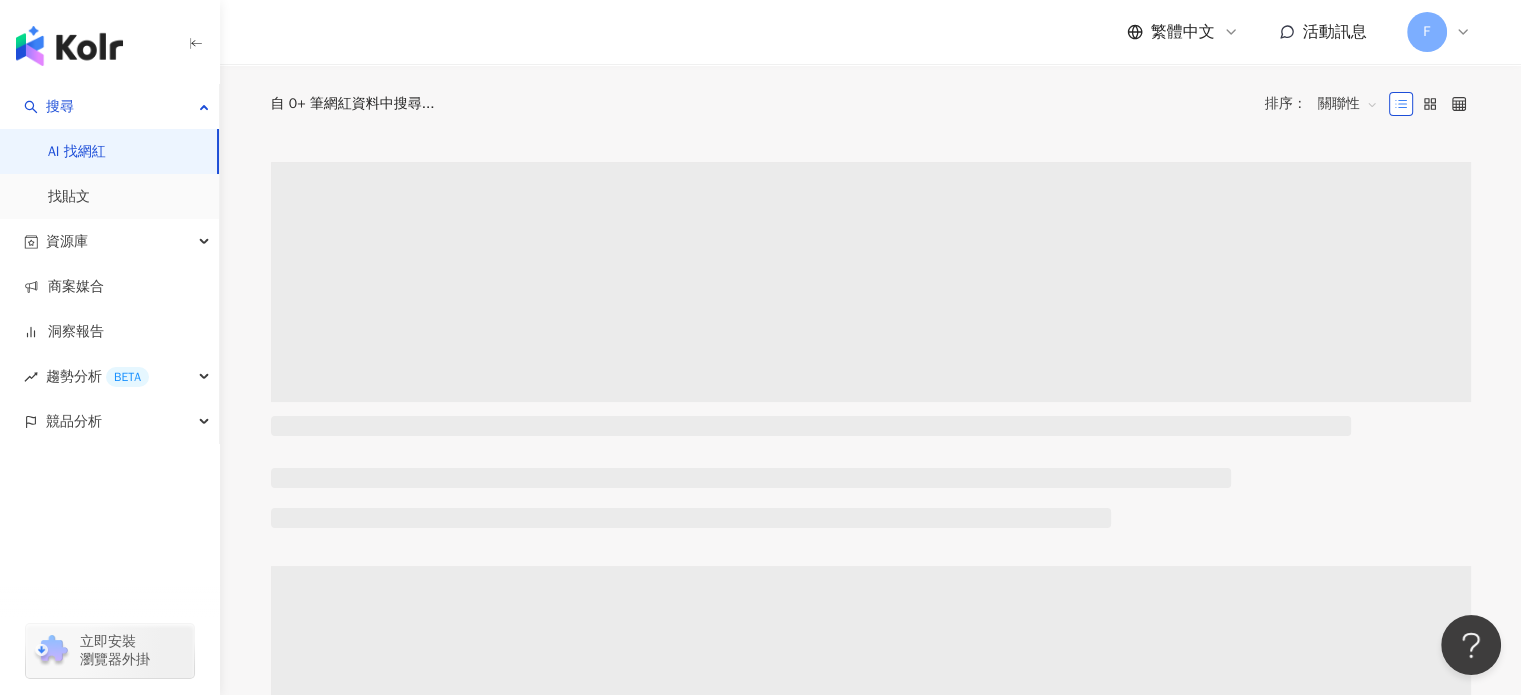 scroll, scrollTop: 0, scrollLeft: 0, axis: both 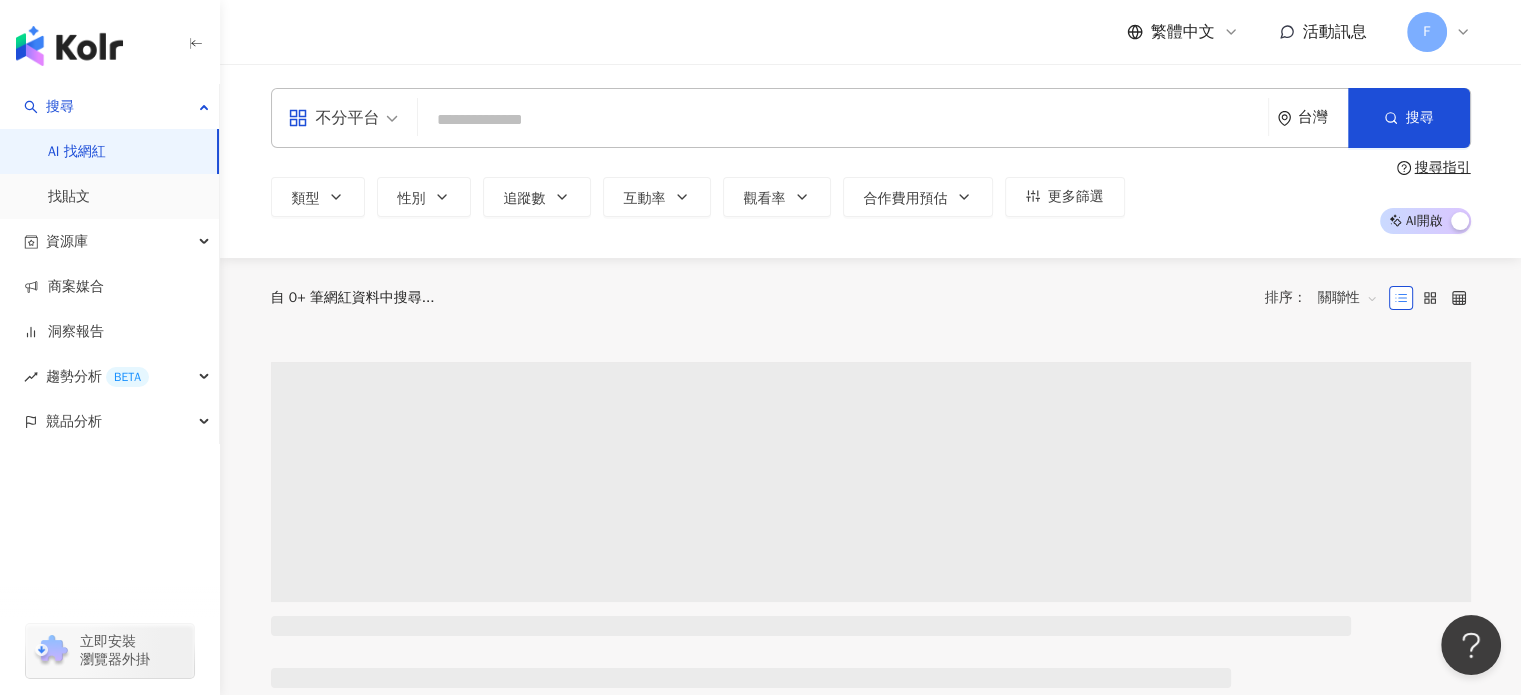 click at bounding box center (843, 120) 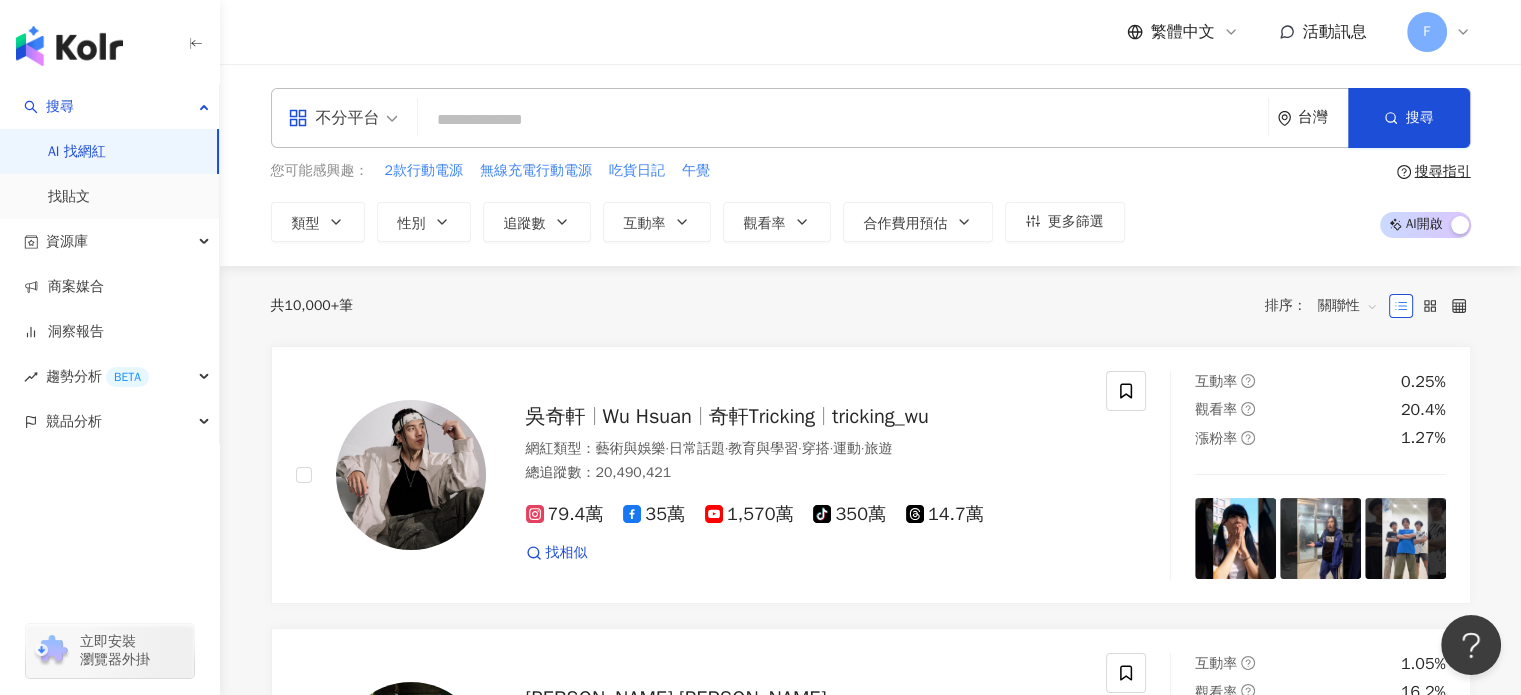 click at bounding box center [843, 120] 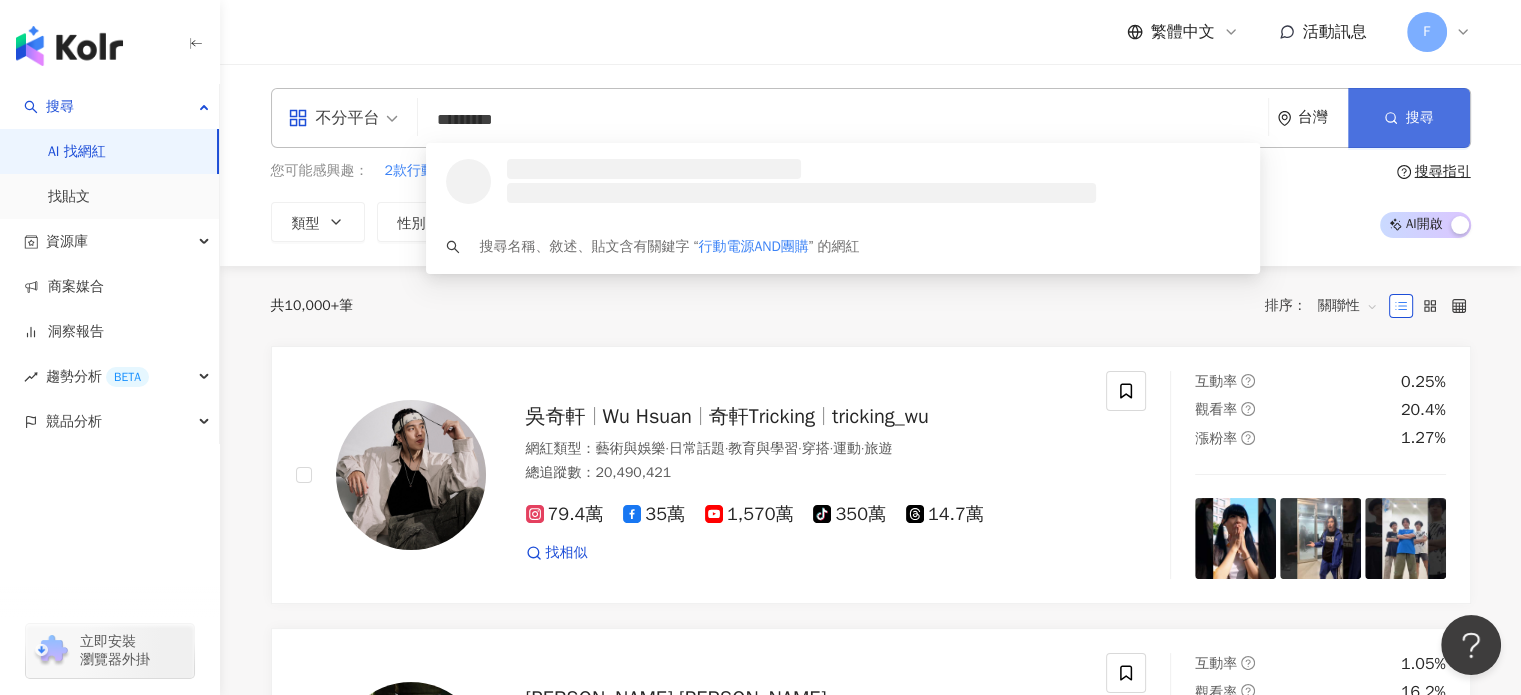 type on "*********" 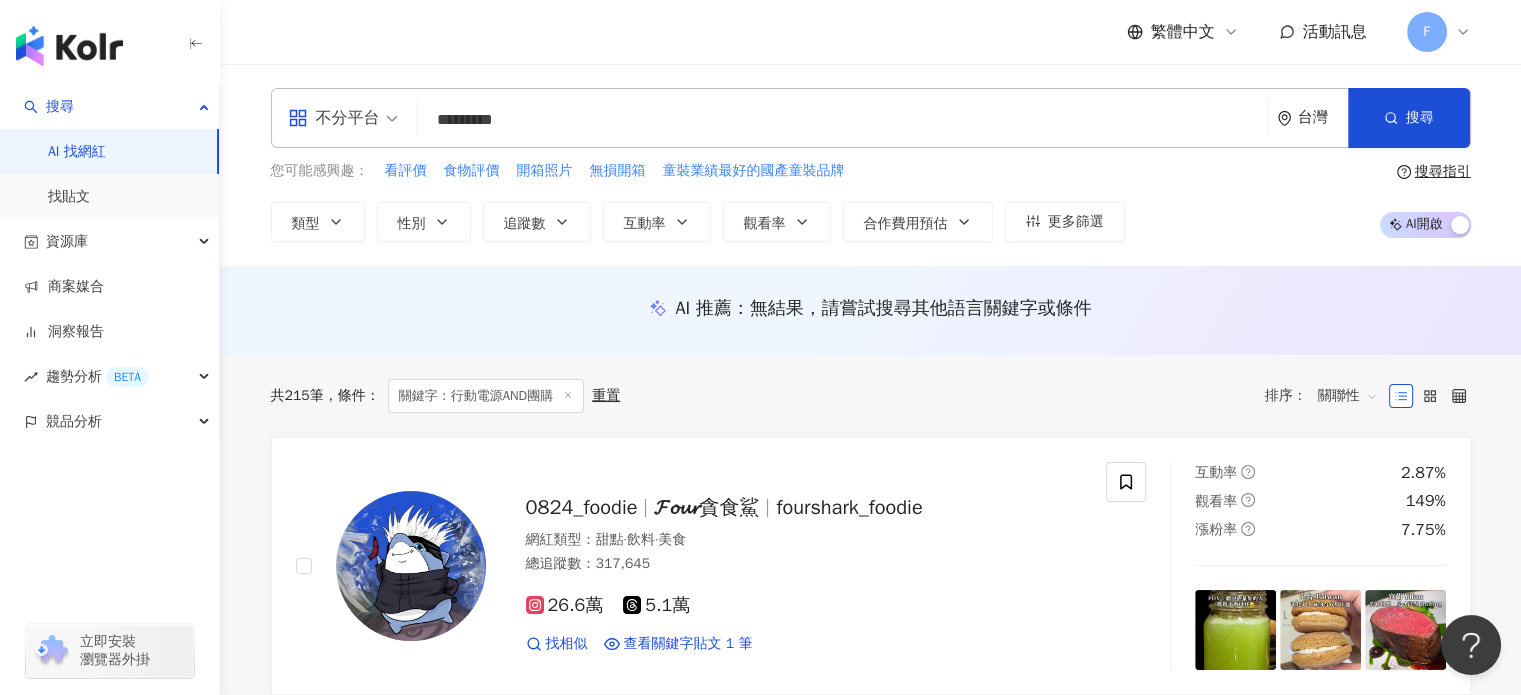 click on "您可能感興趣： 看評價  食物評價  開箱照片  無損開箱  童裝業績最好的國產童裝品牌  類型 性別 追蹤數 互動率 觀看率 合作費用預估  更多篩選 搜尋指引 AI  開啟 AI  關閉" at bounding box center [871, 201] 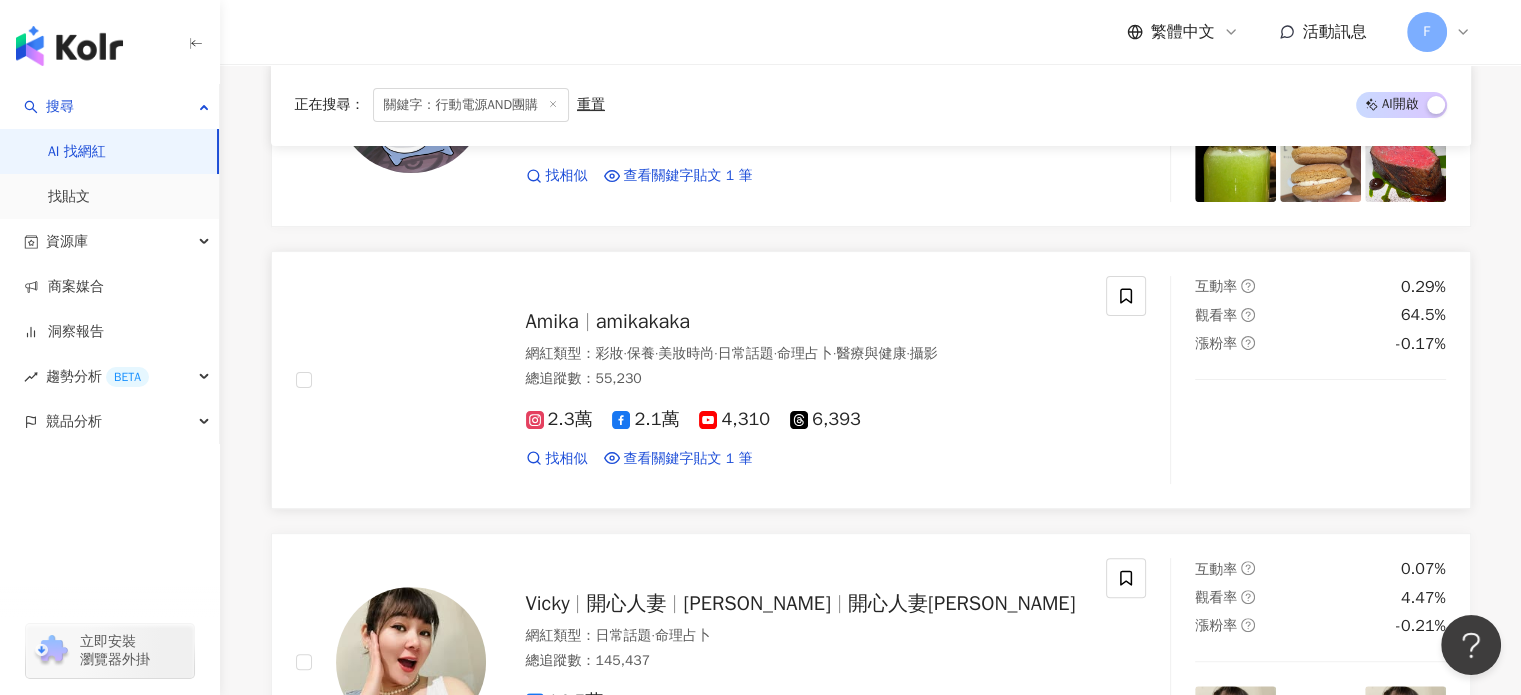 scroll, scrollTop: 500, scrollLeft: 0, axis: vertical 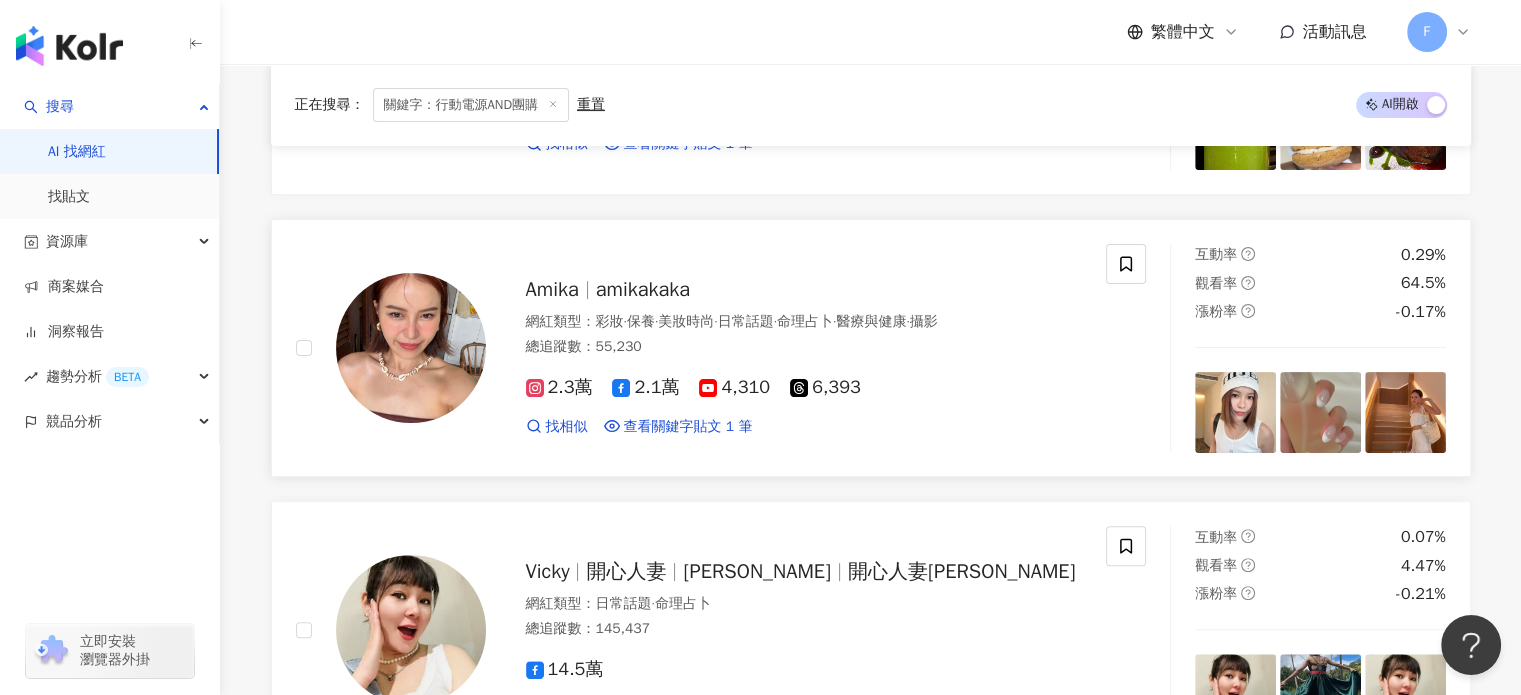 click at bounding box center (411, 348) 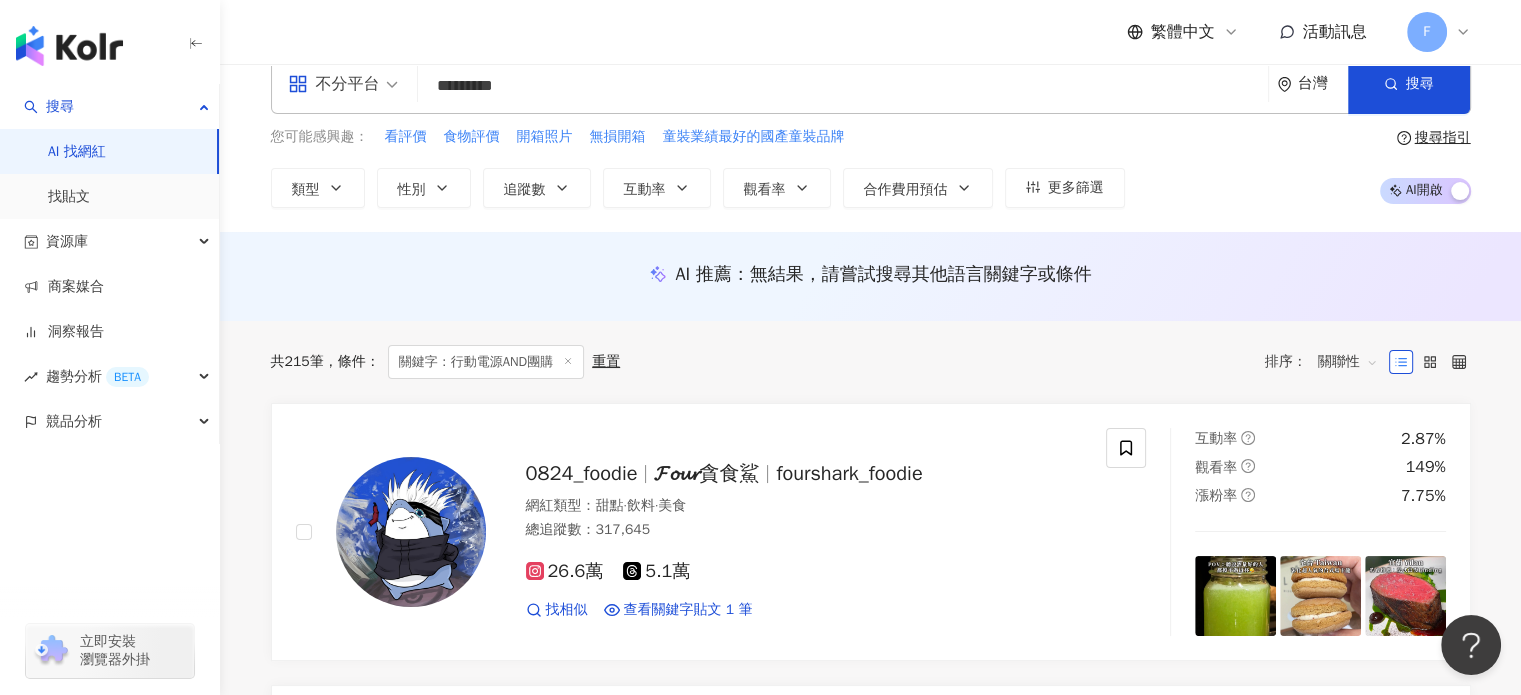 scroll, scrollTop: 0, scrollLeft: 0, axis: both 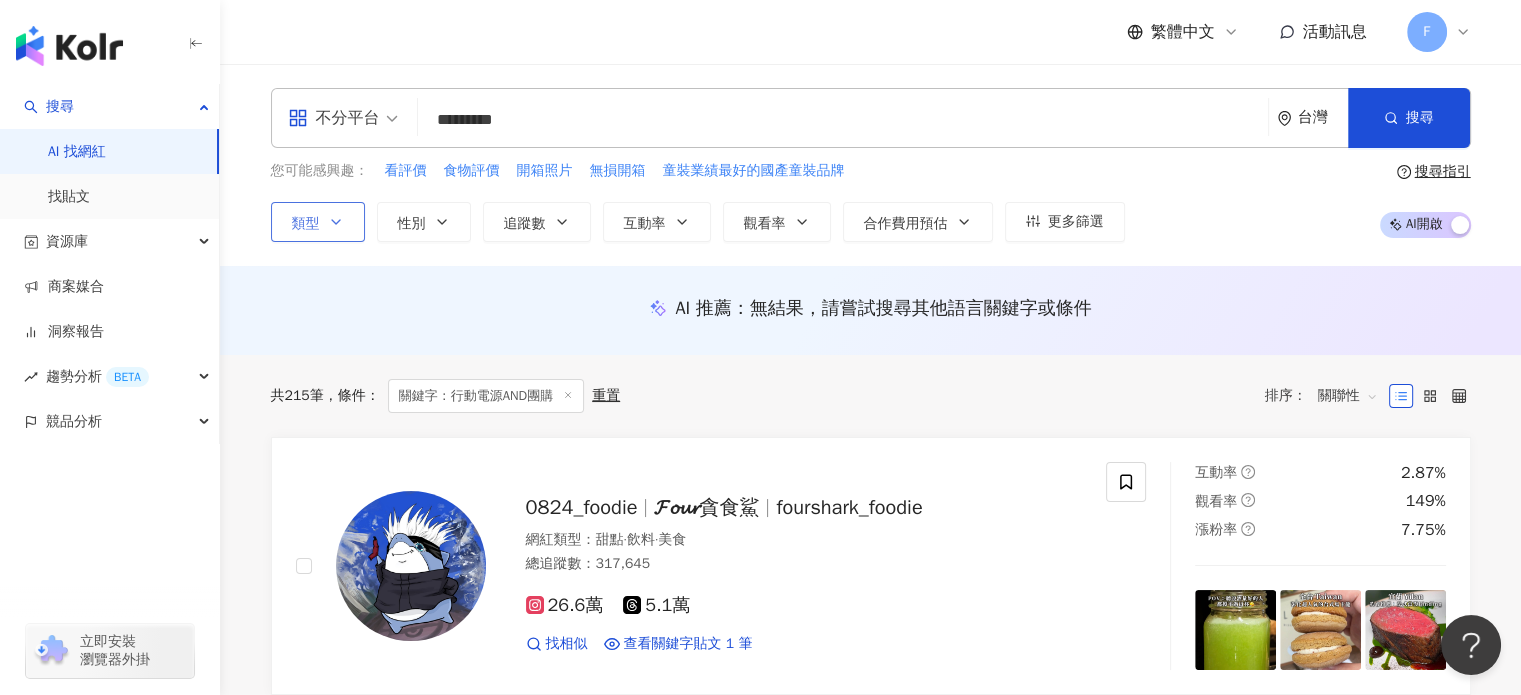 click 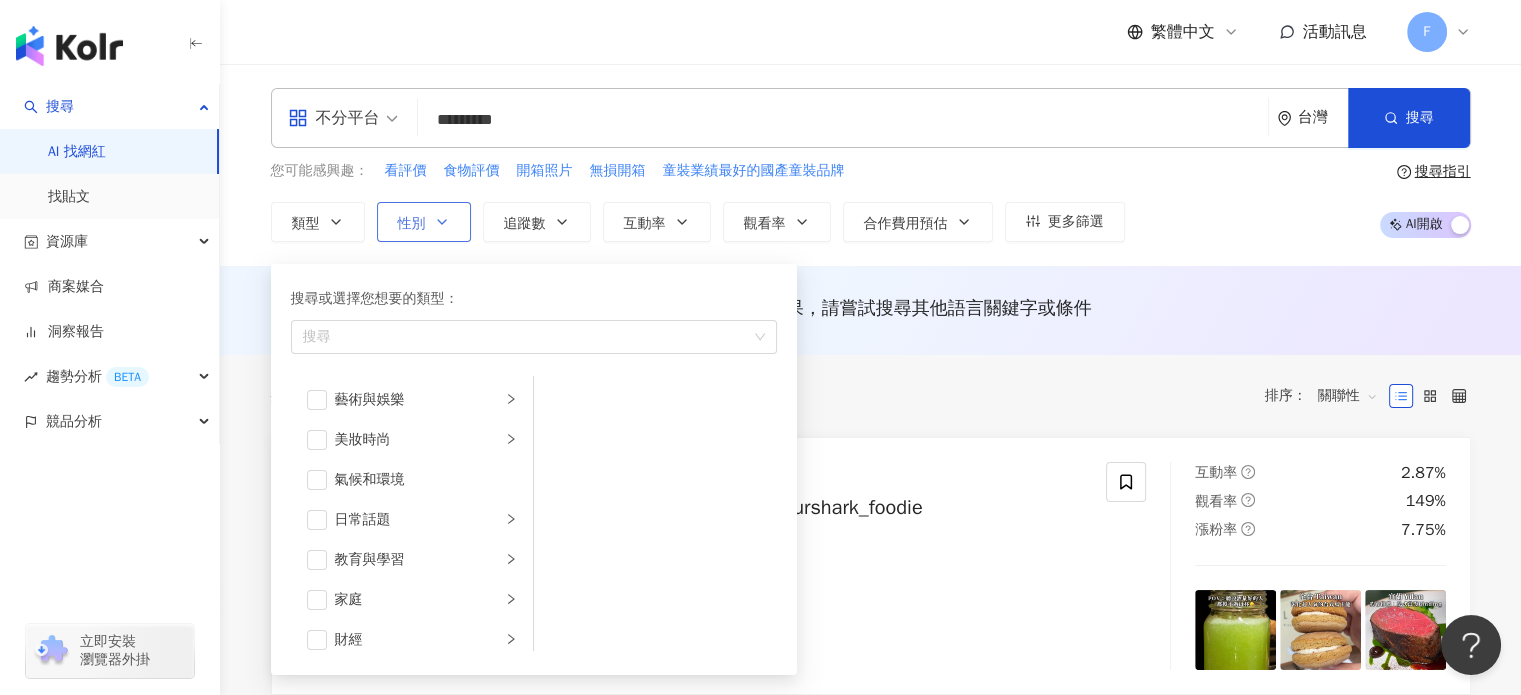 click 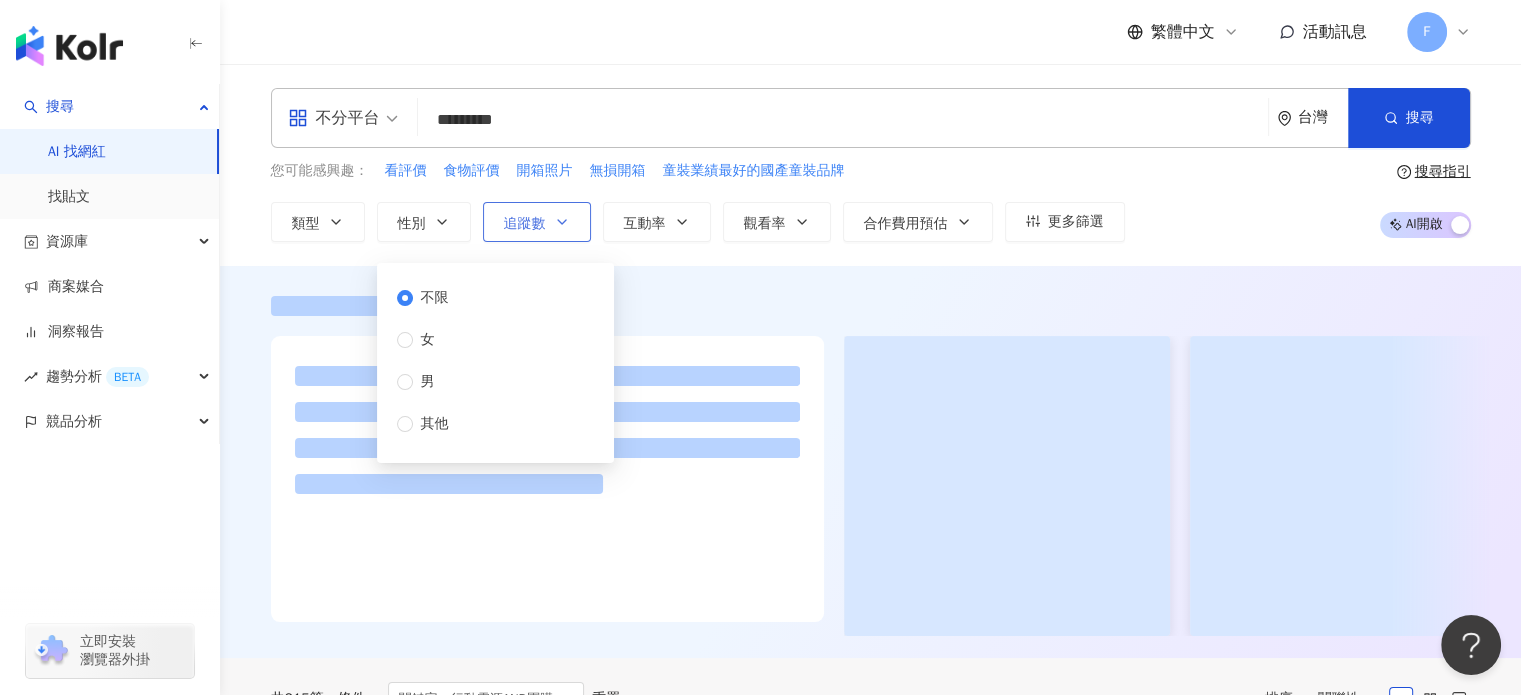 click on "追蹤數" at bounding box center (525, 224) 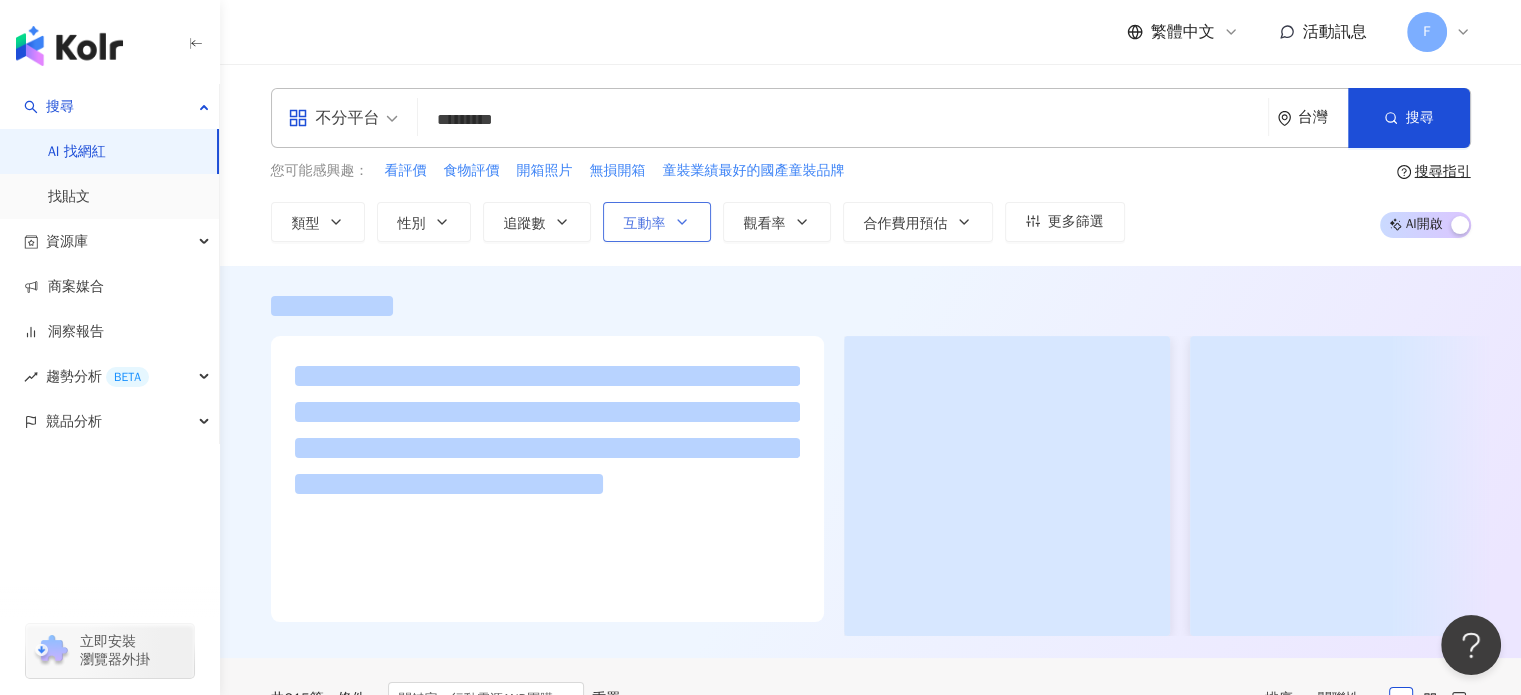 click 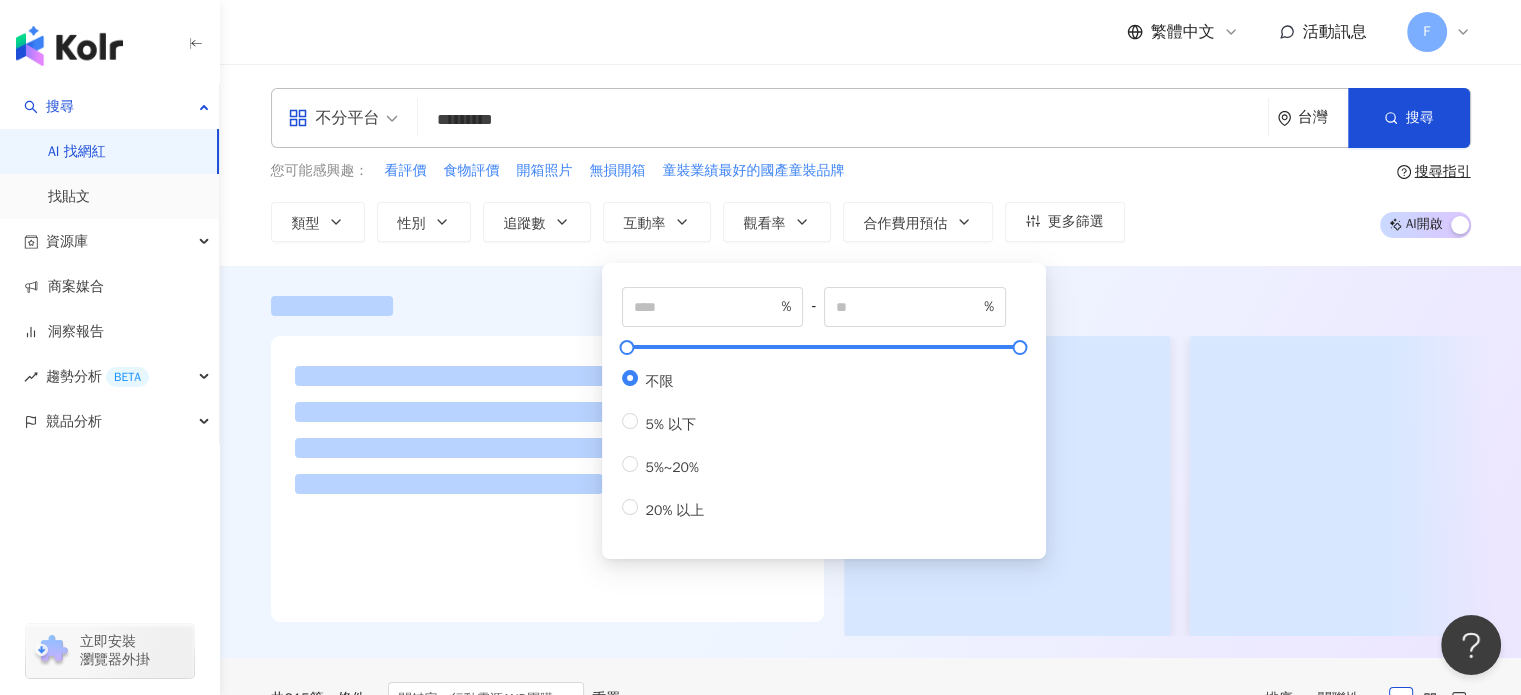 click on "不分平台 ********* 台灣 搜尋 loading 搜尋名稱、敘述、貼文含有關鍵字 “ 行動電源AND團購 ” 的網紅 您可能感興趣： 看評價  食物評價  開箱照片  無損開箱  童裝業績最好的國產童裝品牌  類型 性別 追蹤數 互動率 觀看率 合作費用預估  更多篩選 不限 女 男 其他 *  -  ******* 不限 小型 奈米網紅 (<1萬) 微型網紅 (1萬-3萬) 小型網紅 (3萬-5萬) 中型 中小型網紅 (5萬-10萬) 中型網紅 (10萬-30萬) 中大型網紅 (30萬-50萬) 大型 大型網紅 (50萬-100萬) 百萬網紅 (>100萬) %  -  % 不限 5% 以下 5%~20% 20% 以上 搜尋指引 AI  開啟 AI  關閉" at bounding box center [870, 165] 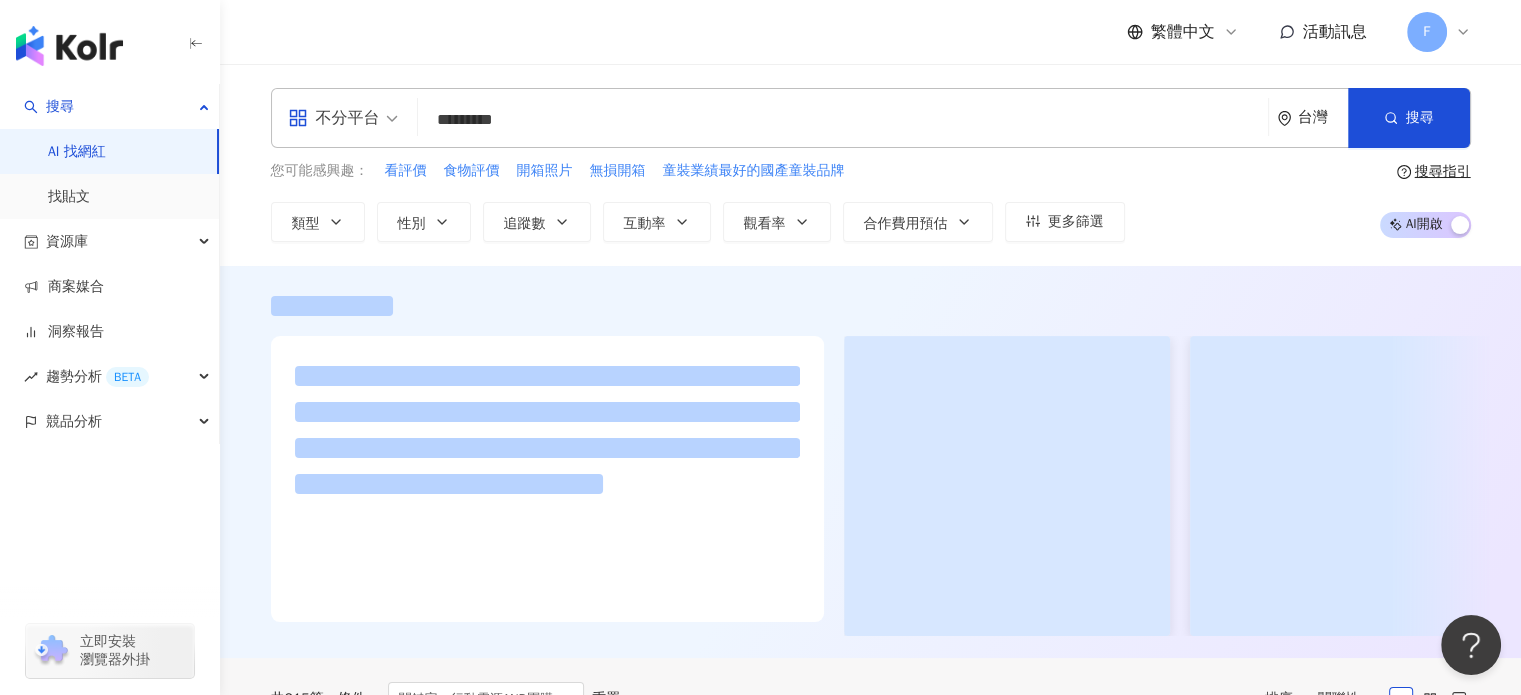 click on "不分平台 ********* 台灣 搜尋 loading 搜尋名稱、敘述、貼文含有關鍵字 “ 行動電源AND團購 ” 的網紅 您可能感興趣： 看評價  食物評價  開箱照片  無損開箱  童裝業績最好的國產童裝品牌  類型 性別 追蹤數 互動率 觀看率 合作費用預估  更多篩選 不限 女 男 其他 *  -  ******* 不限 小型 奈米網紅 (<1萬) 微型網紅 (1萬-3萬) 小型網紅 (3萬-5萬) 中型 中小型網紅 (5萬-10萬) 中型網紅 (10萬-30萬) 中大型網紅 (30萬-50萬) 大型 大型網紅 (50萬-100萬) 百萬網紅 (>100萬) %  -  % 不限 5% 以下 5%~20% 20% 以上 搜尋指引 AI  開啟 AI  關閉" at bounding box center [870, 165] 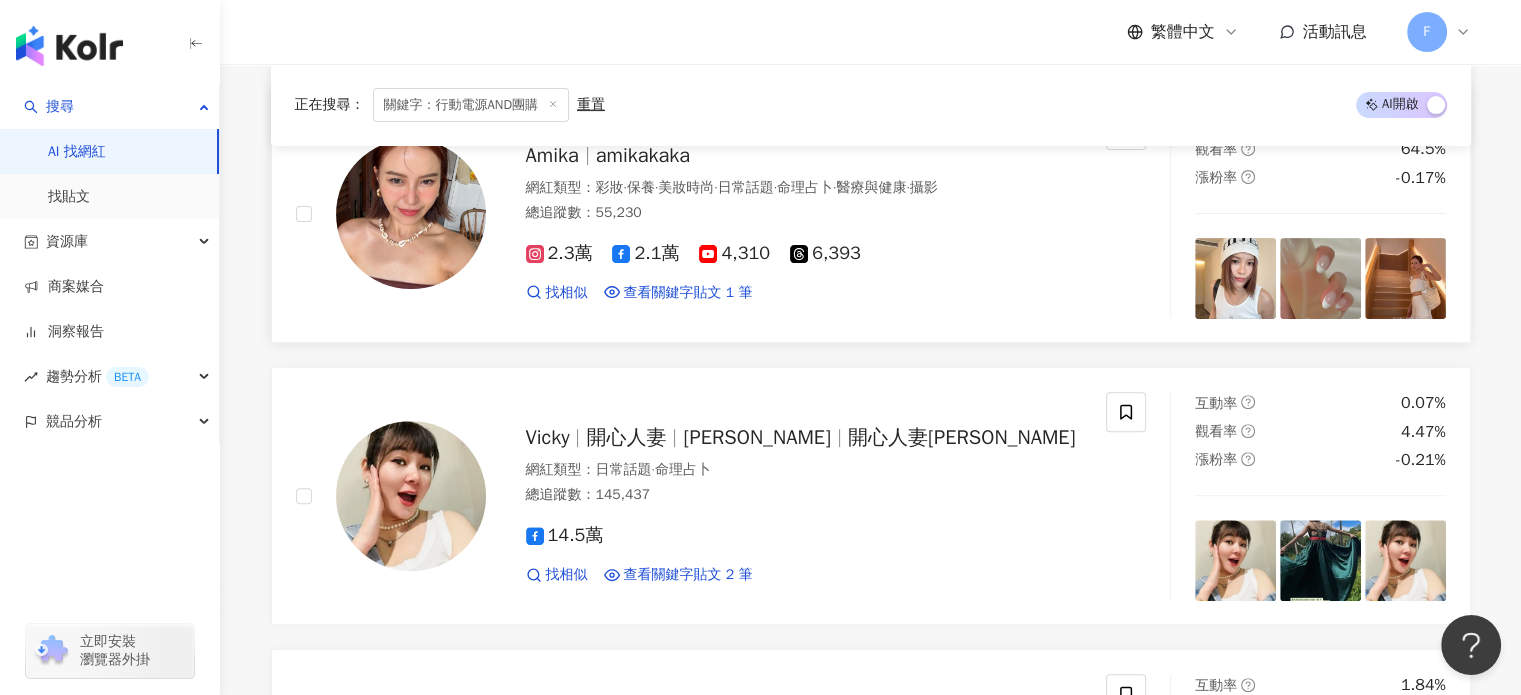 scroll, scrollTop: 600, scrollLeft: 0, axis: vertical 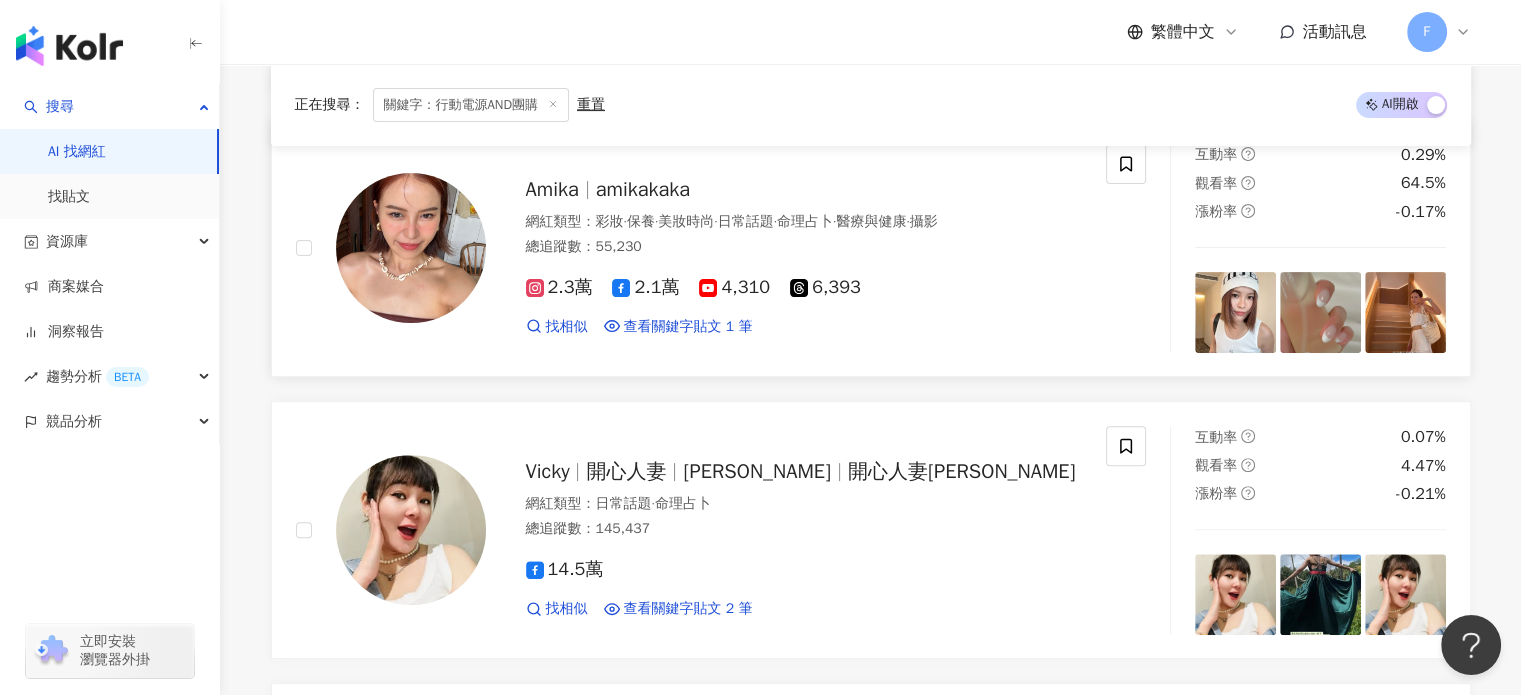 click on "amikakaka" at bounding box center [643, 189] 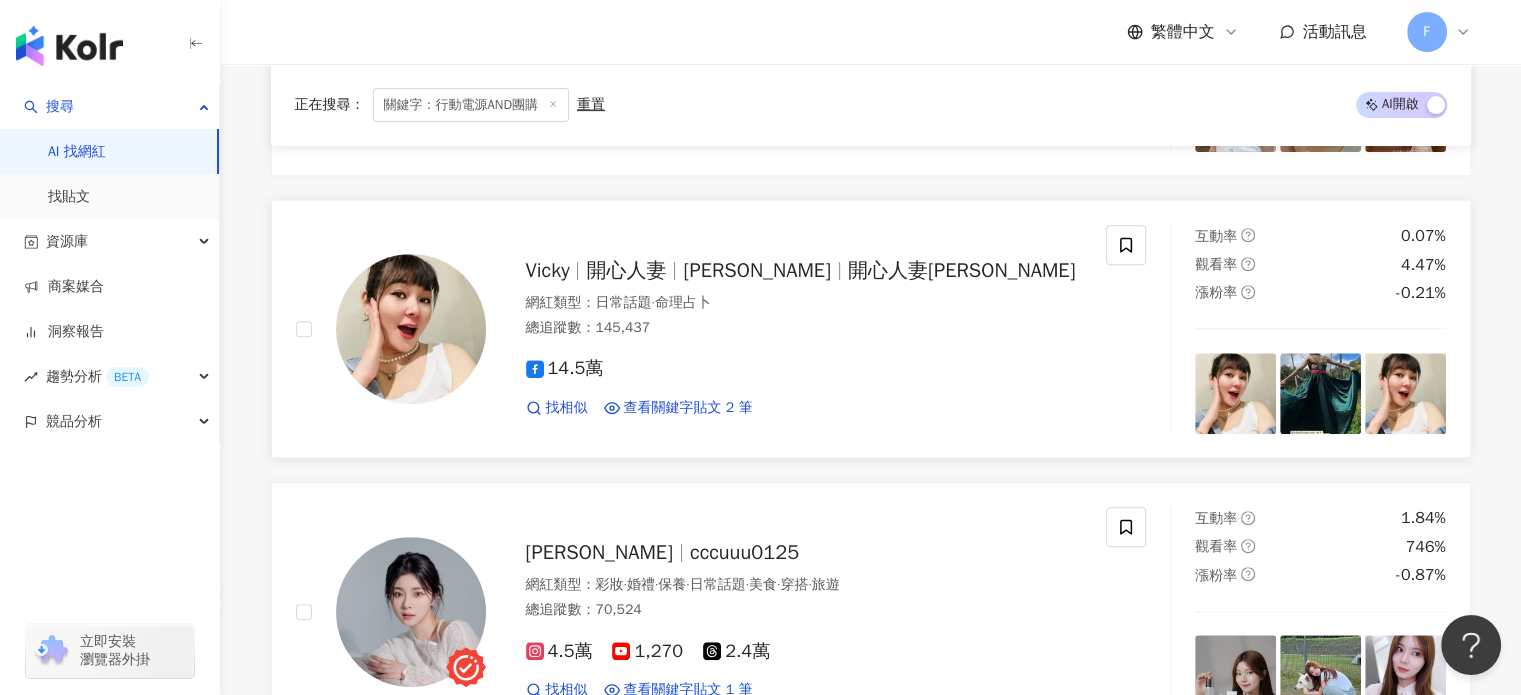 scroll, scrollTop: 800, scrollLeft: 0, axis: vertical 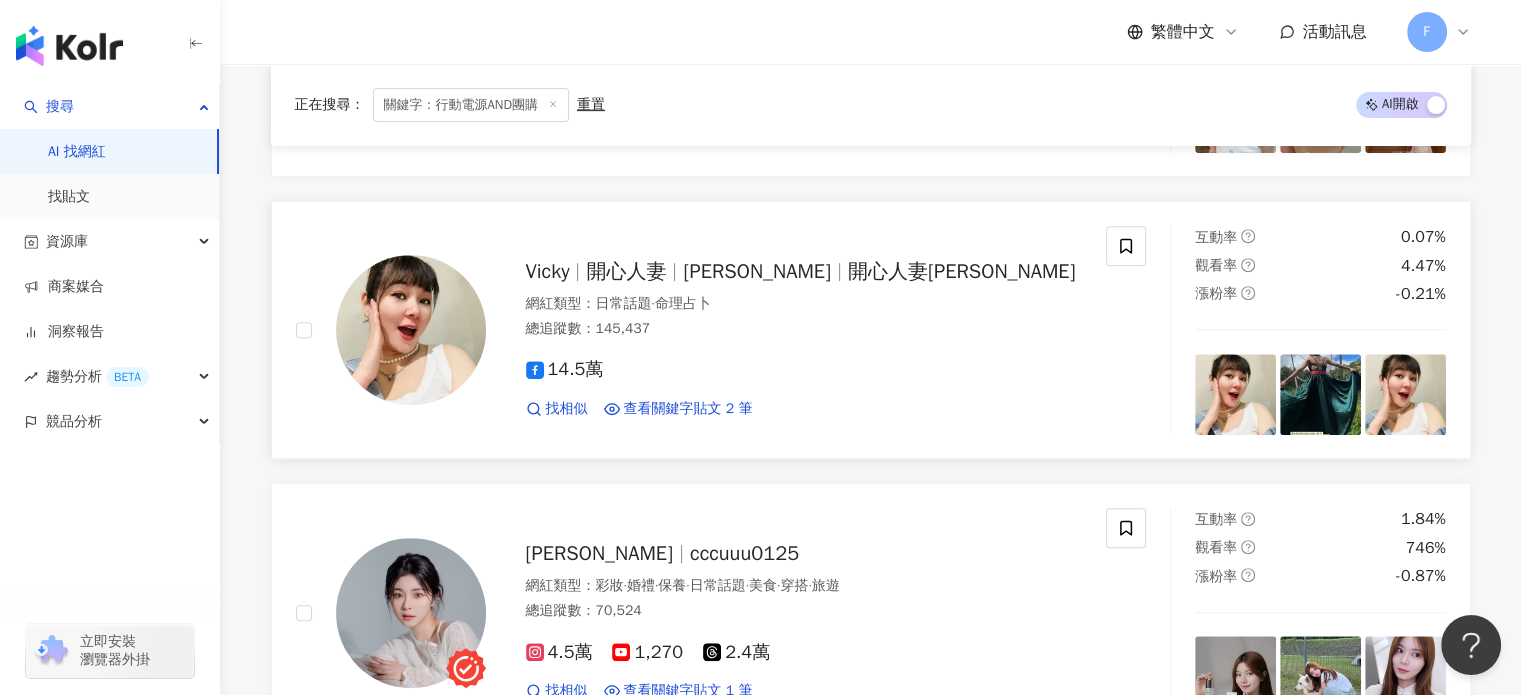 click on "開心人妻" at bounding box center (626, 271) 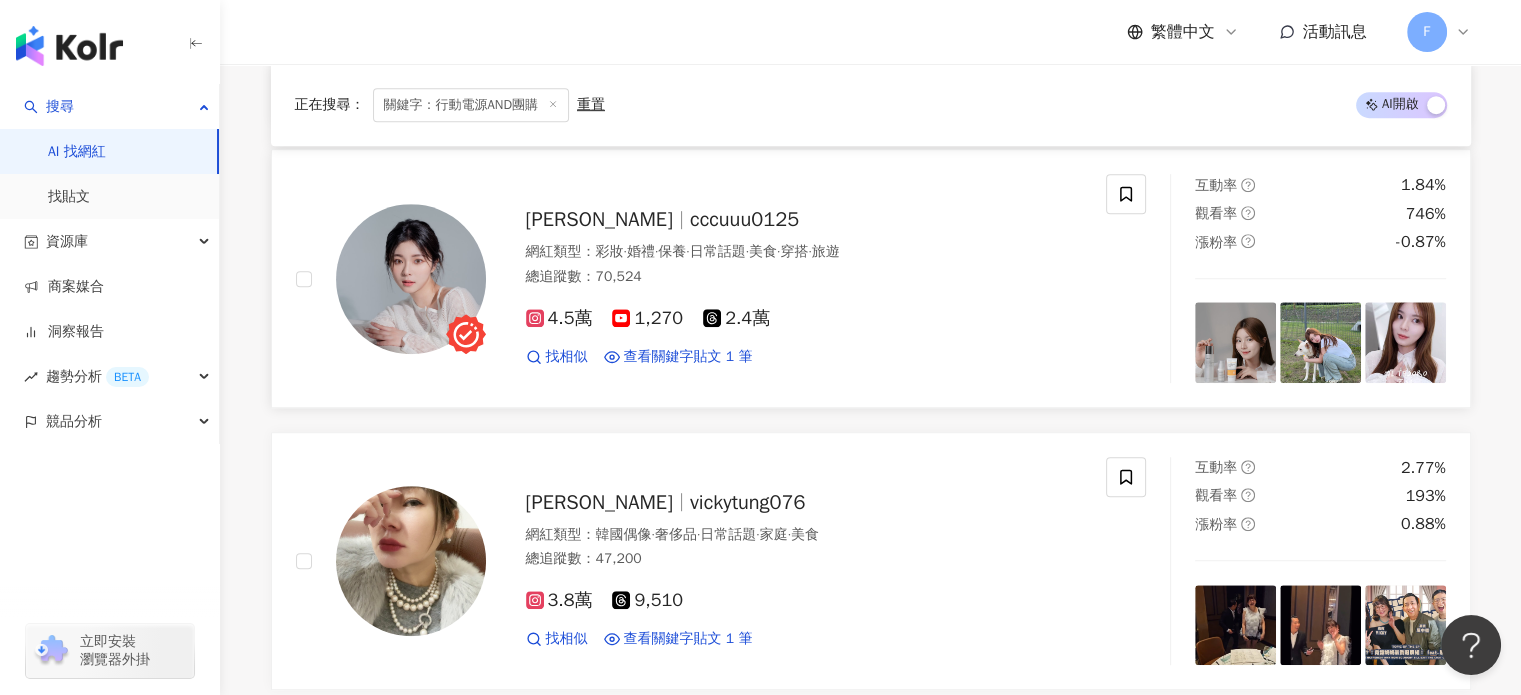 scroll, scrollTop: 1100, scrollLeft: 0, axis: vertical 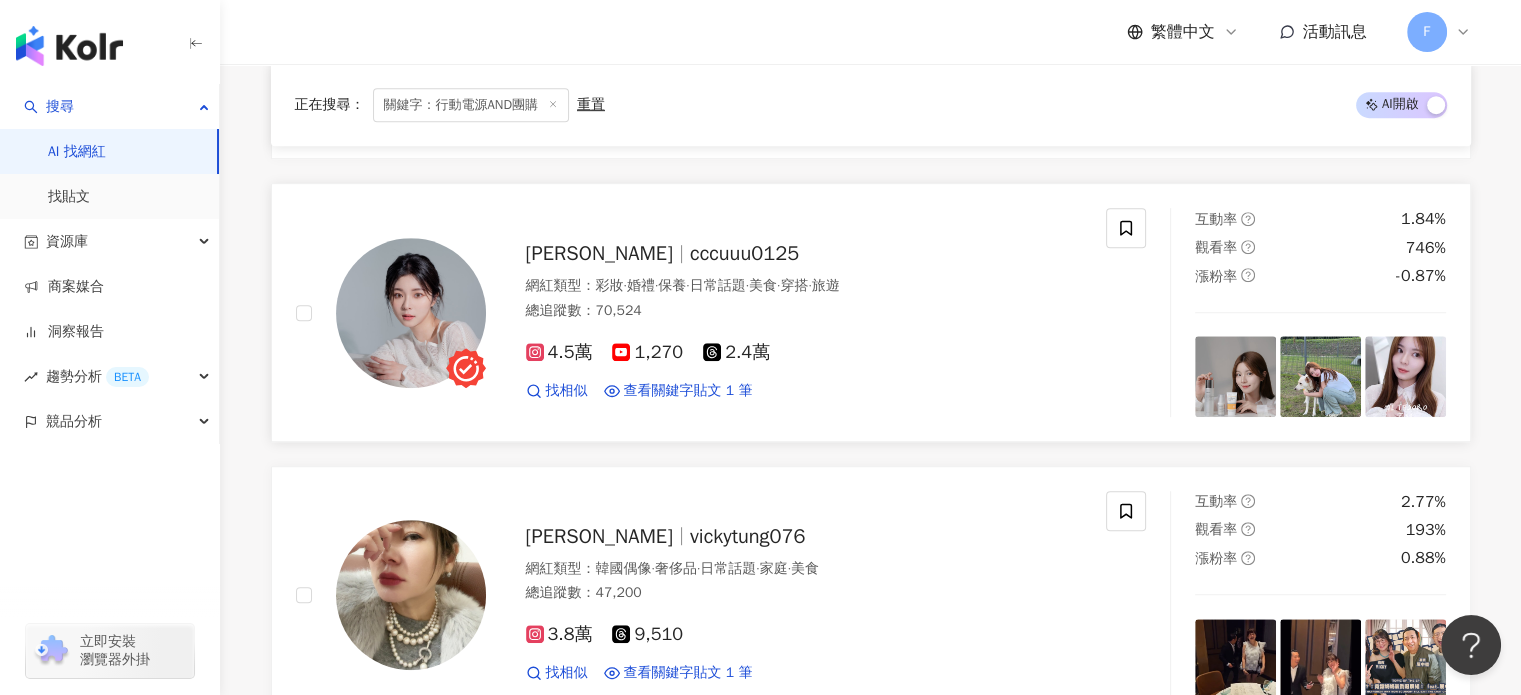 click on "cccuuu0125" at bounding box center [744, 253] 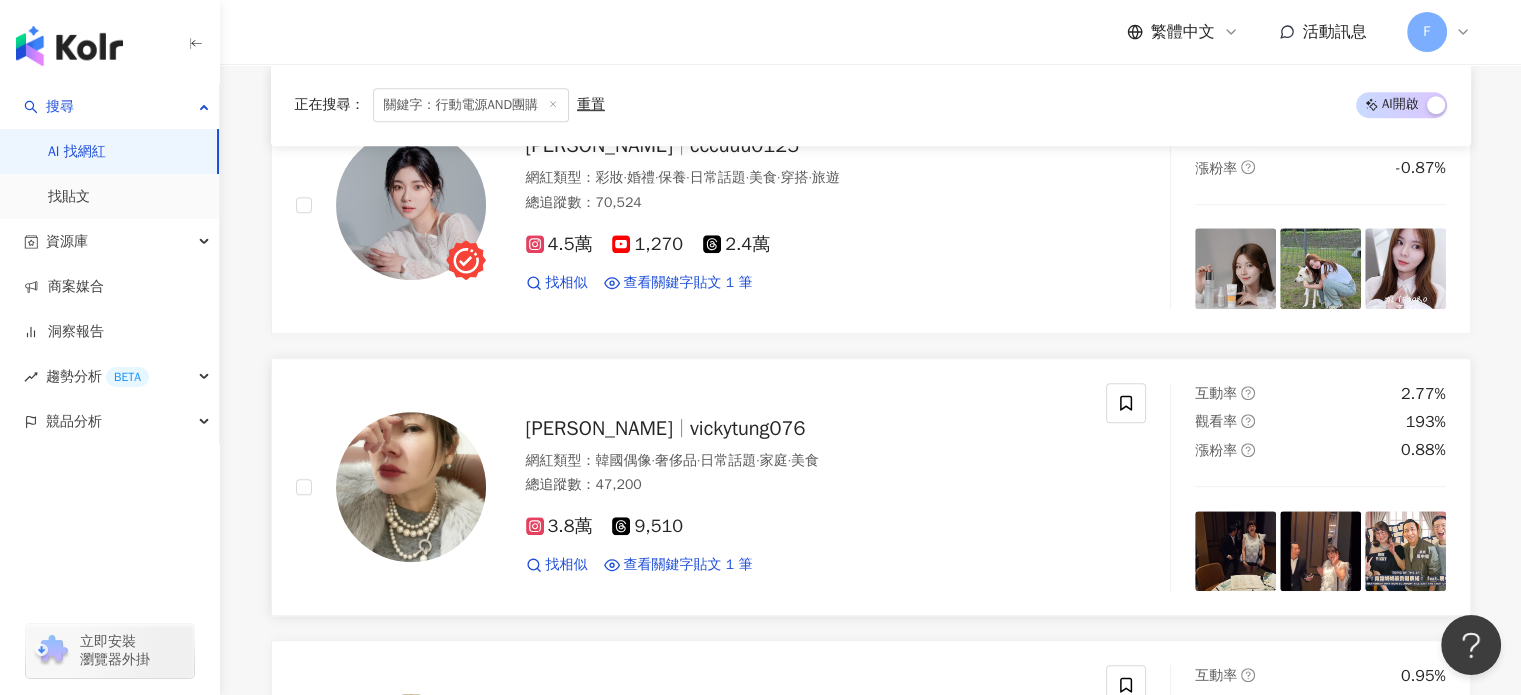 scroll, scrollTop: 1400, scrollLeft: 0, axis: vertical 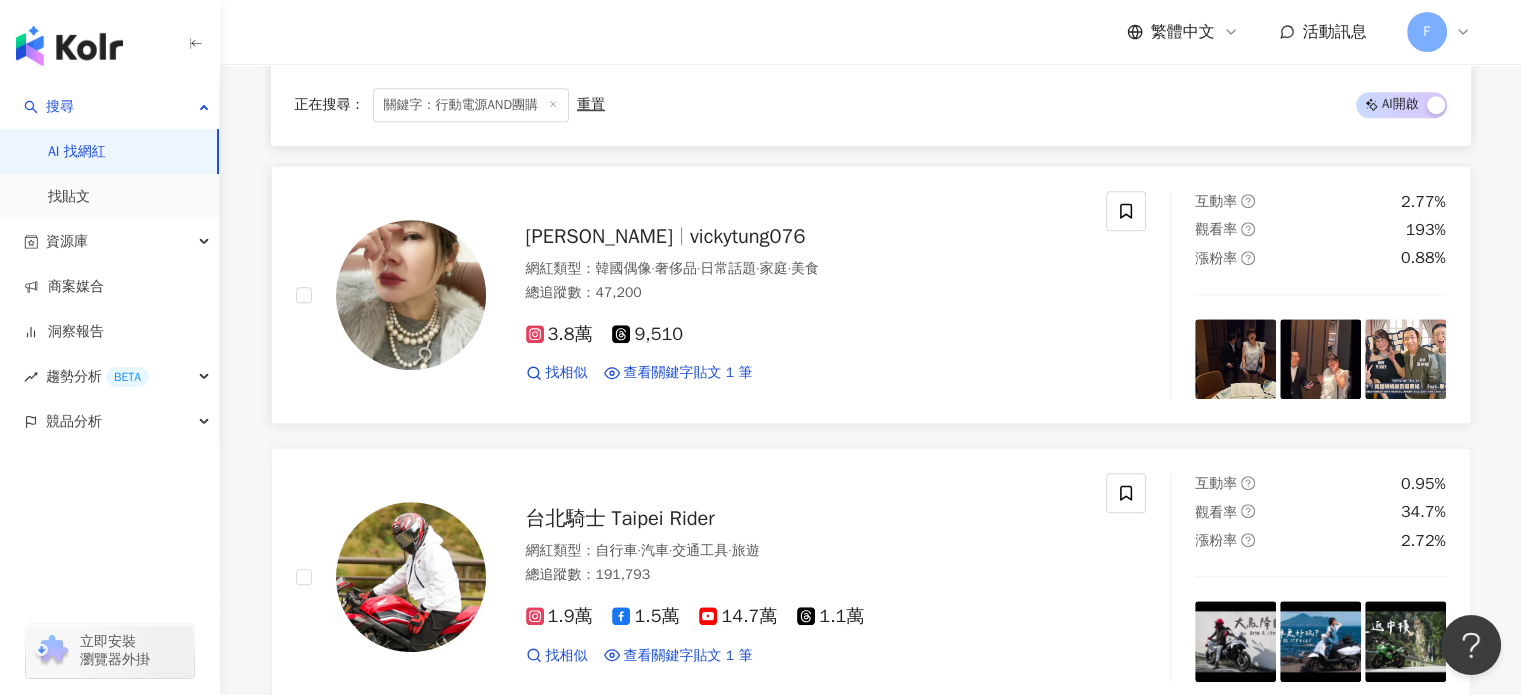 click on "vickytung076" at bounding box center (748, 236) 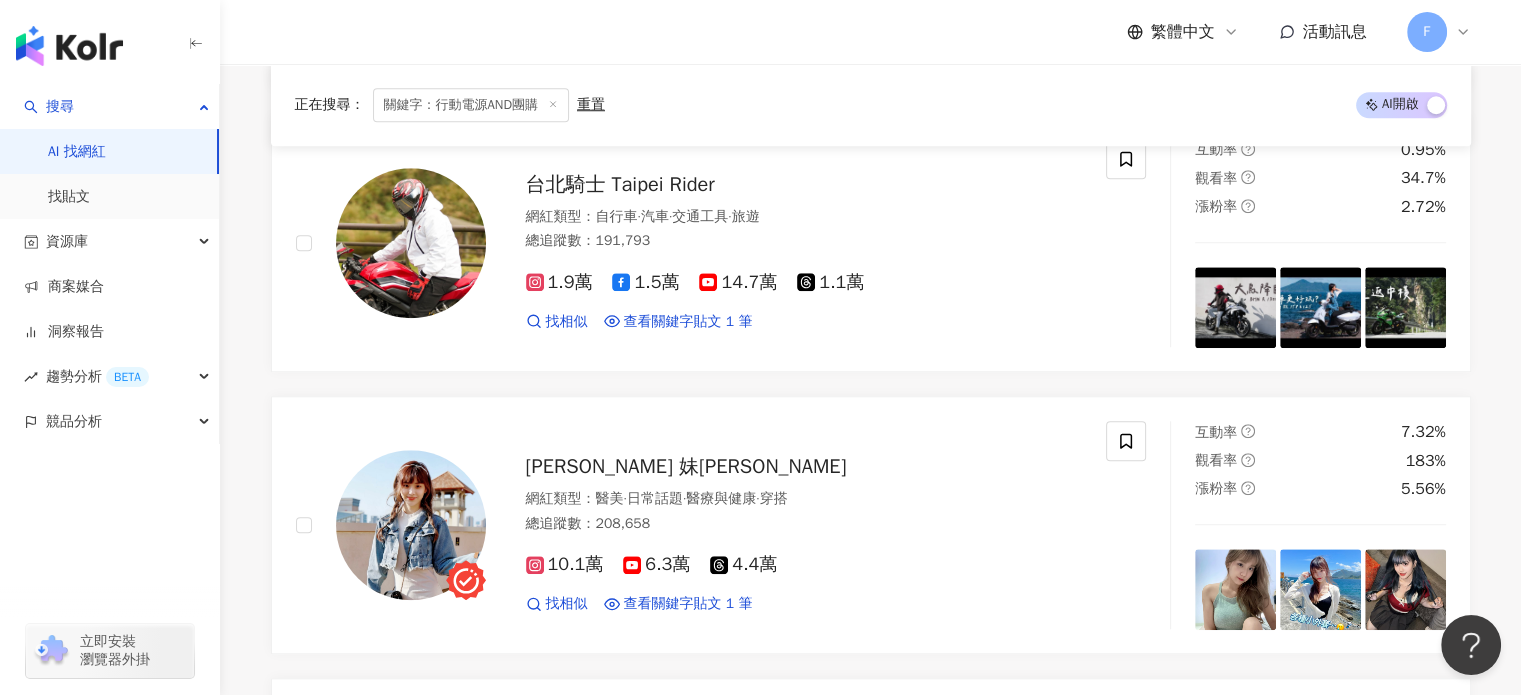 scroll, scrollTop: 1700, scrollLeft: 0, axis: vertical 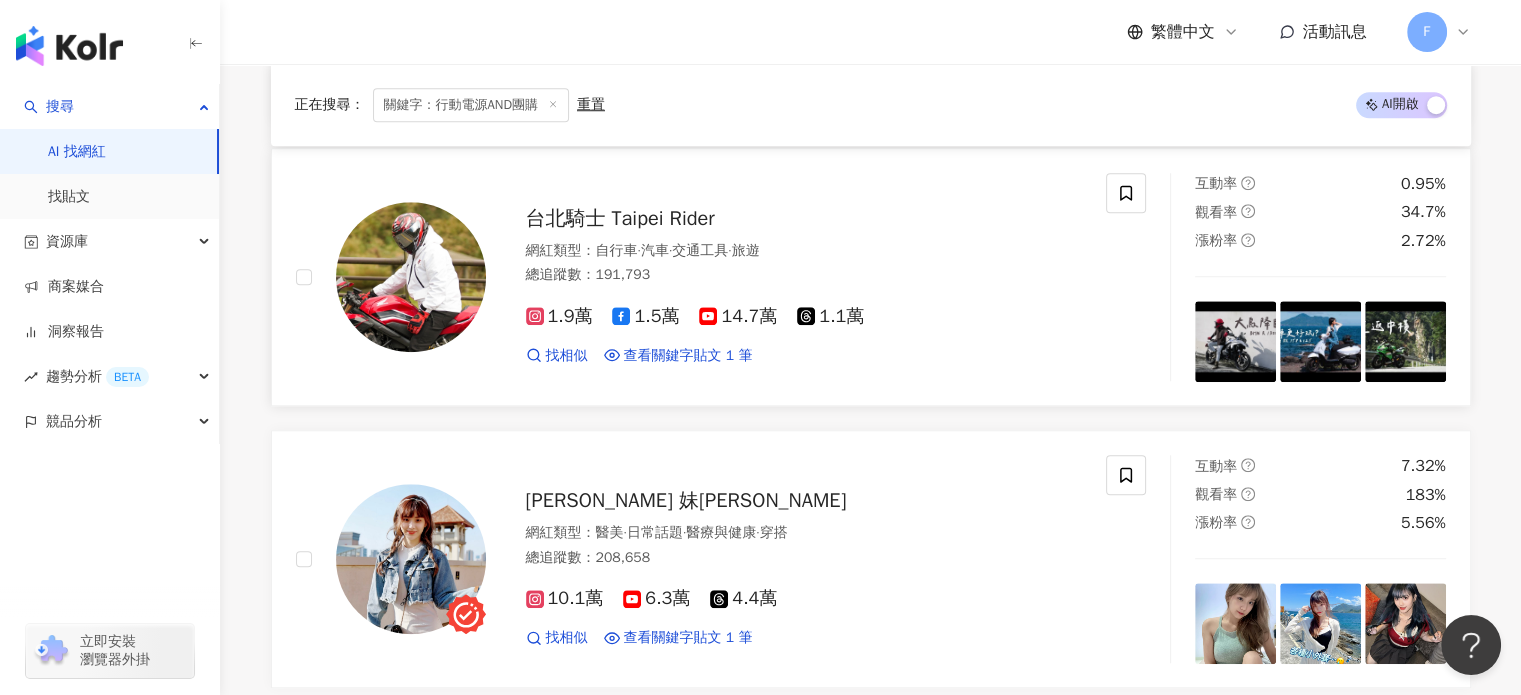 click on "台北騎士 Taipei Rider" at bounding box center [620, 218] 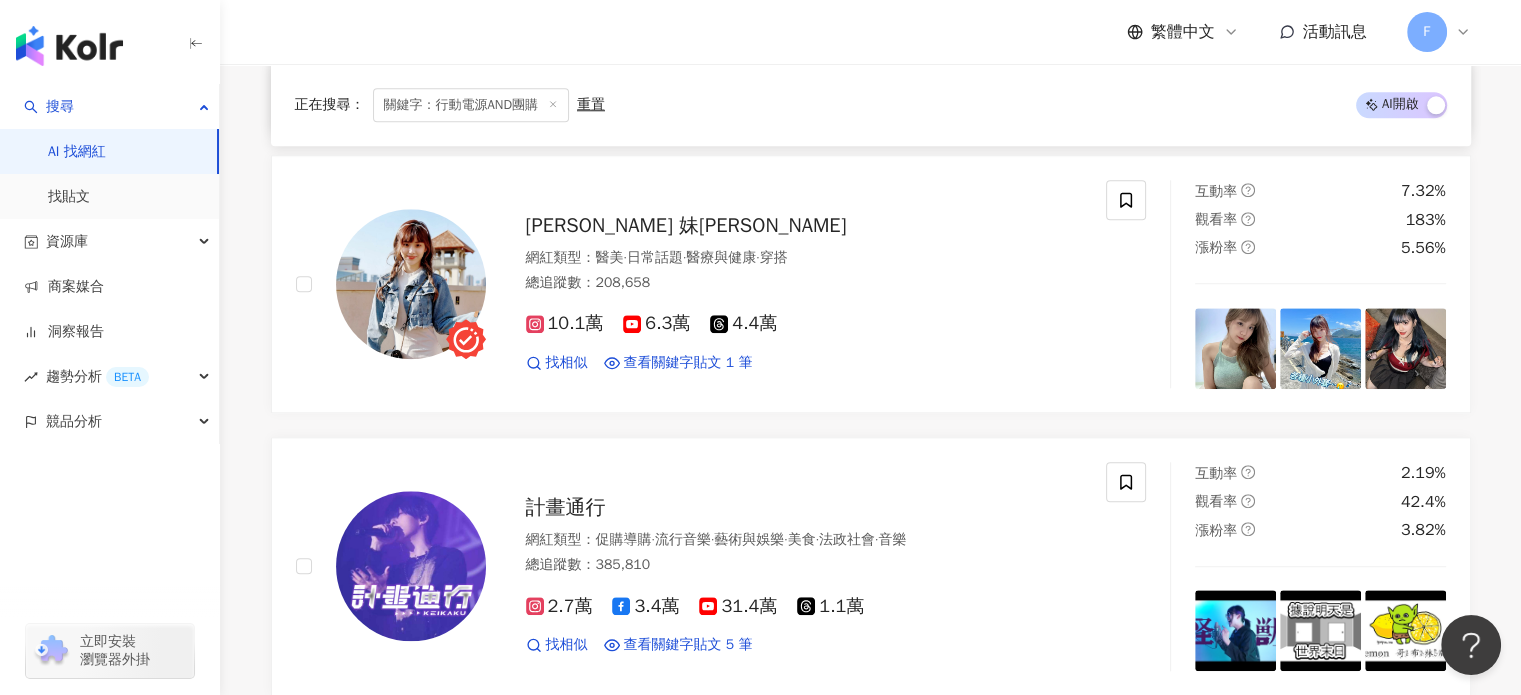 scroll, scrollTop: 1976, scrollLeft: 0, axis: vertical 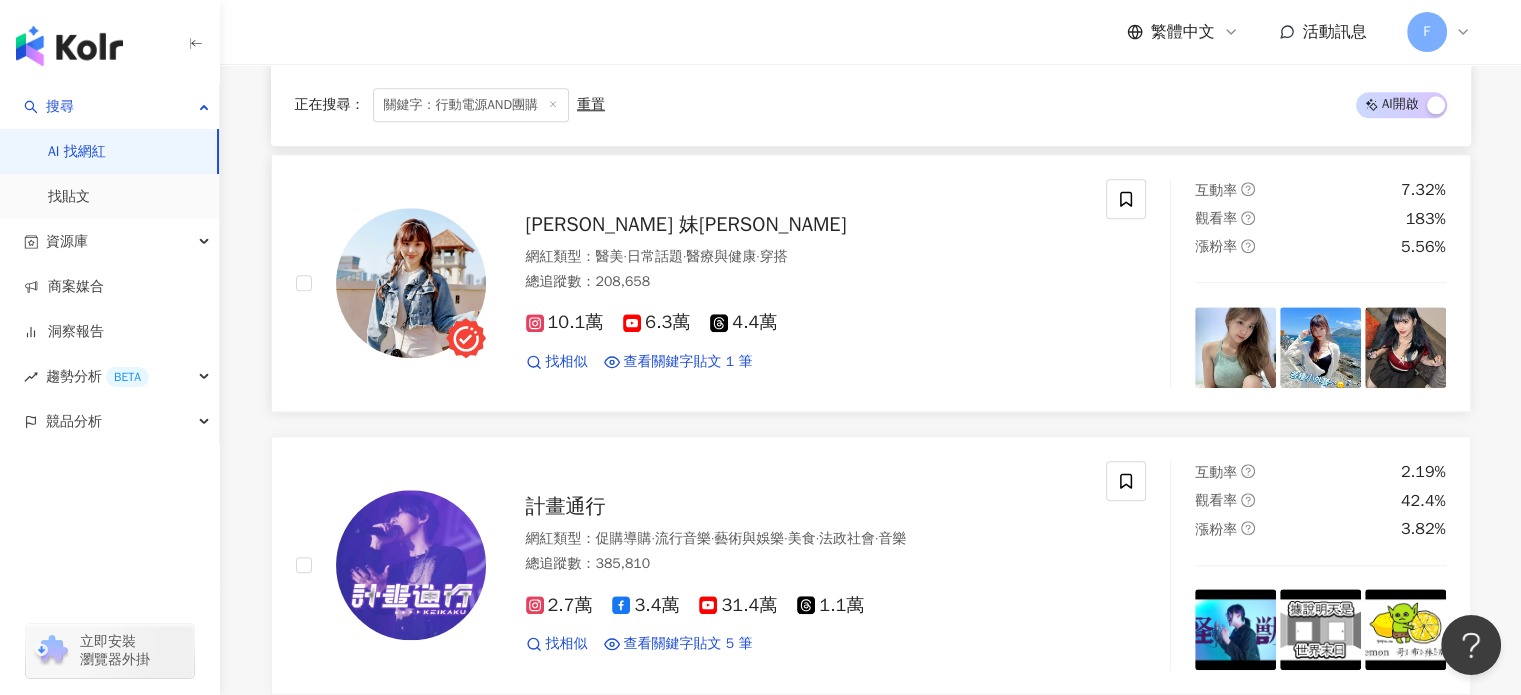 click on "Mei Hsu 妹徐" at bounding box center (686, 224) 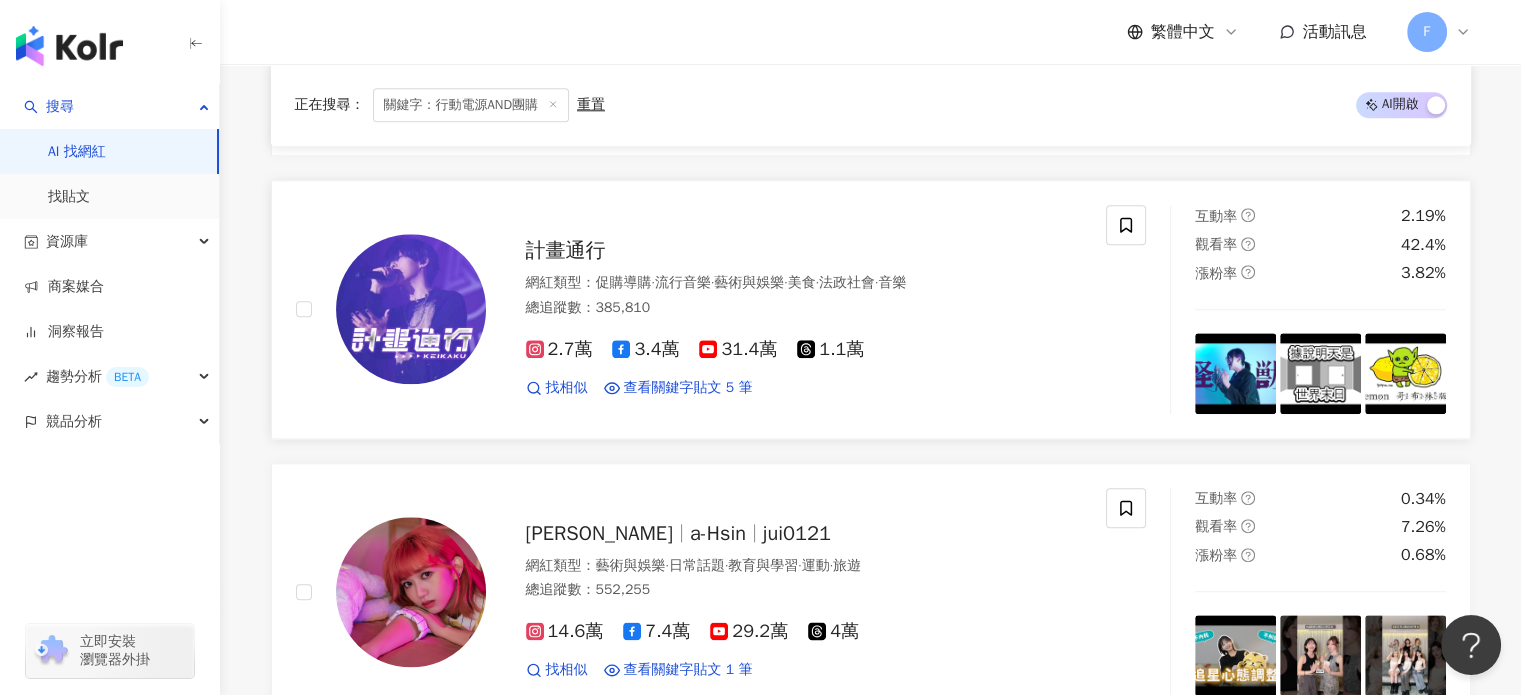 scroll, scrollTop: 2276, scrollLeft: 0, axis: vertical 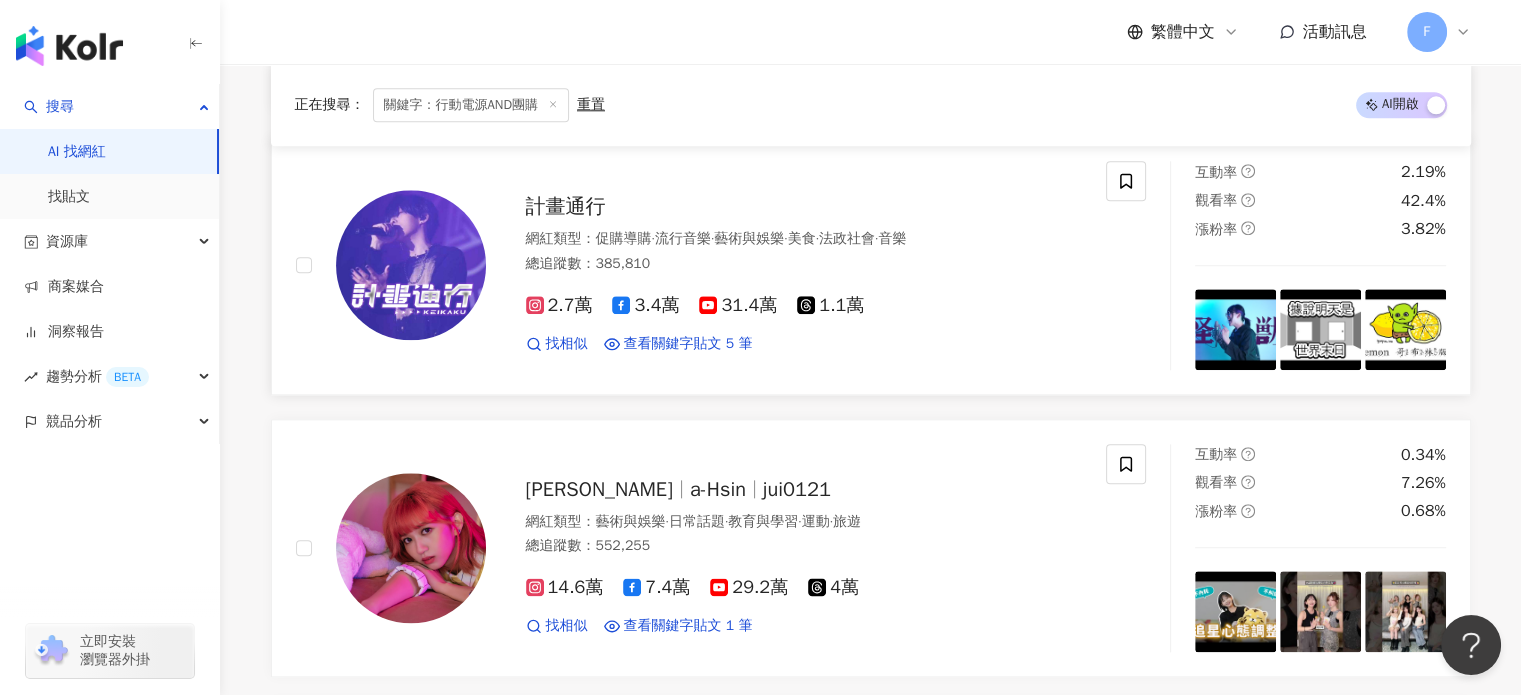 click on "計畫通行" at bounding box center [566, 206] 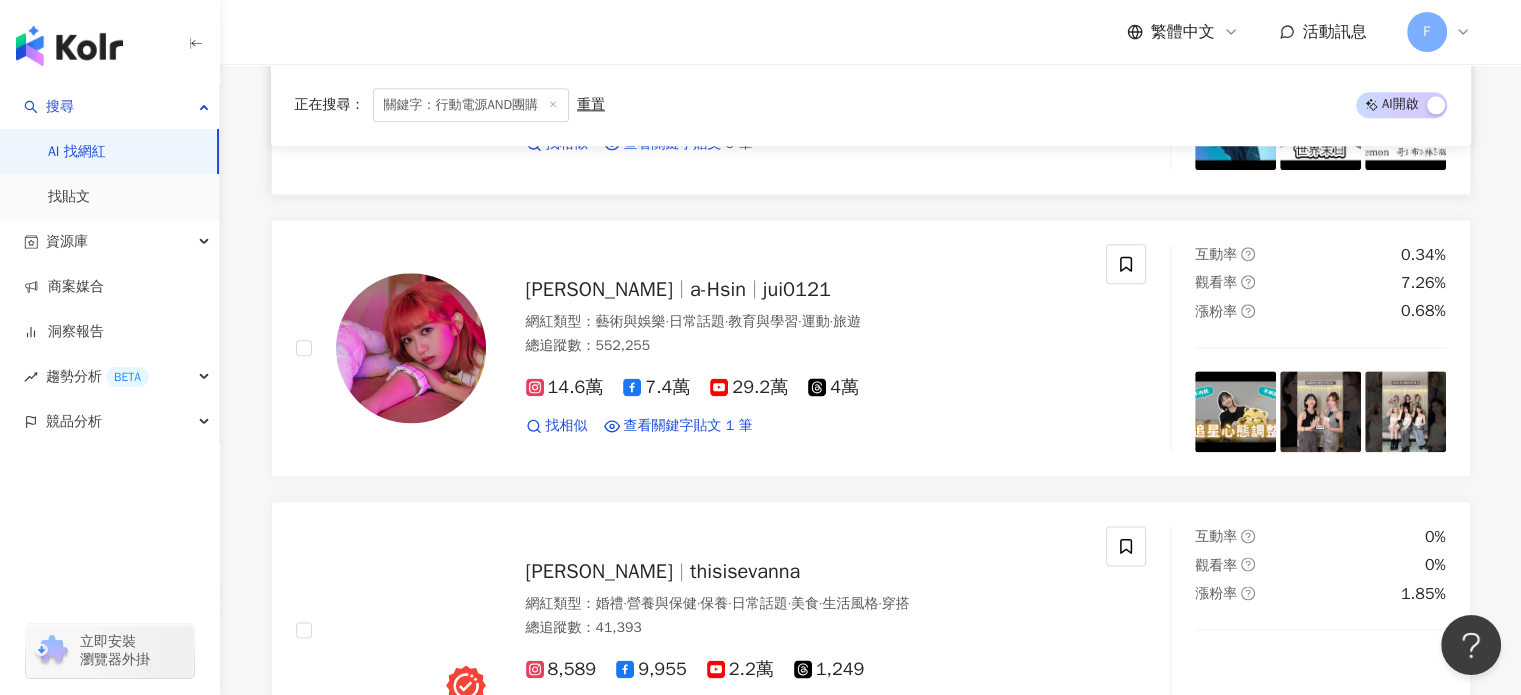 scroll, scrollTop: 2576, scrollLeft: 0, axis: vertical 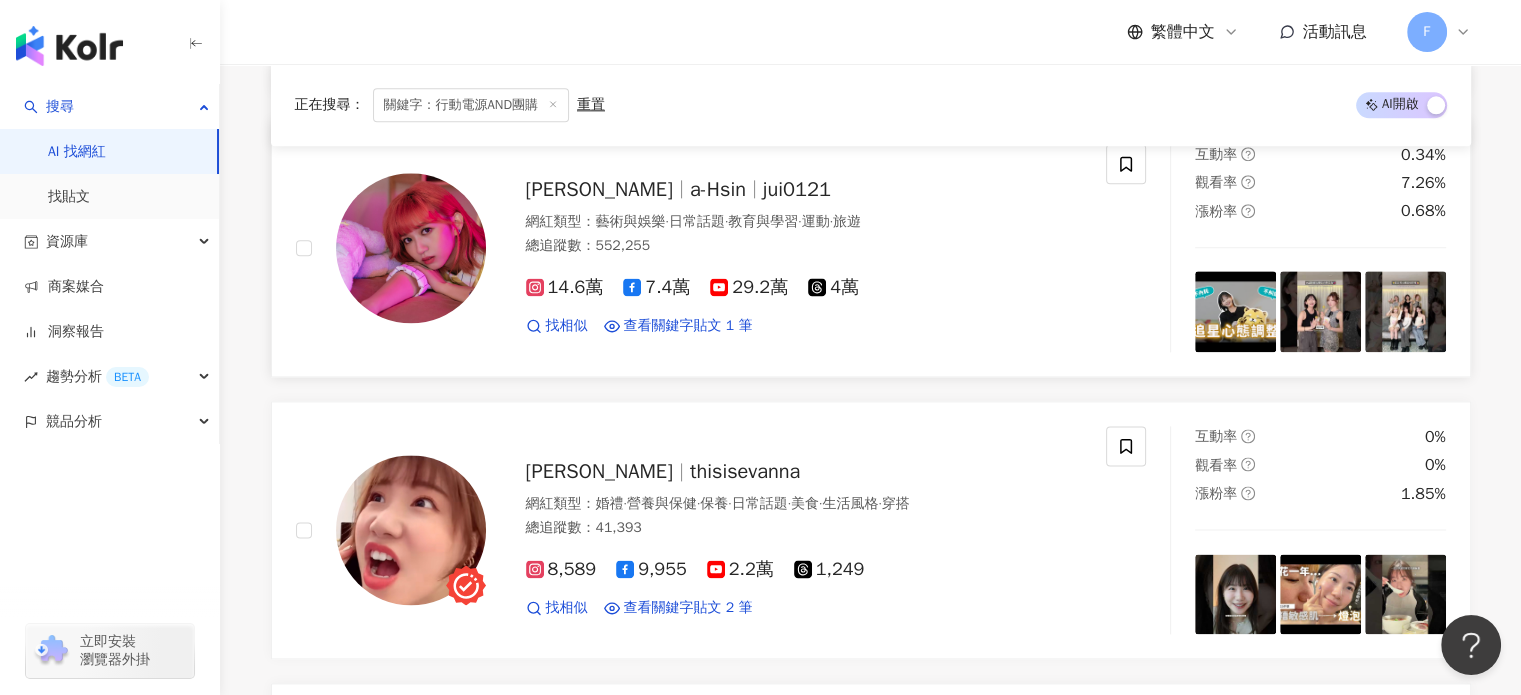 click at bounding box center (411, 248) 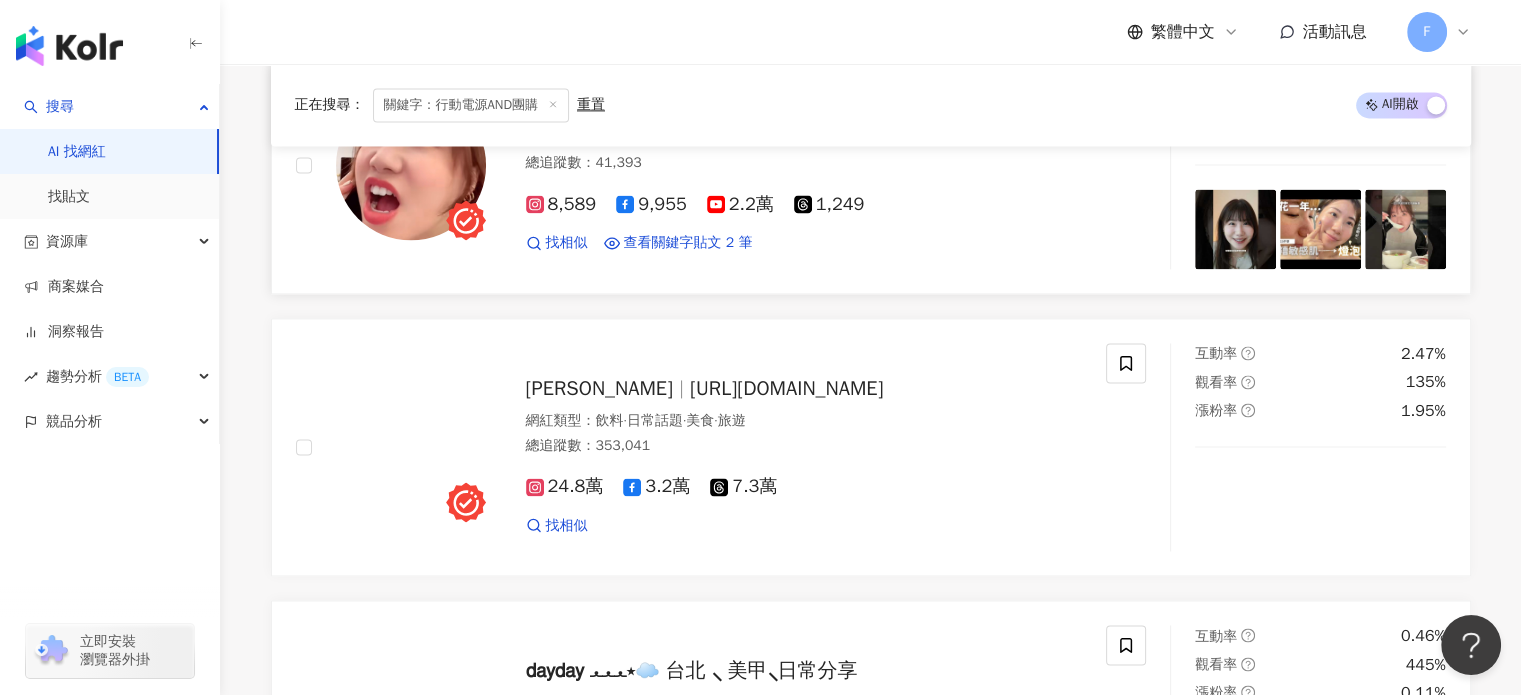 scroll, scrollTop: 2976, scrollLeft: 0, axis: vertical 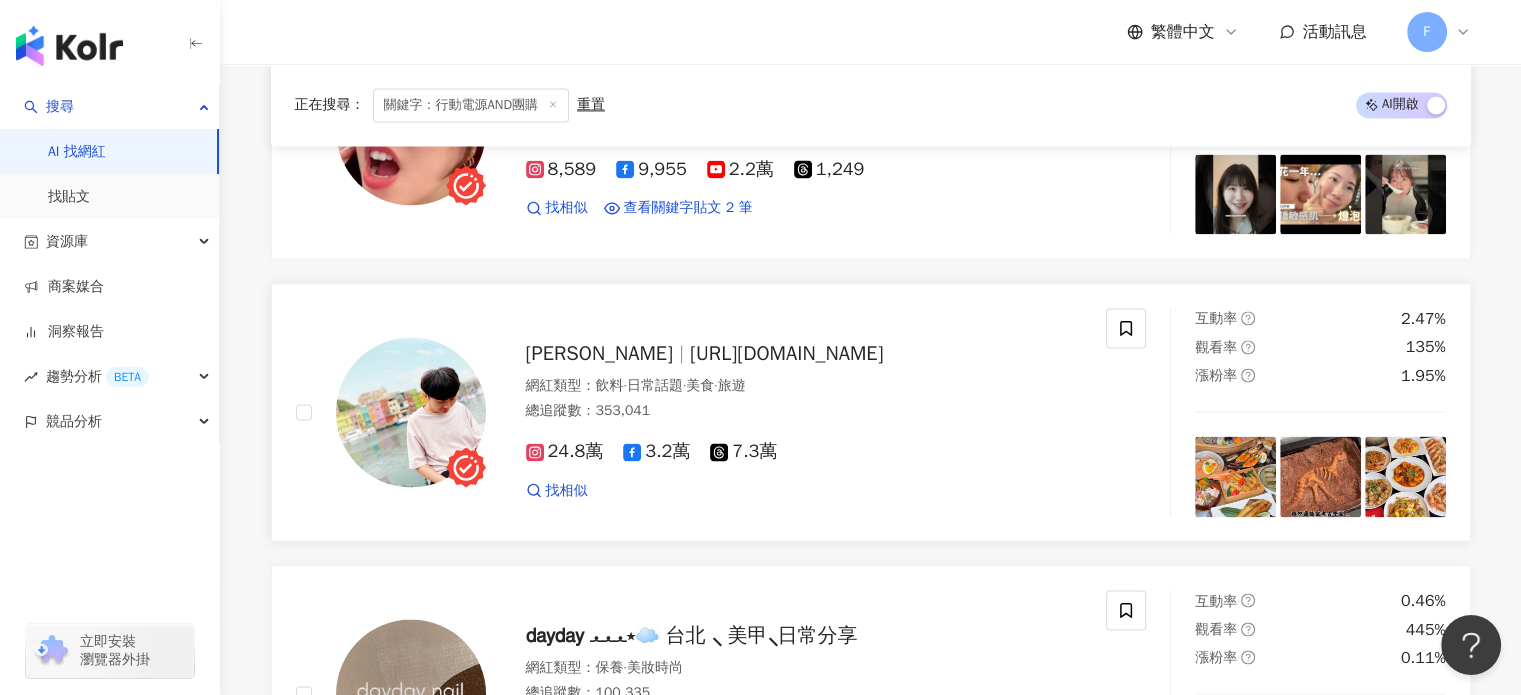 click at bounding box center (411, 412) 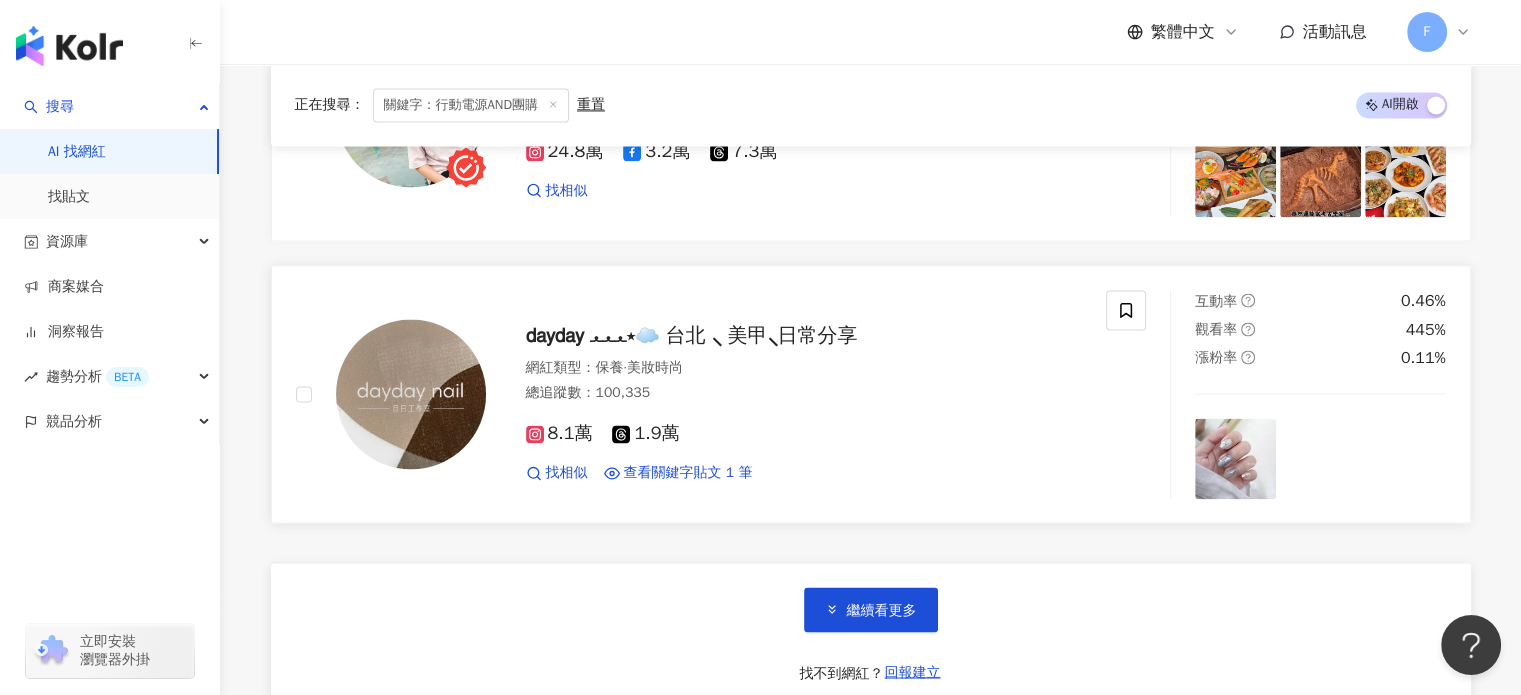 scroll, scrollTop: 3476, scrollLeft: 0, axis: vertical 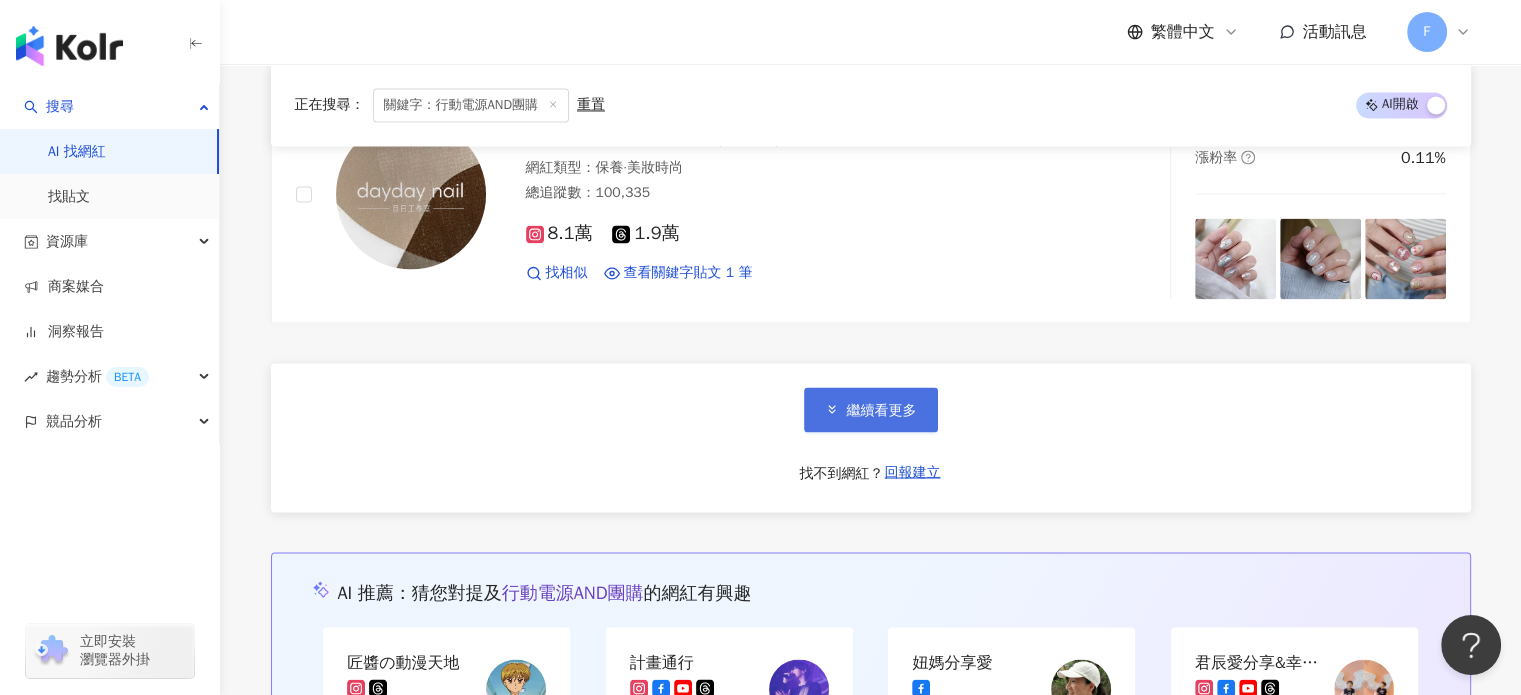 click on "繼續看更多" at bounding box center (882, 410) 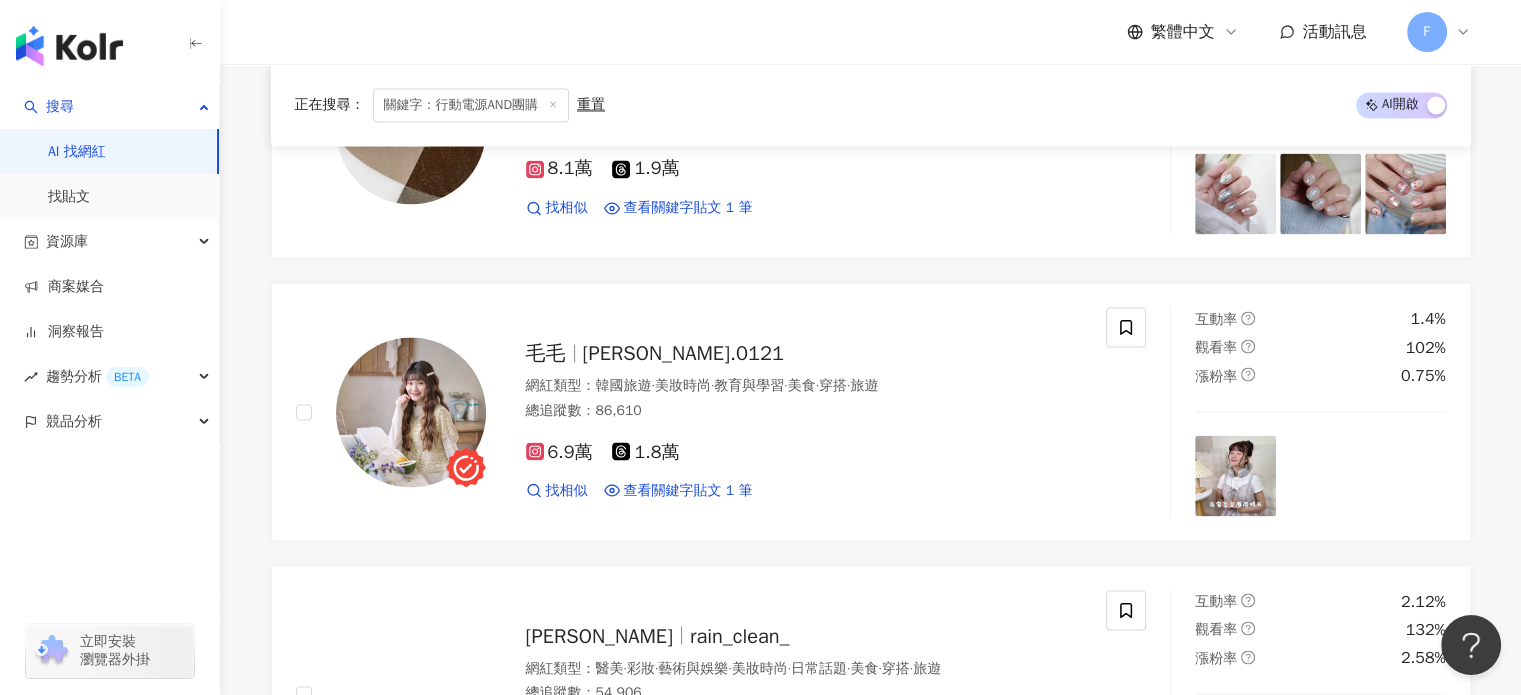 scroll, scrollTop: 3576, scrollLeft: 0, axis: vertical 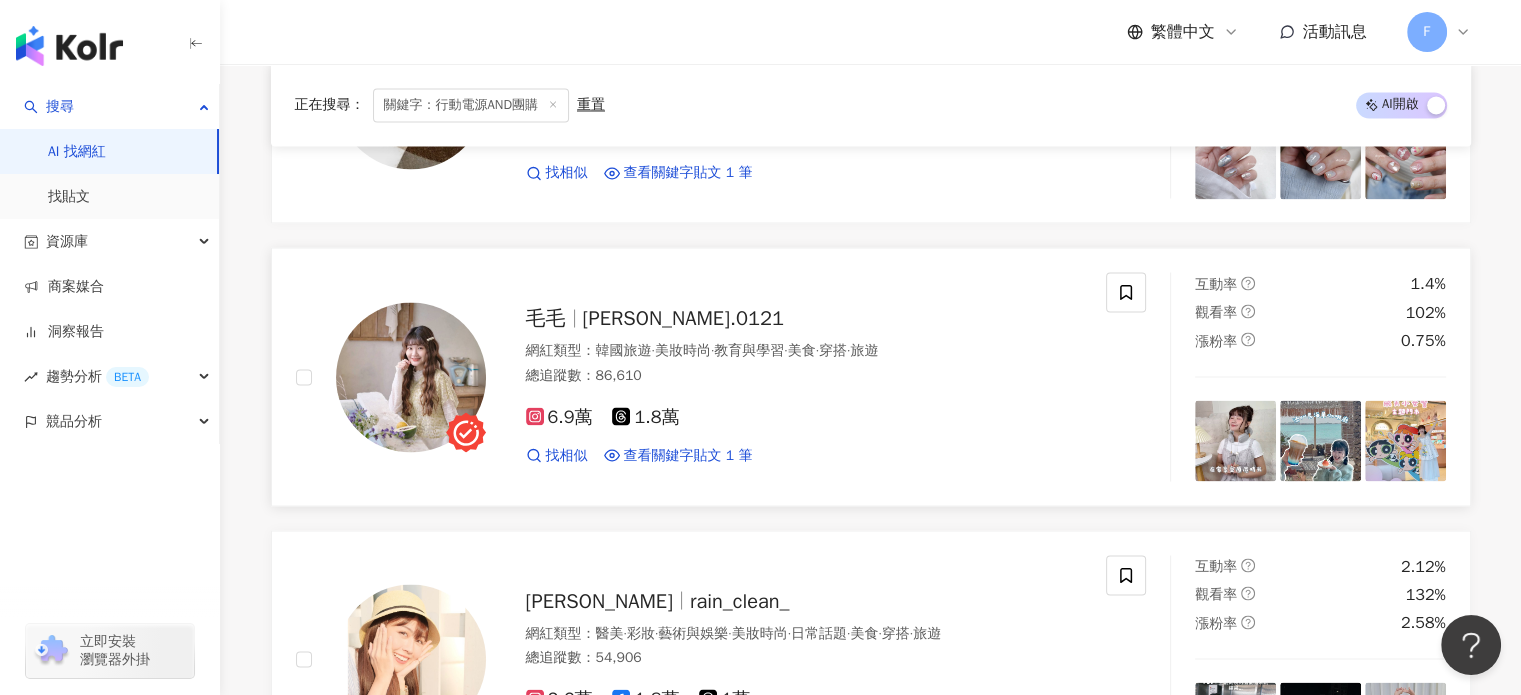 click at bounding box center (411, 377) 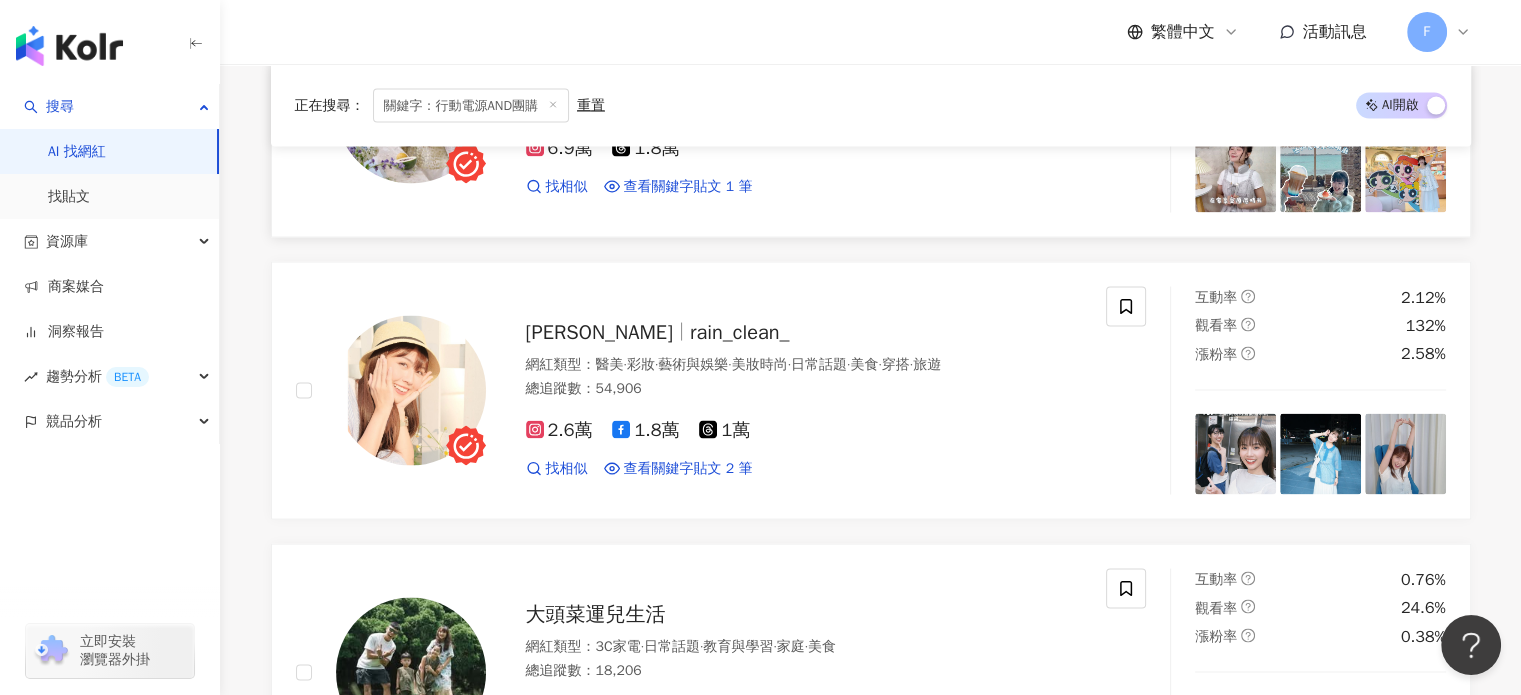 scroll, scrollTop: 3876, scrollLeft: 0, axis: vertical 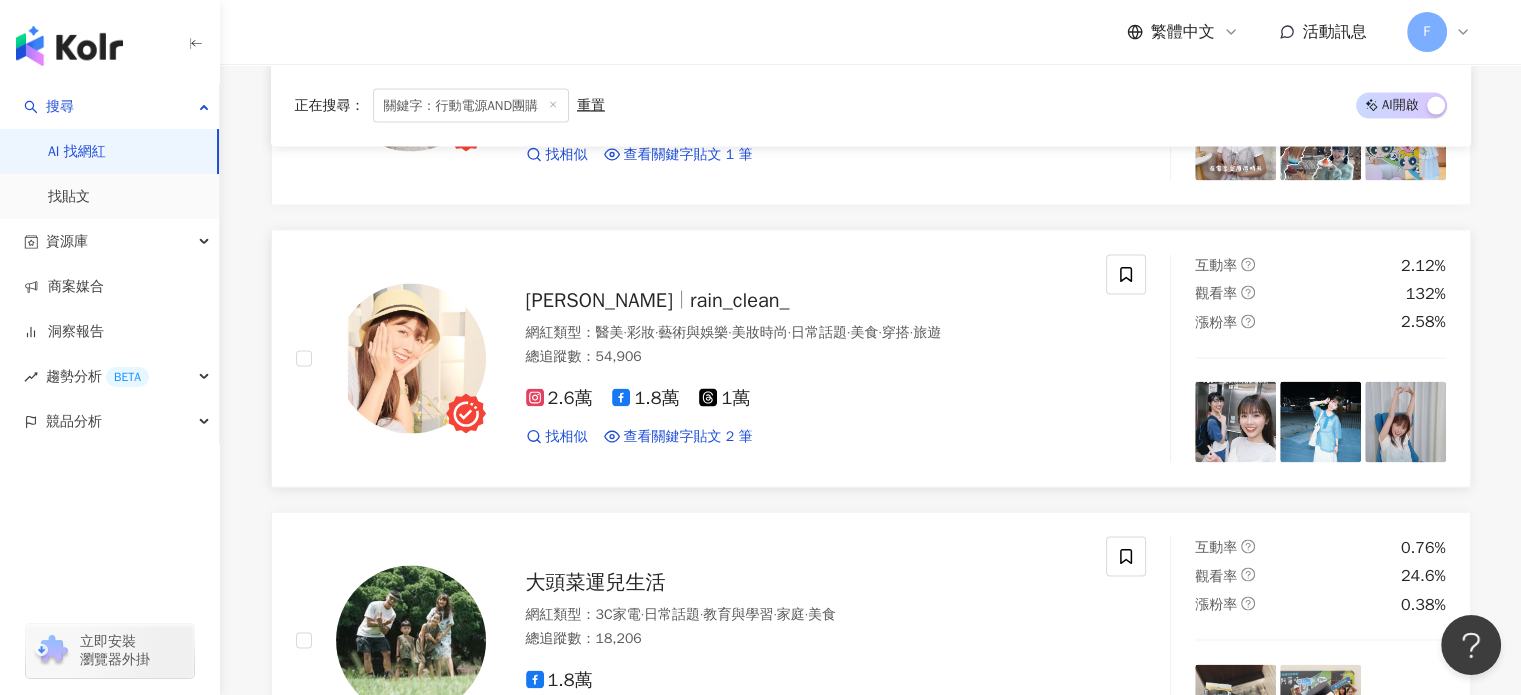 click at bounding box center [411, 359] 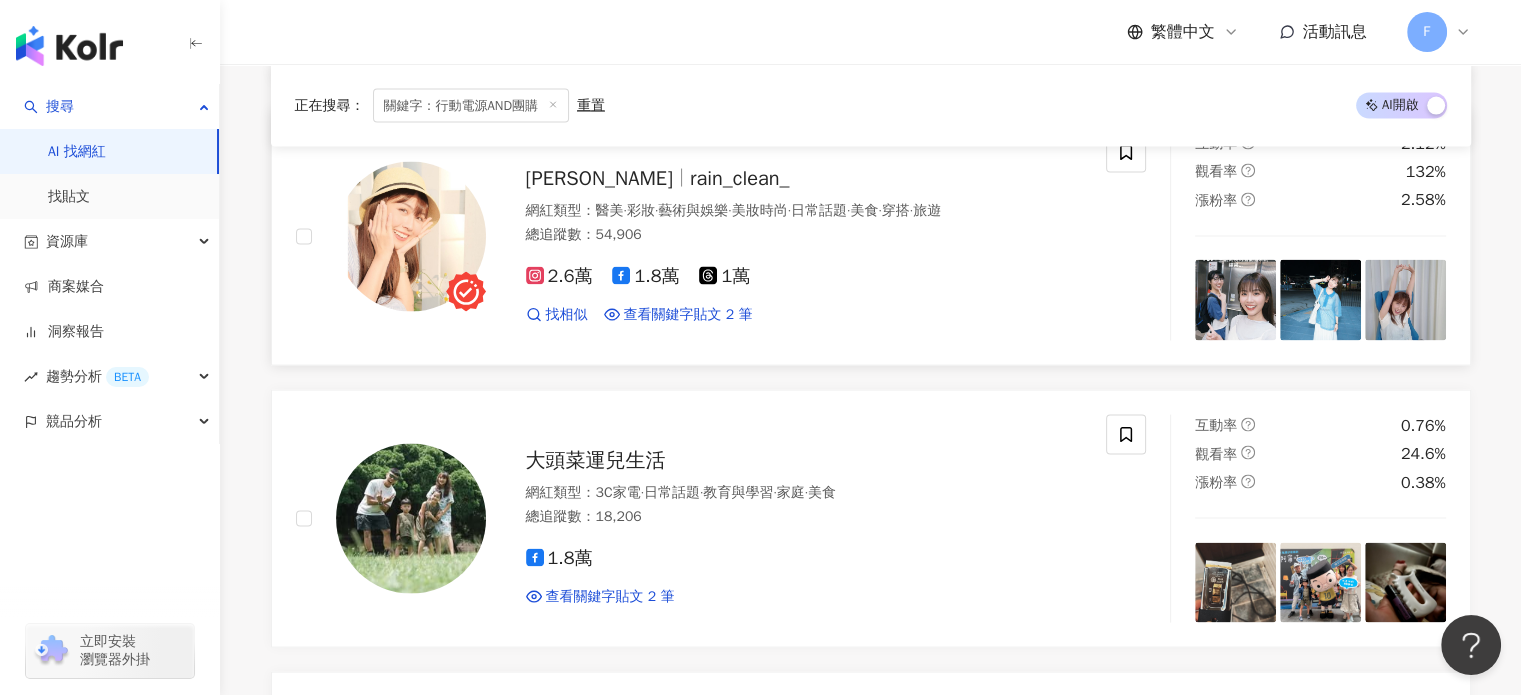 scroll, scrollTop: 4176, scrollLeft: 0, axis: vertical 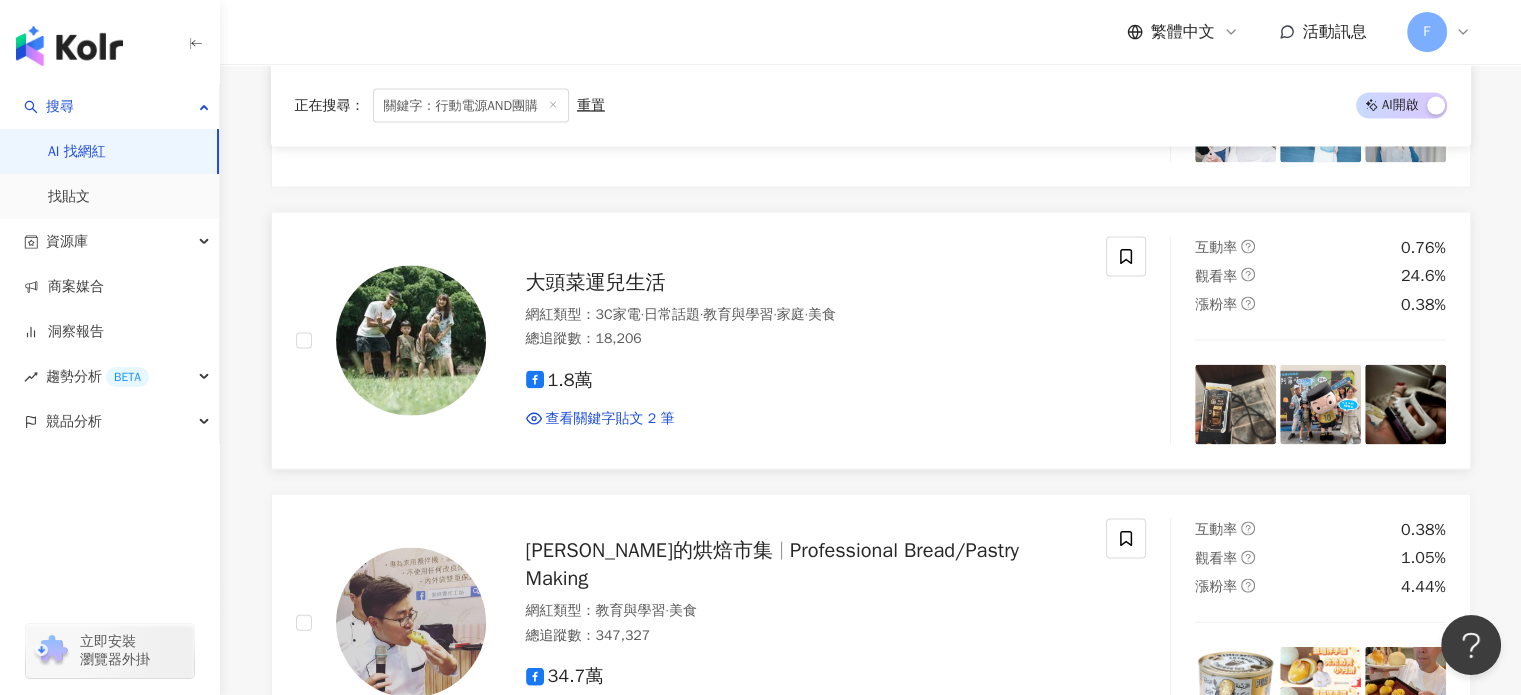 click at bounding box center [411, 341] 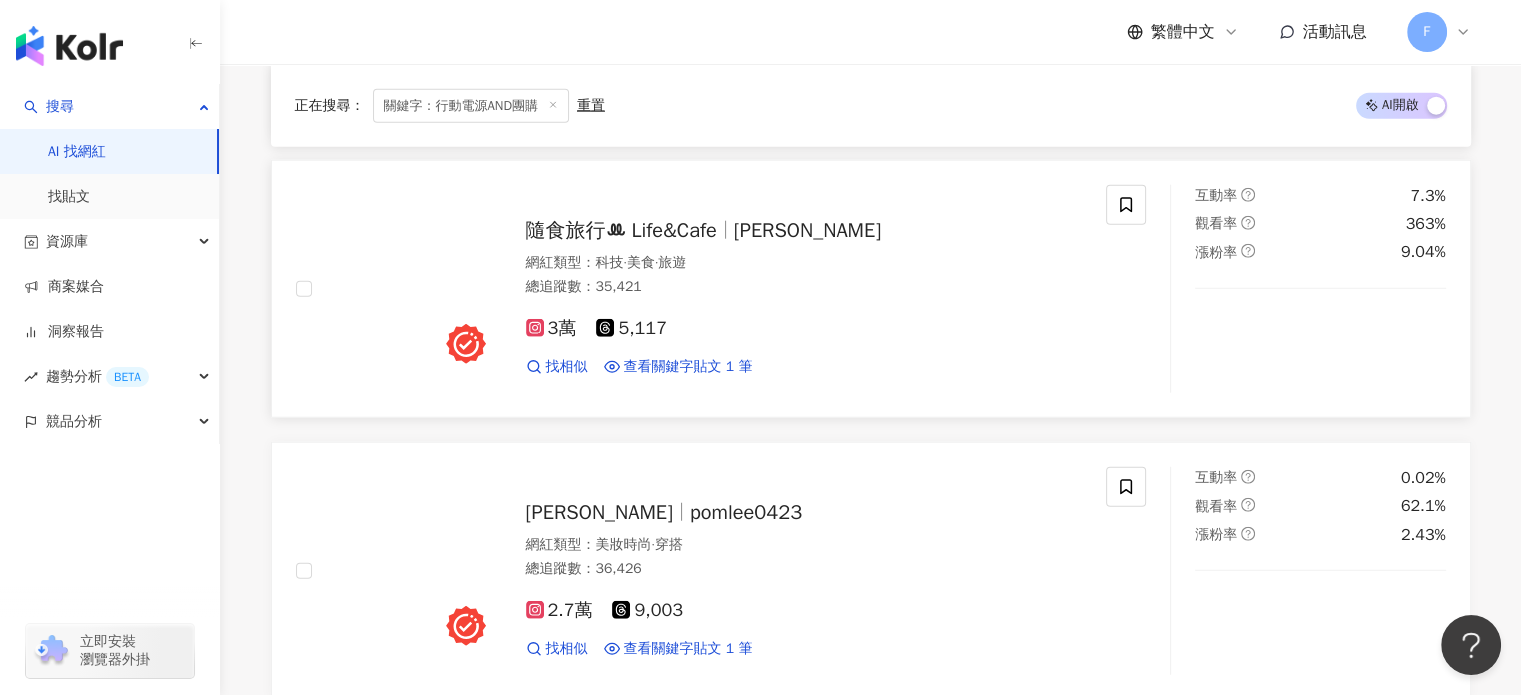 scroll, scrollTop: 5076, scrollLeft: 0, axis: vertical 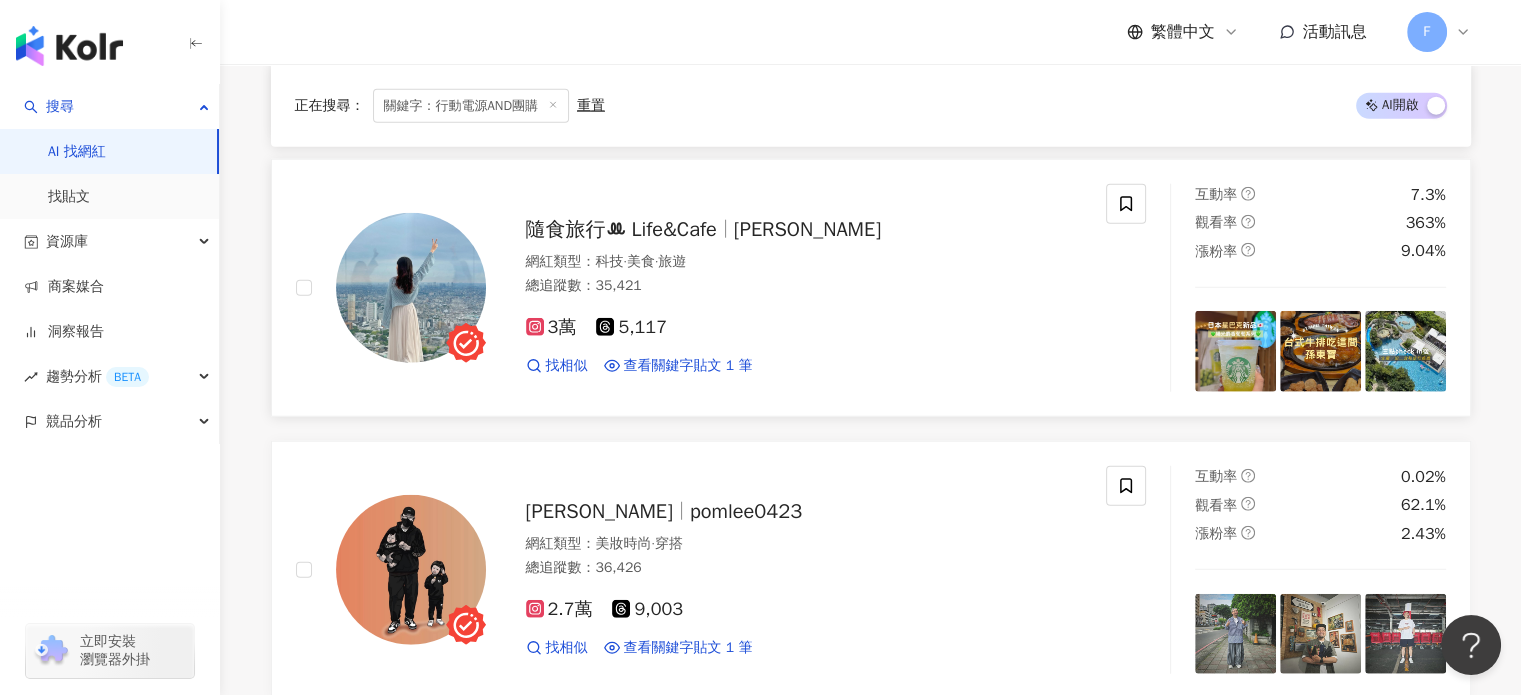 click at bounding box center (411, 288) 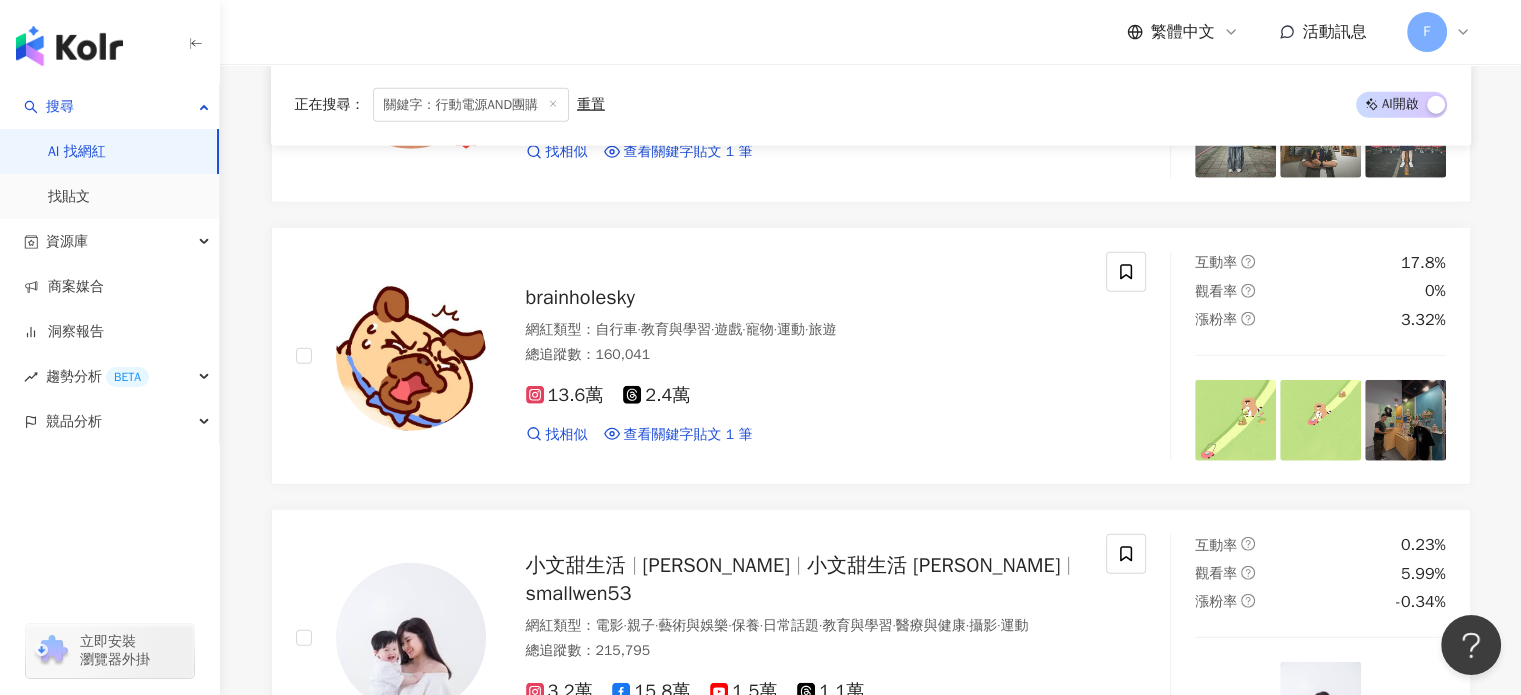 scroll, scrollTop: 5576, scrollLeft: 0, axis: vertical 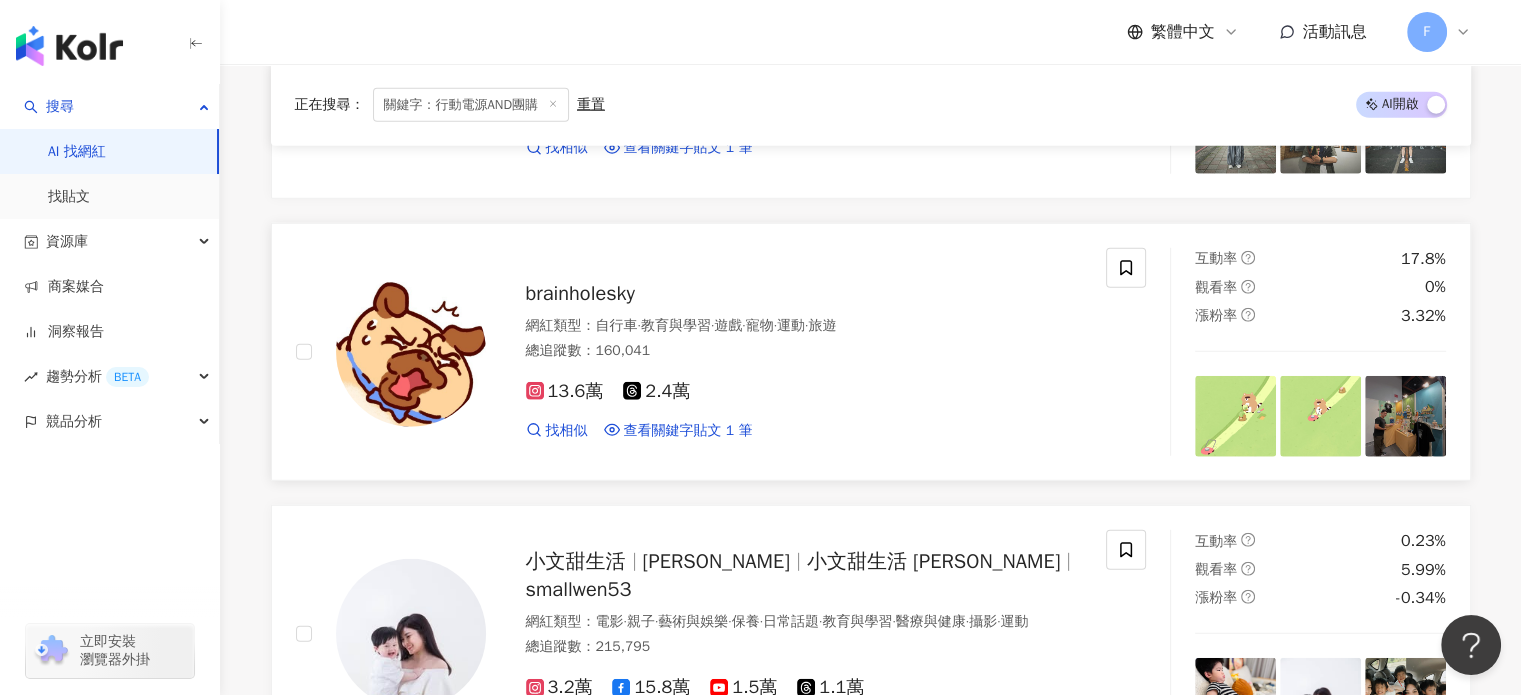 click at bounding box center (411, 352) 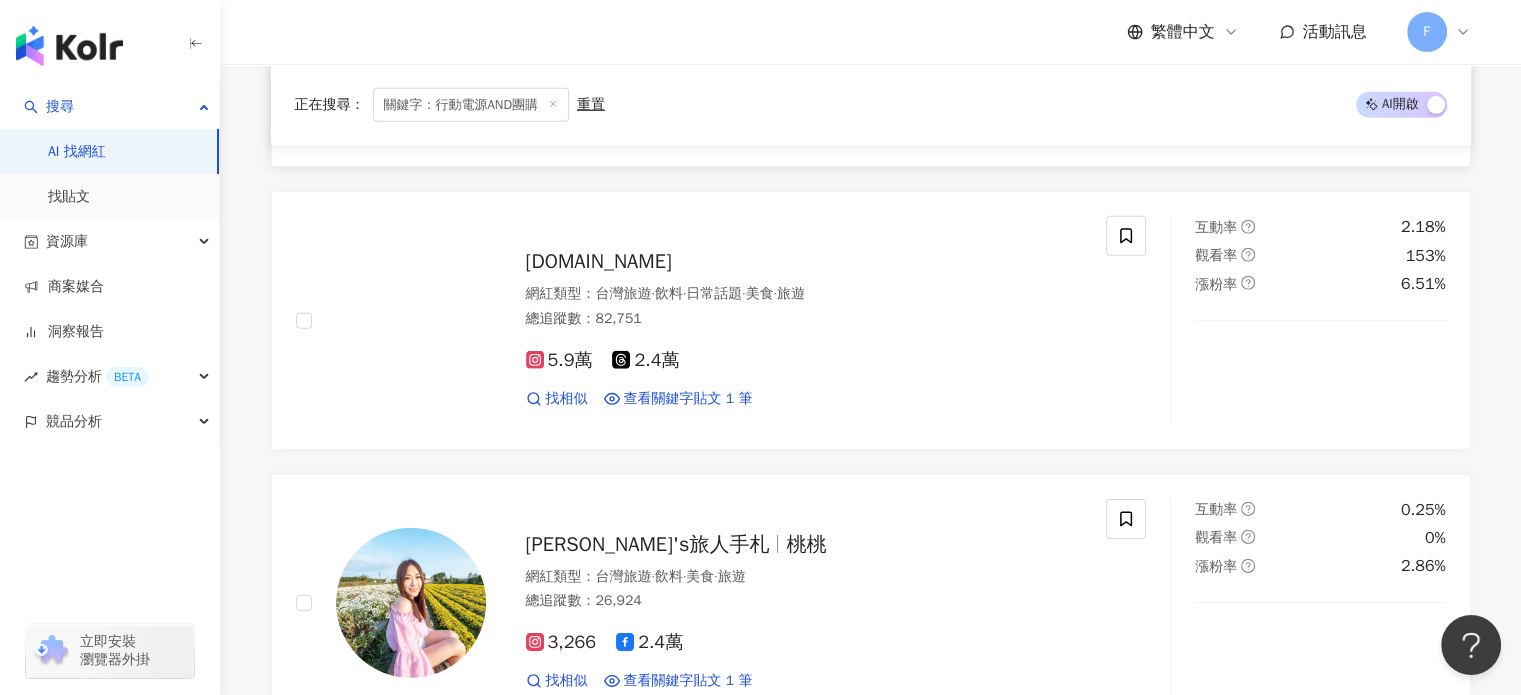 scroll, scrollTop: 6176, scrollLeft: 0, axis: vertical 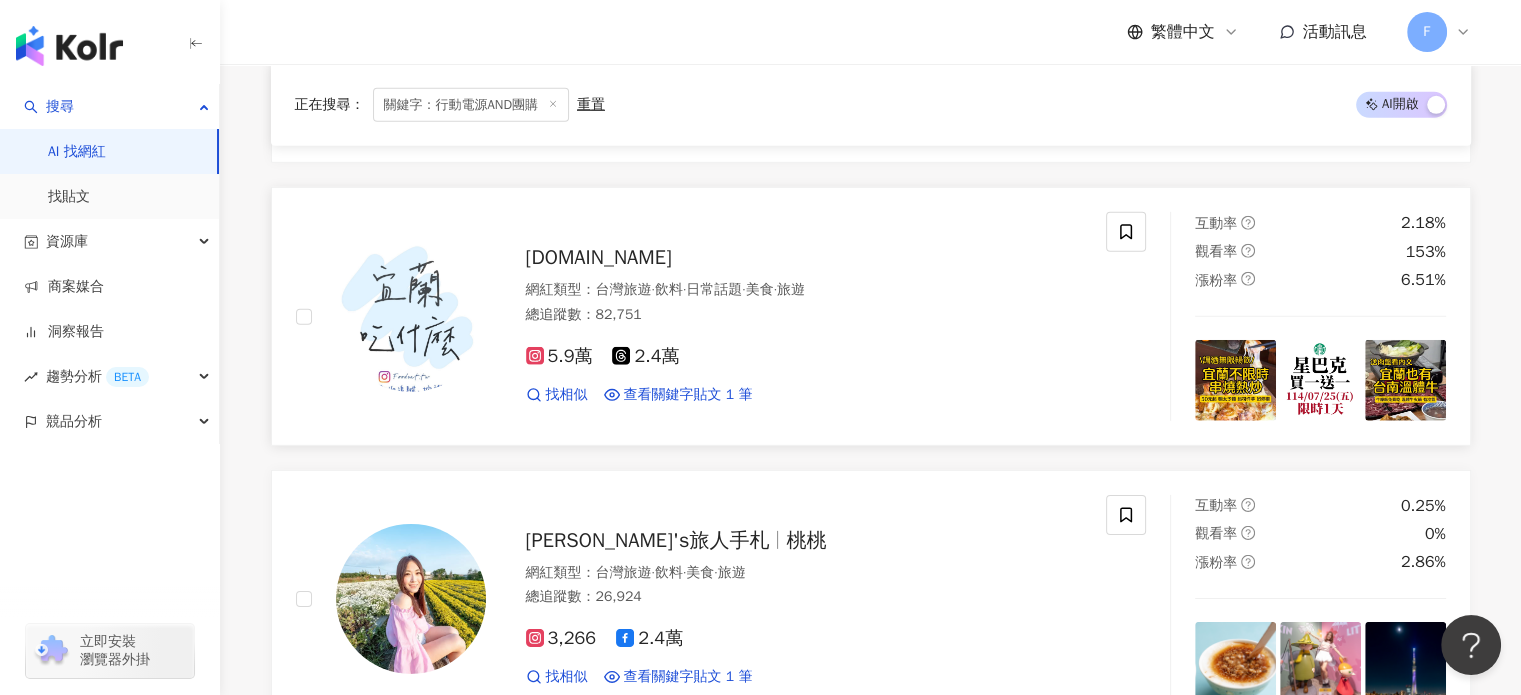 click at bounding box center [411, 317] 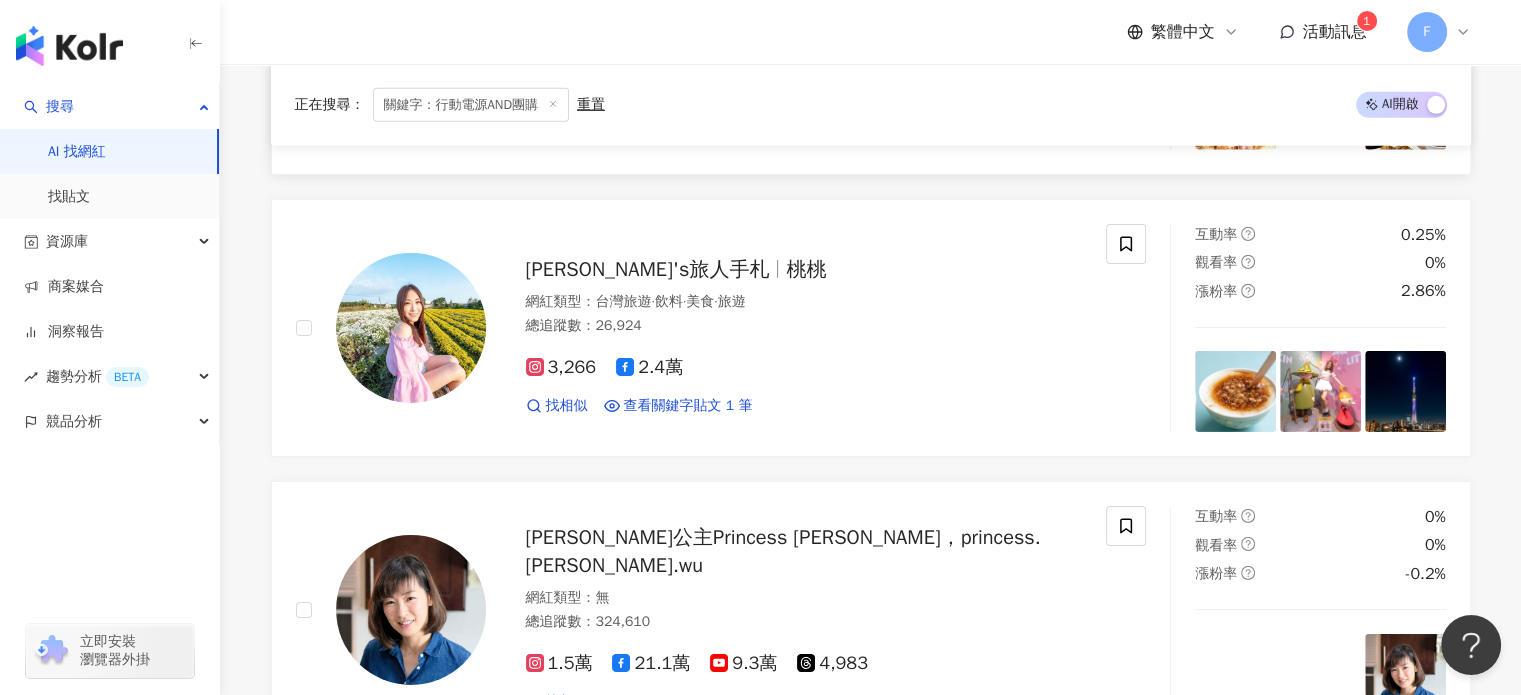 scroll, scrollTop: 6476, scrollLeft: 0, axis: vertical 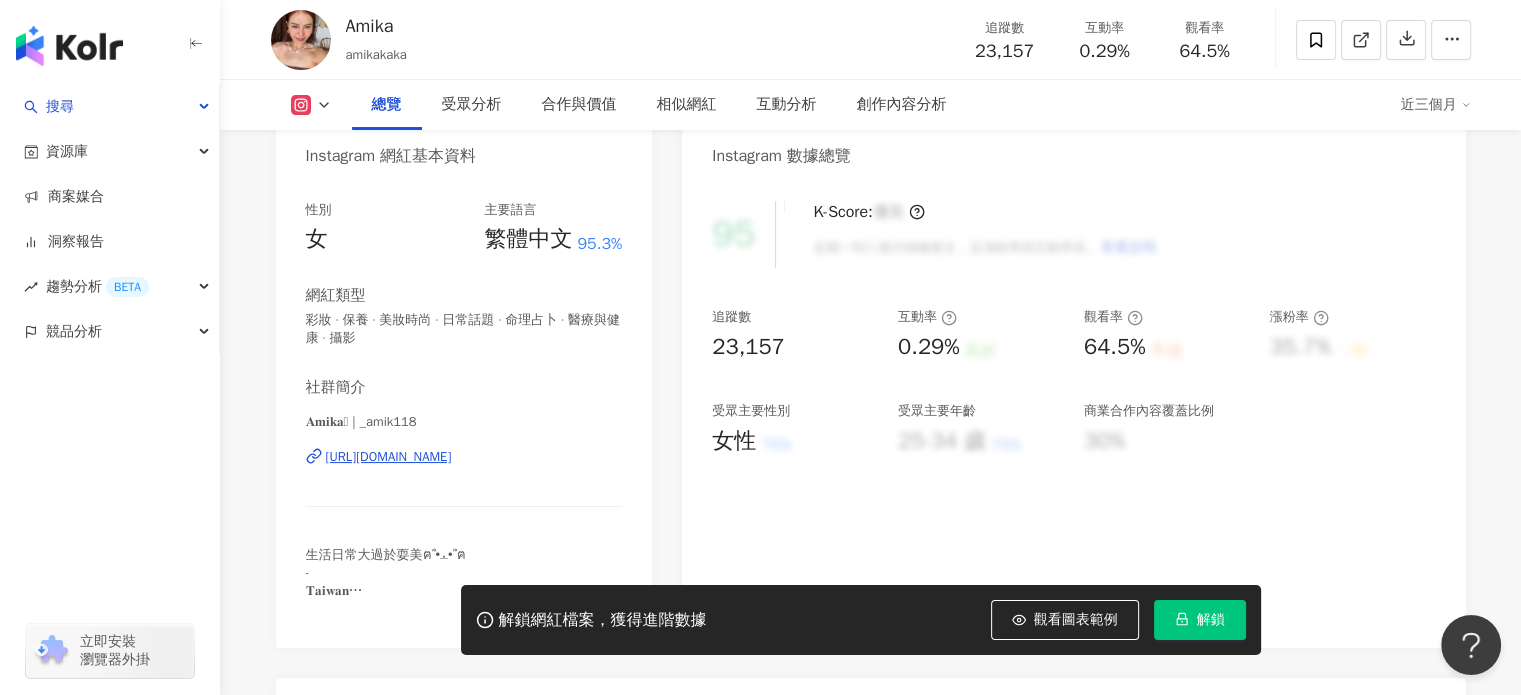 click on "https://www.instagram.com/_amik118/" at bounding box center (389, 457) 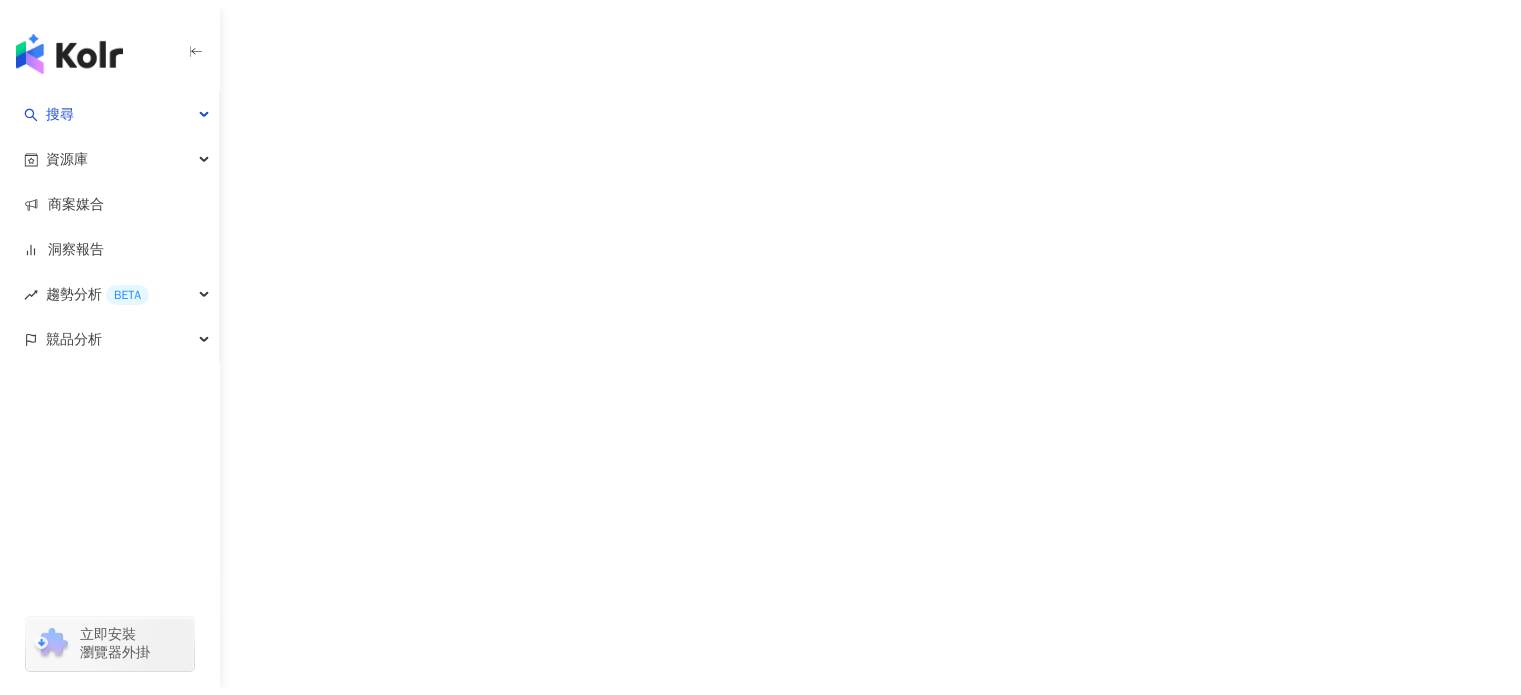 scroll, scrollTop: 0, scrollLeft: 0, axis: both 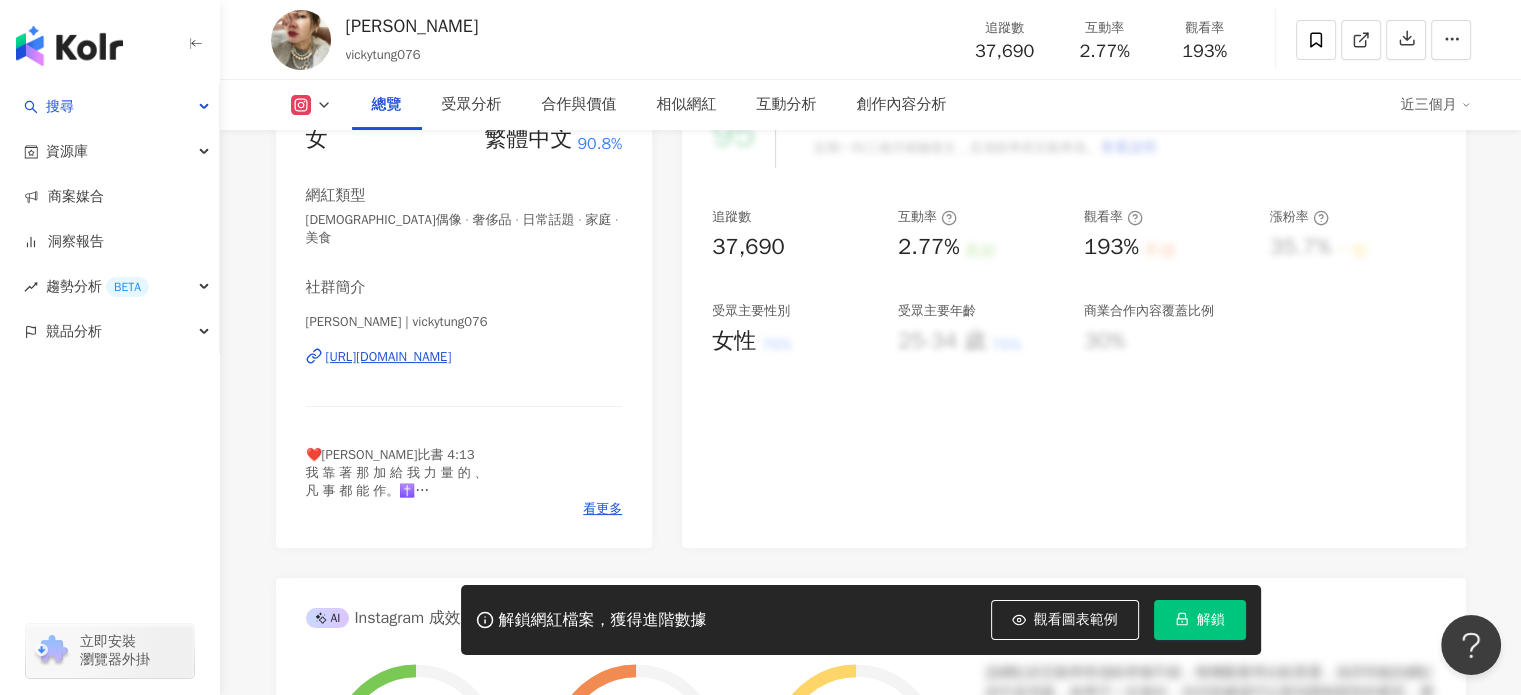 click on "https://www.instagram.com/vickytung076/" at bounding box center [389, 357] 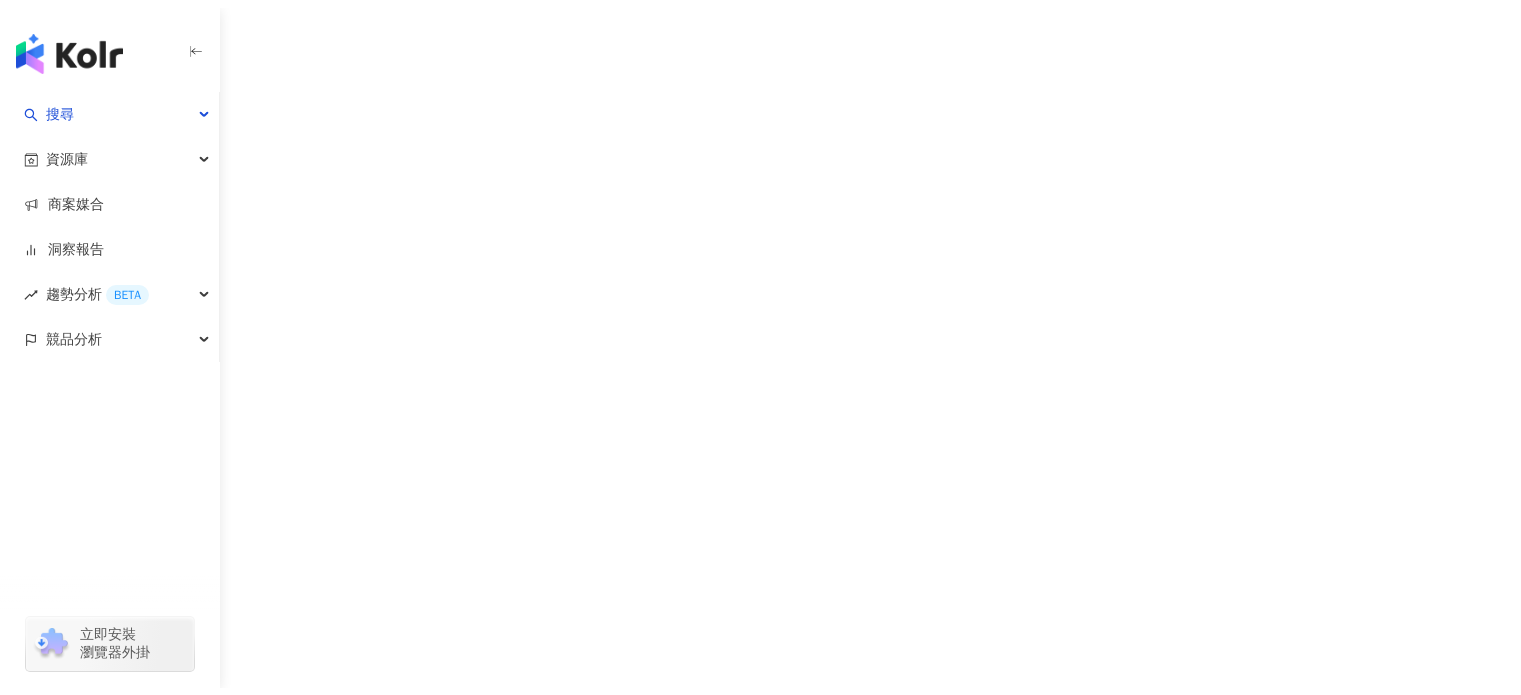 scroll, scrollTop: 0, scrollLeft: 0, axis: both 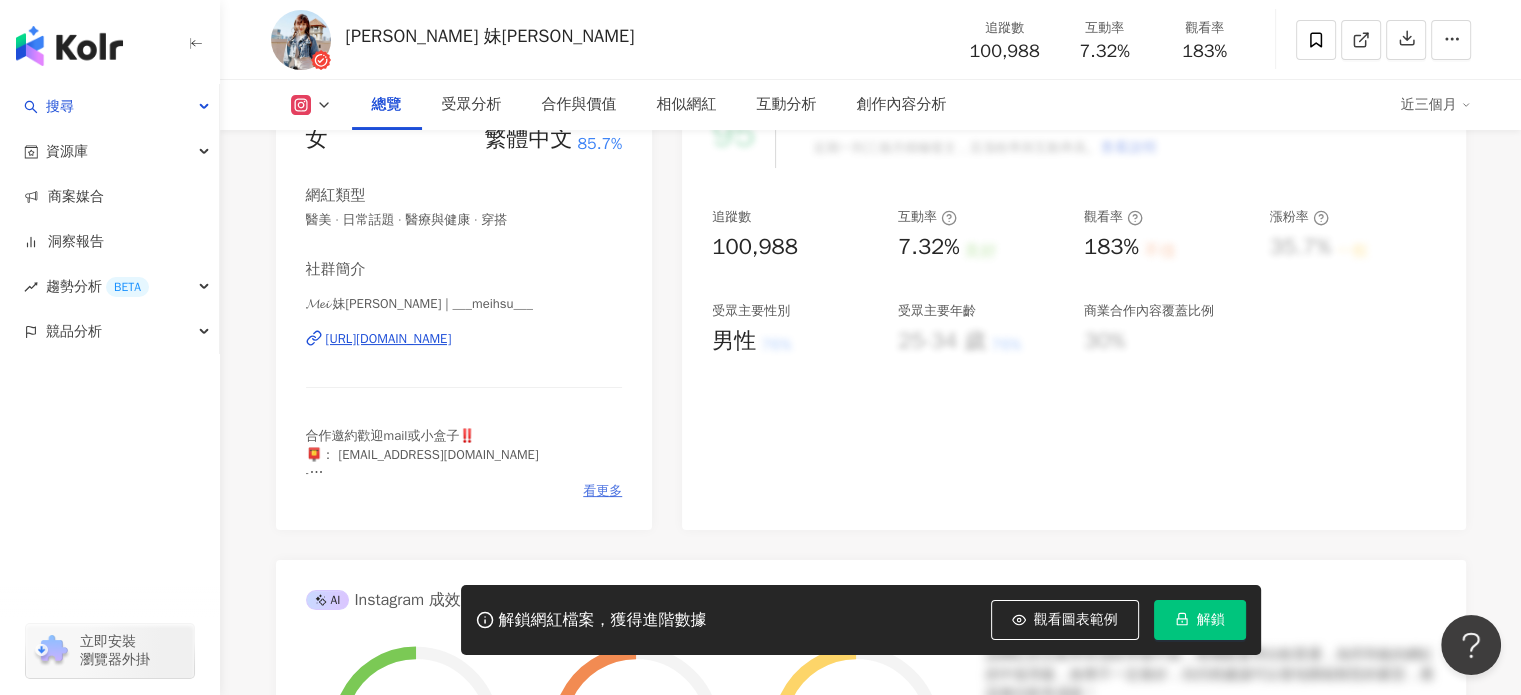 click on "看更多" at bounding box center (602, 491) 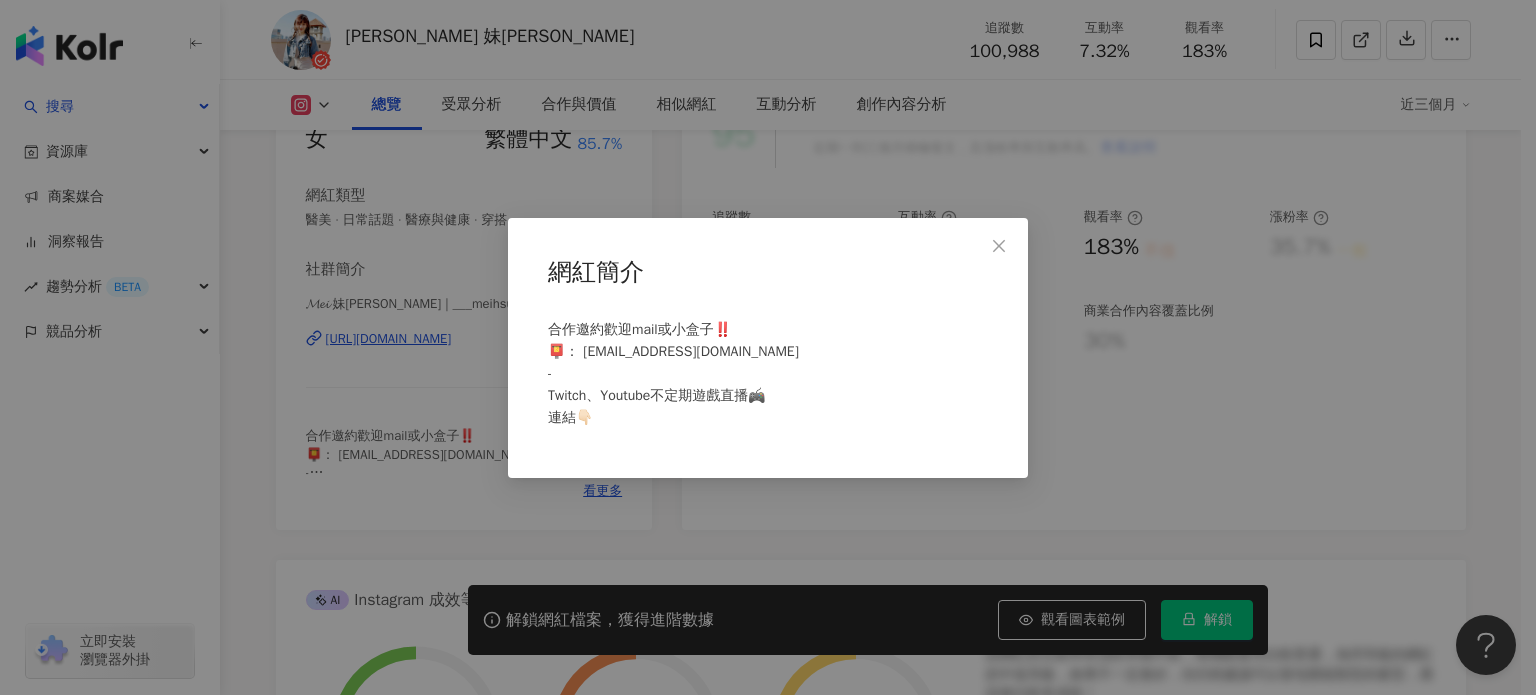 click on "網紅簡介 合作邀約歡迎mail或小盒子‼️
📮： [EMAIL_ADDRESS][DOMAIN_NAME]
-
Twitch、Youtube不定期遊戲直播🎮
連結👇🏻" at bounding box center (768, 347) 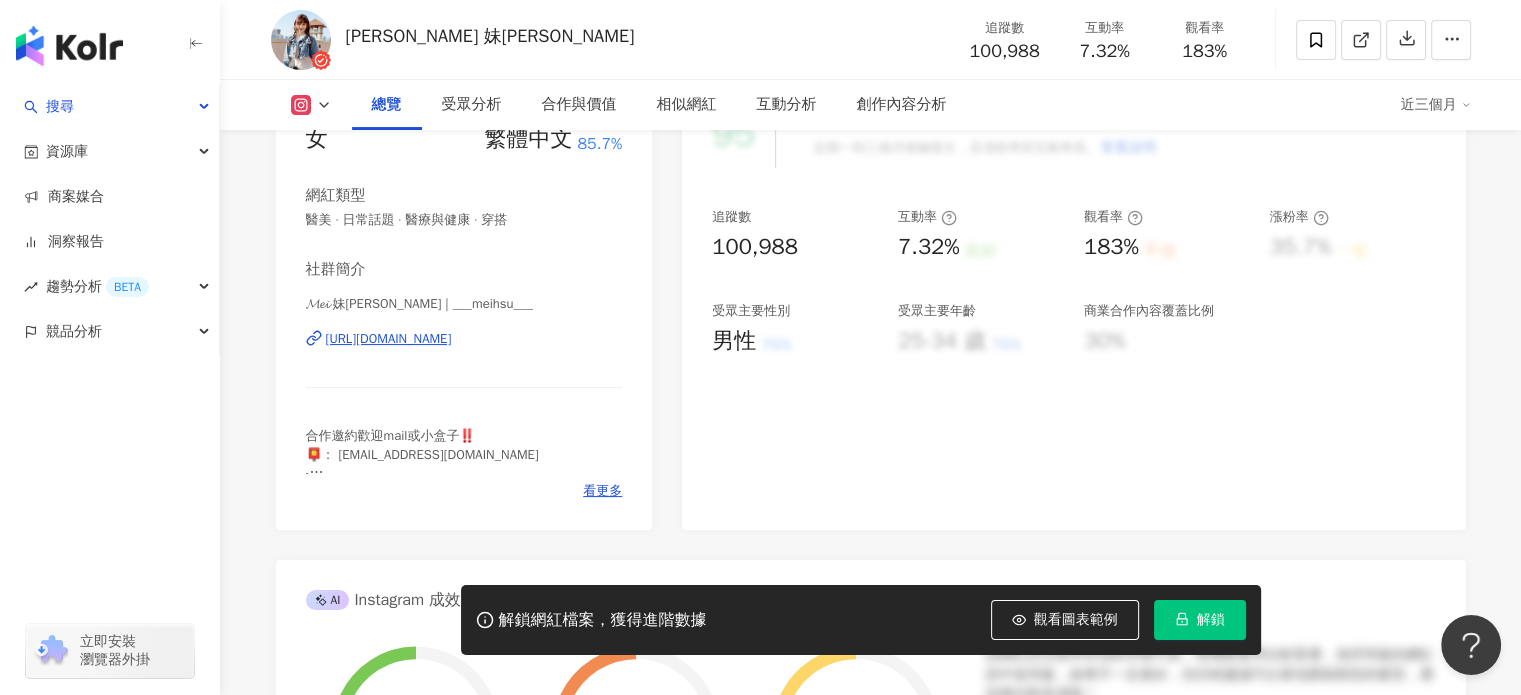 click on "𝓜𝓮𝓲  妹徐🐻 | ___meihsu___ https://www.instagram.com/___meihsu___/" at bounding box center [464, 353] 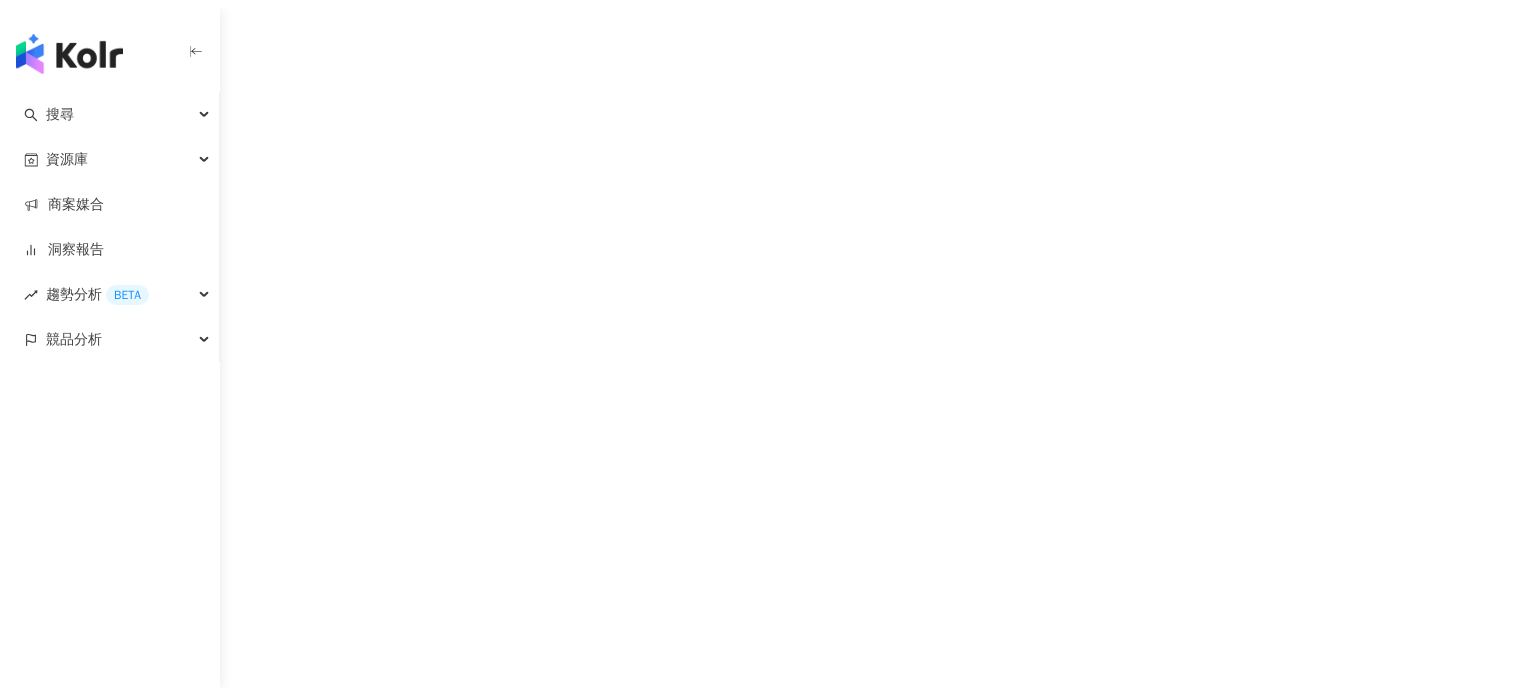 scroll, scrollTop: 0, scrollLeft: 0, axis: both 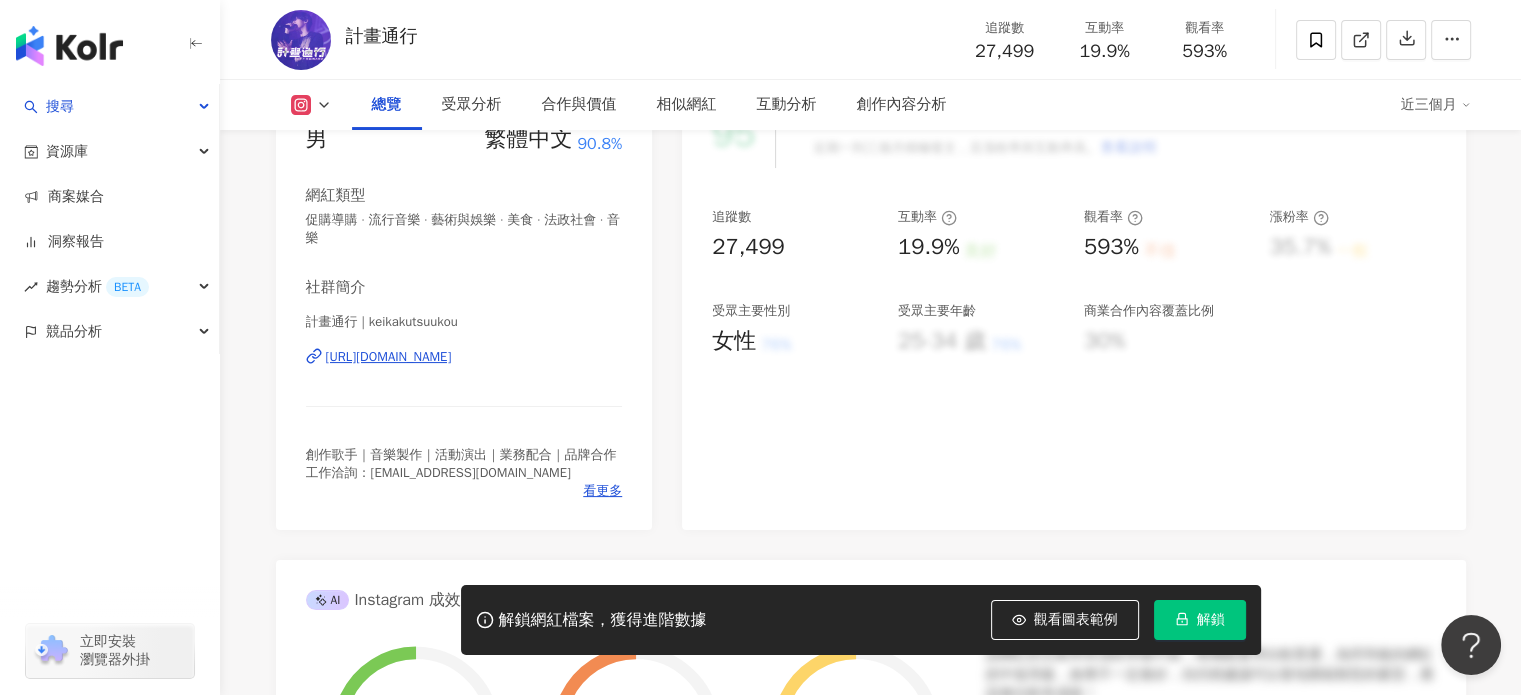 click on "[URL][DOMAIN_NAME]" at bounding box center (389, 357) 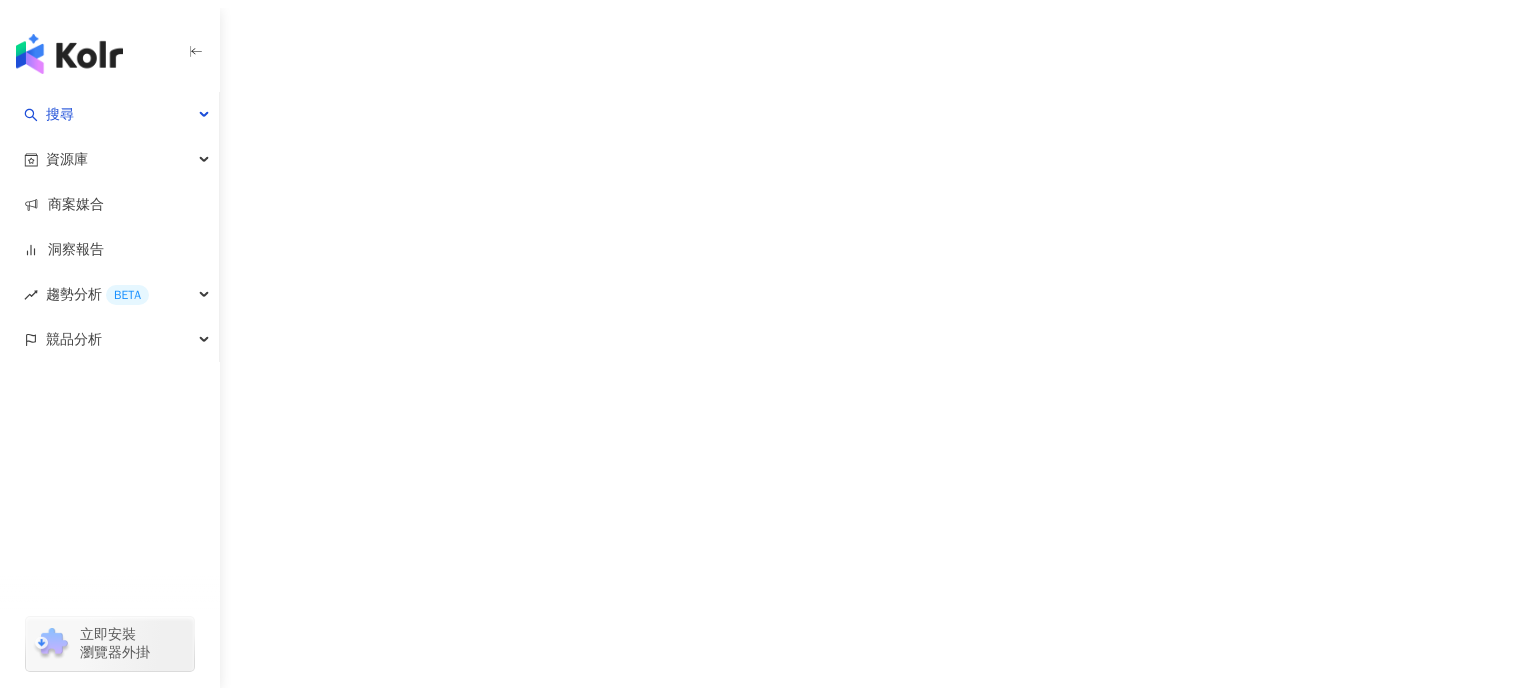 scroll, scrollTop: 0, scrollLeft: 0, axis: both 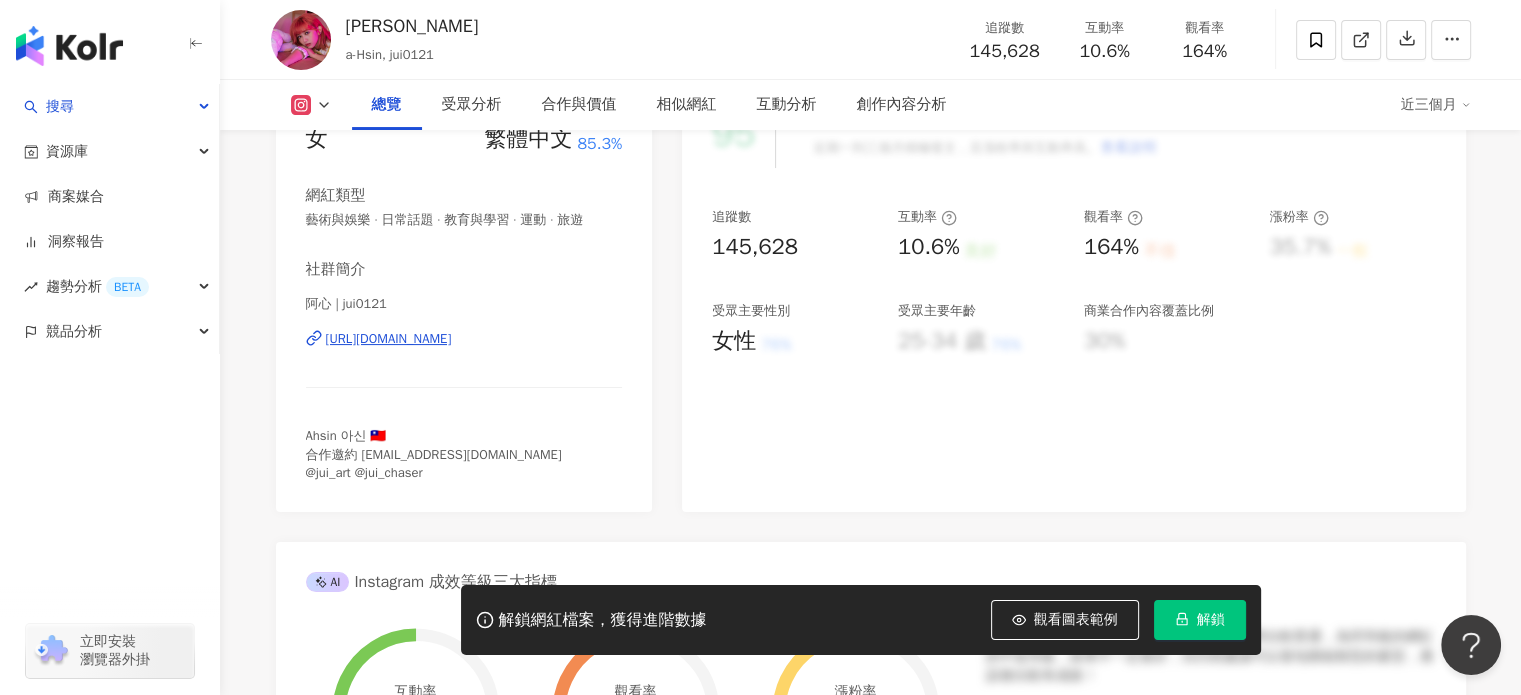 click on "https://www.instagram.com/jui0121/" at bounding box center [389, 339] 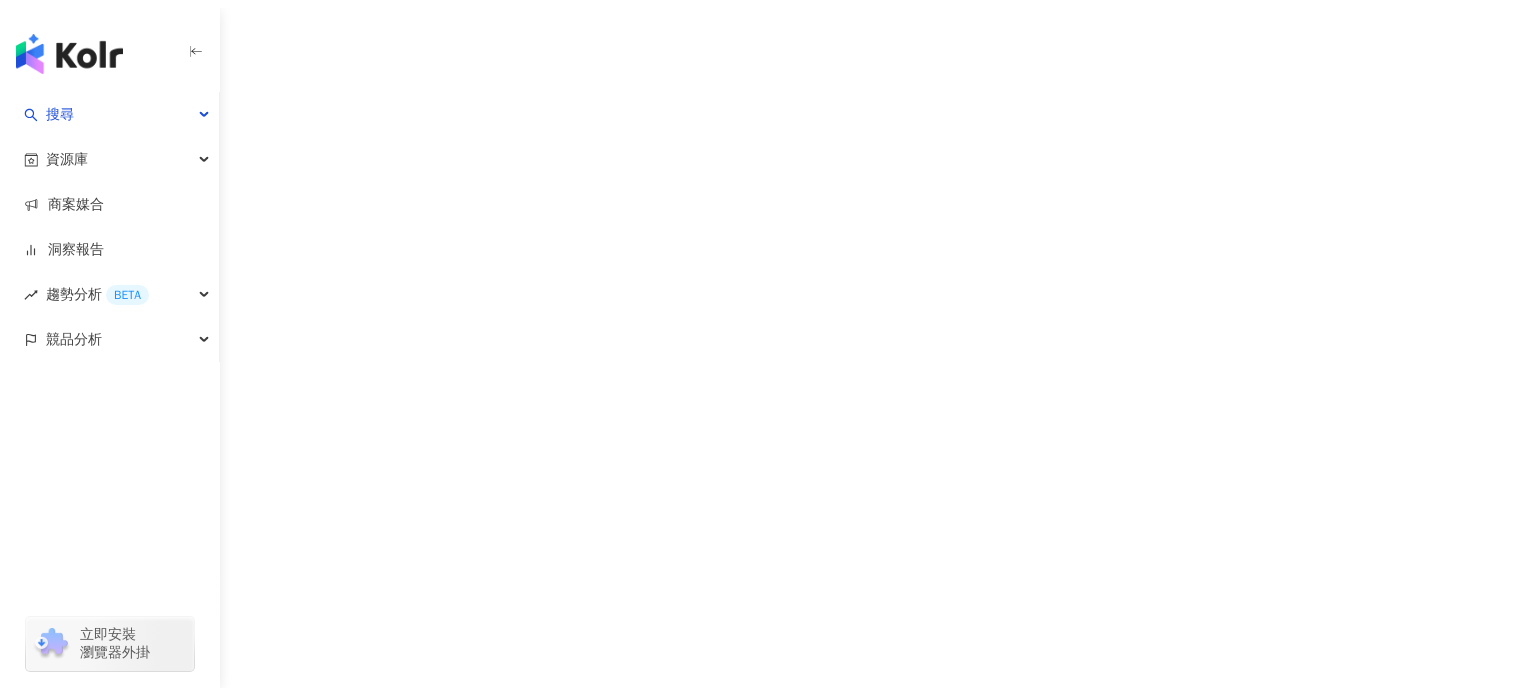 scroll, scrollTop: 0, scrollLeft: 0, axis: both 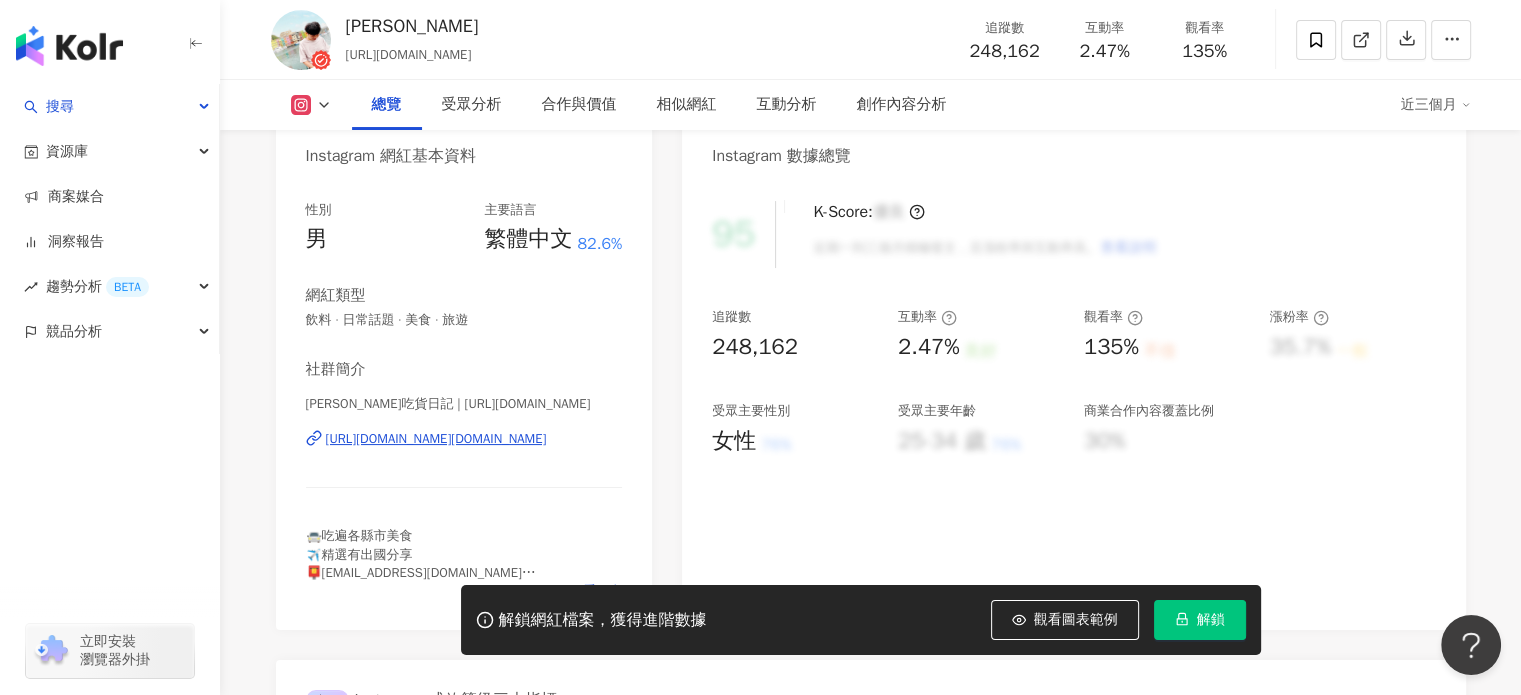 click on "https://www.instagram.com/hsiang_food.travel/" at bounding box center [436, 439] 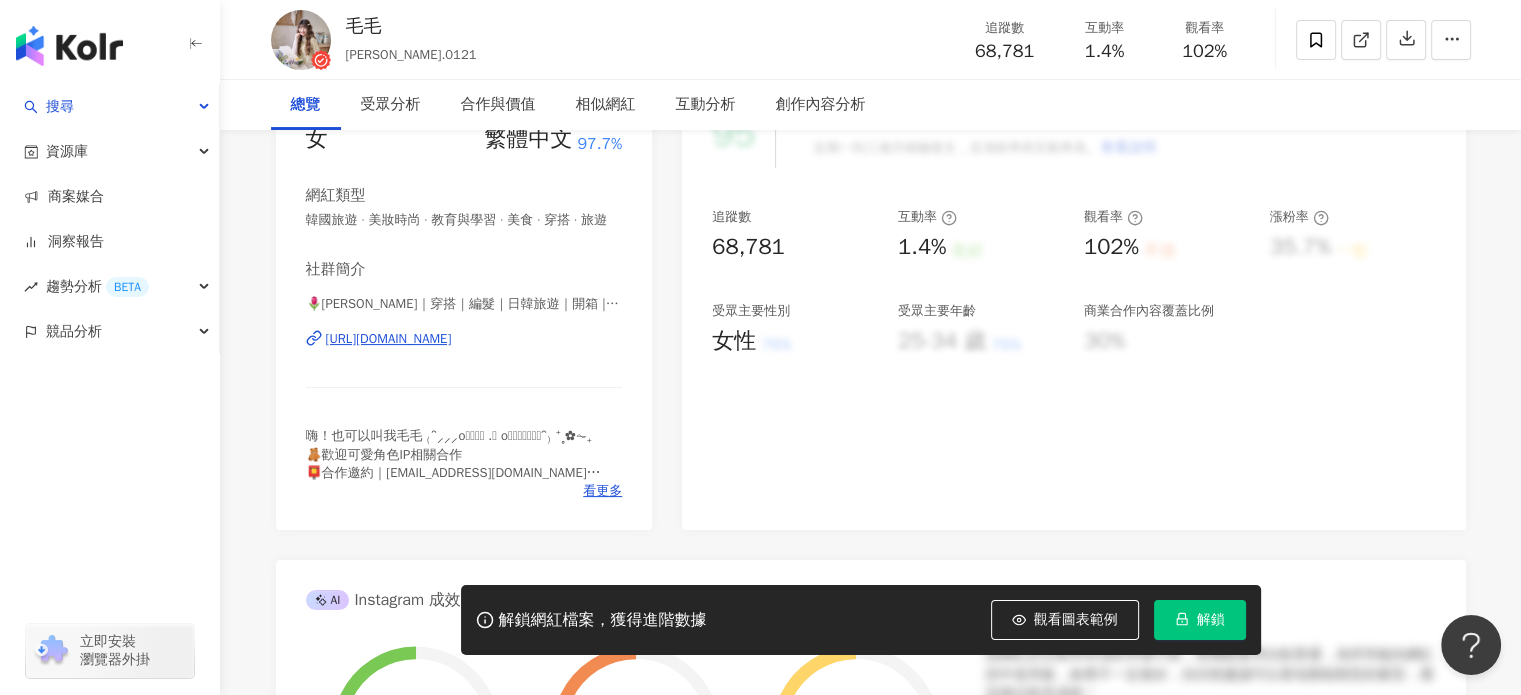 scroll, scrollTop: 300, scrollLeft: 0, axis: vertical 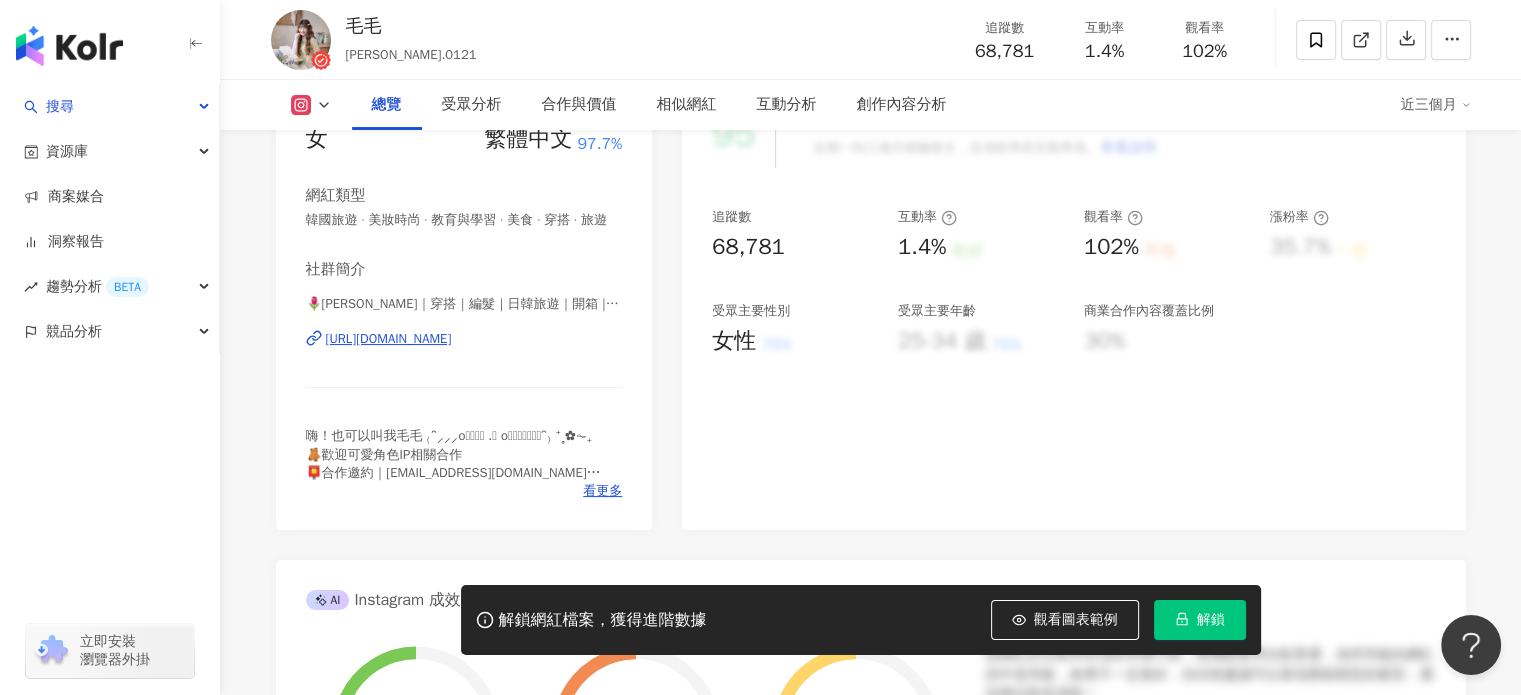 click on "https://www.instagram.com/doris.0121/" at bounding box center (389, 339) 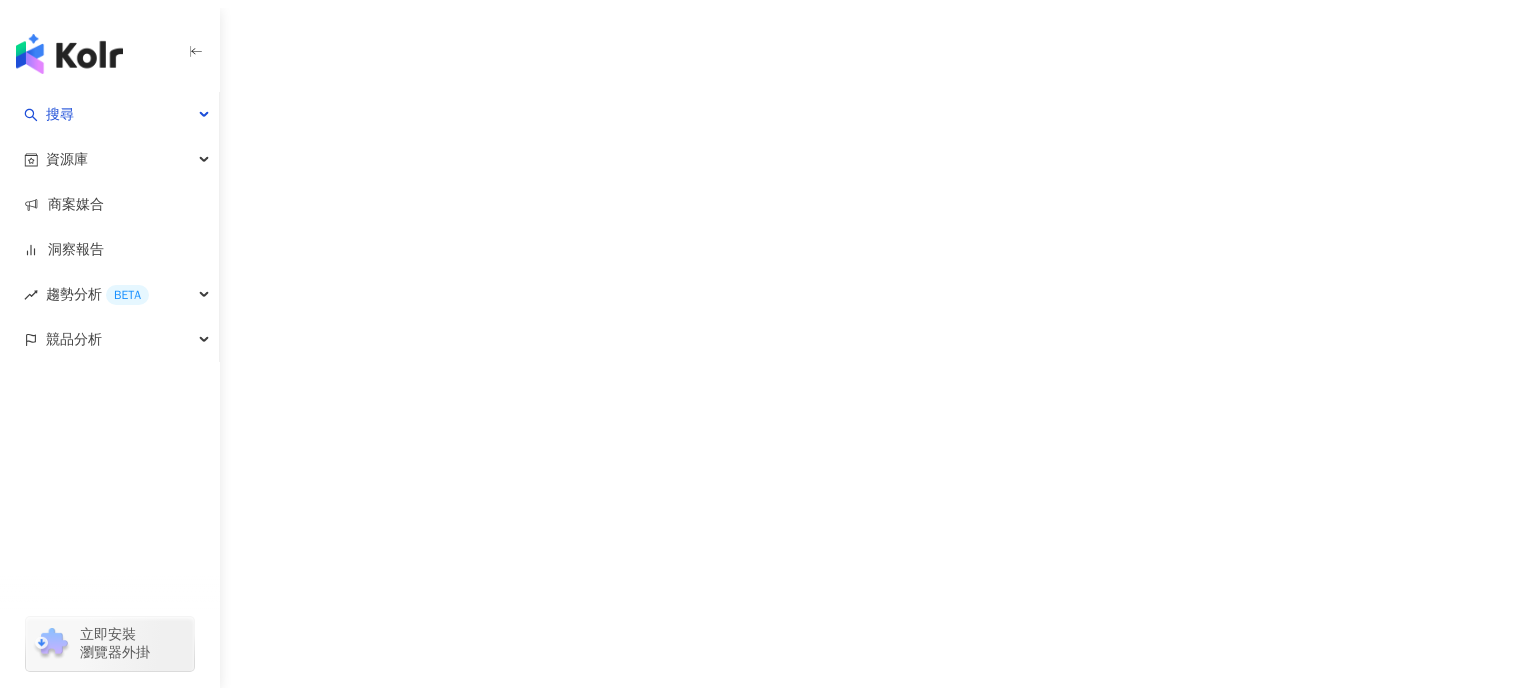 scroll, scrollTop: 0, scrollLeft: 0, axis: both 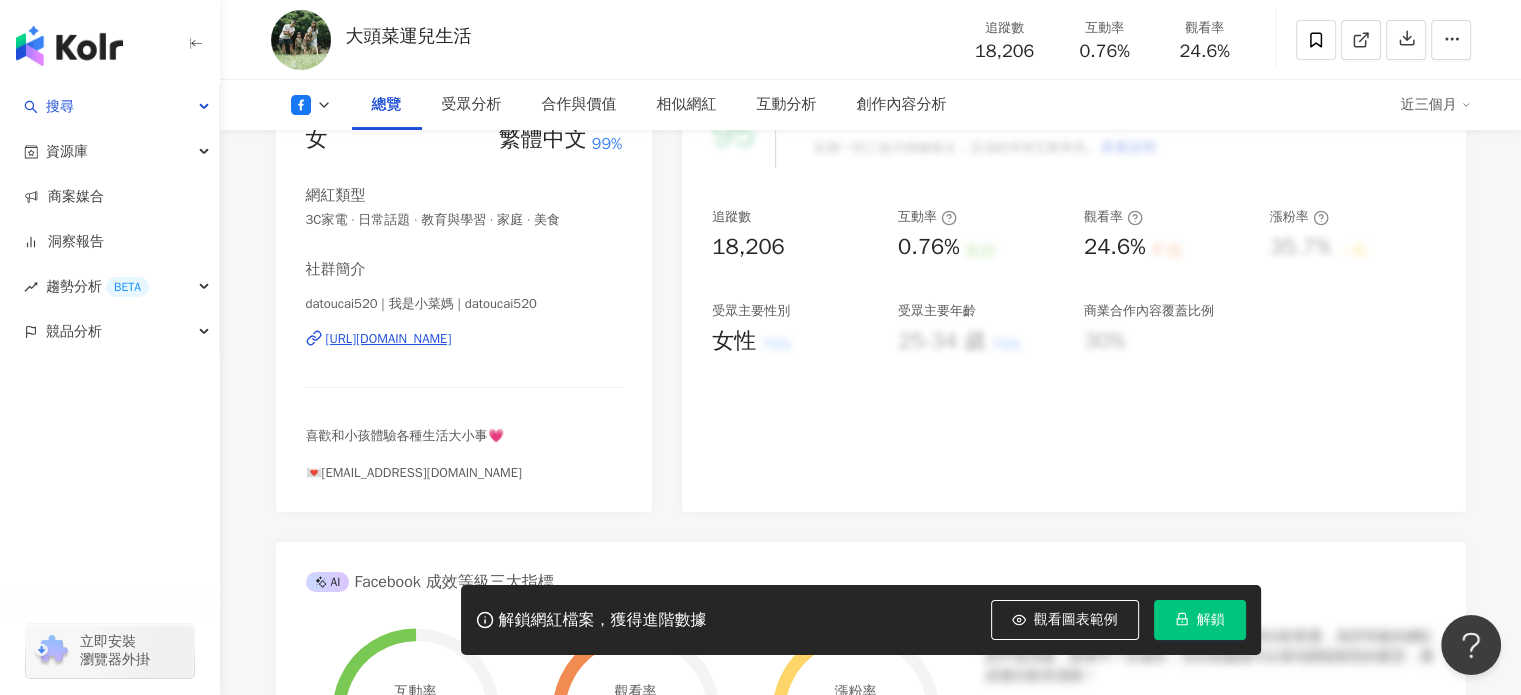 click on "[URL][DOMAIN_NAME]" at bounding box center [389, 339] 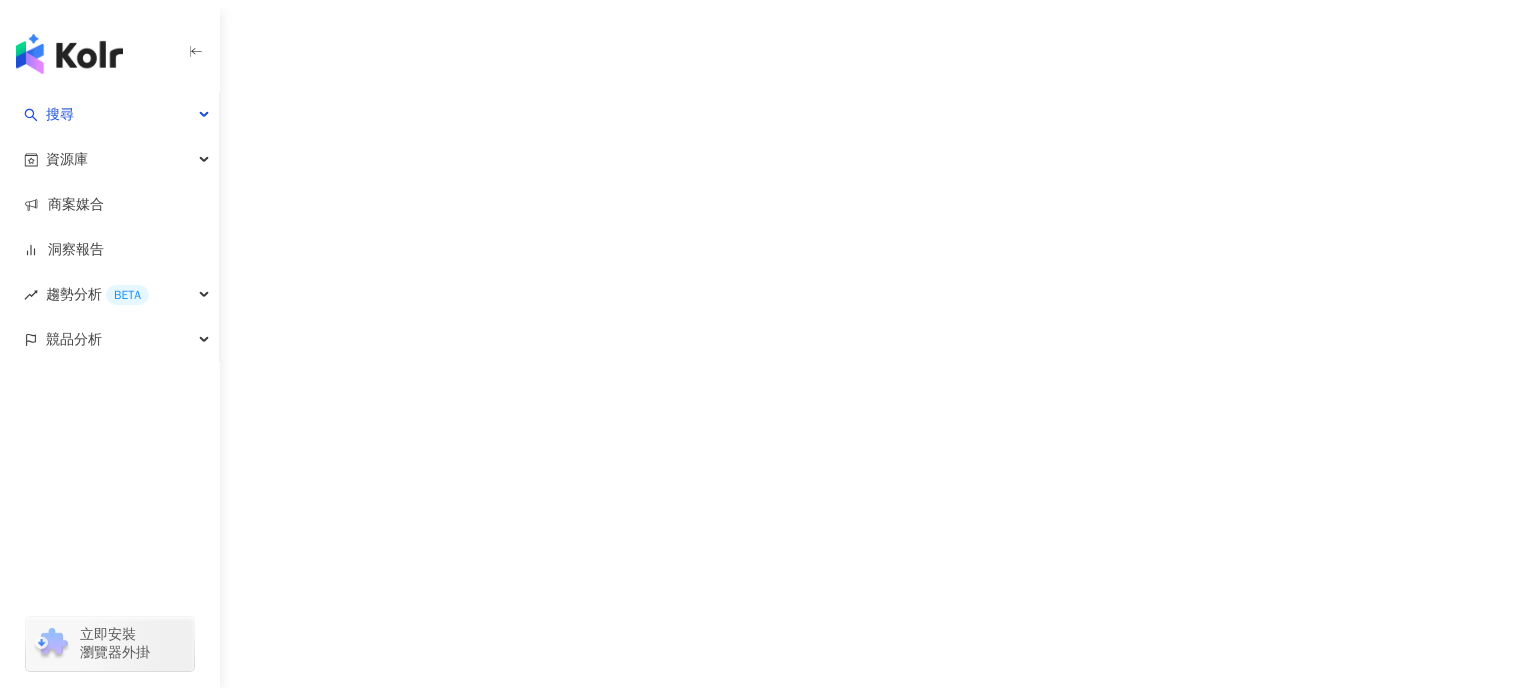 scroll, scrollTop: 0, scrollLeft: 0, axis: both 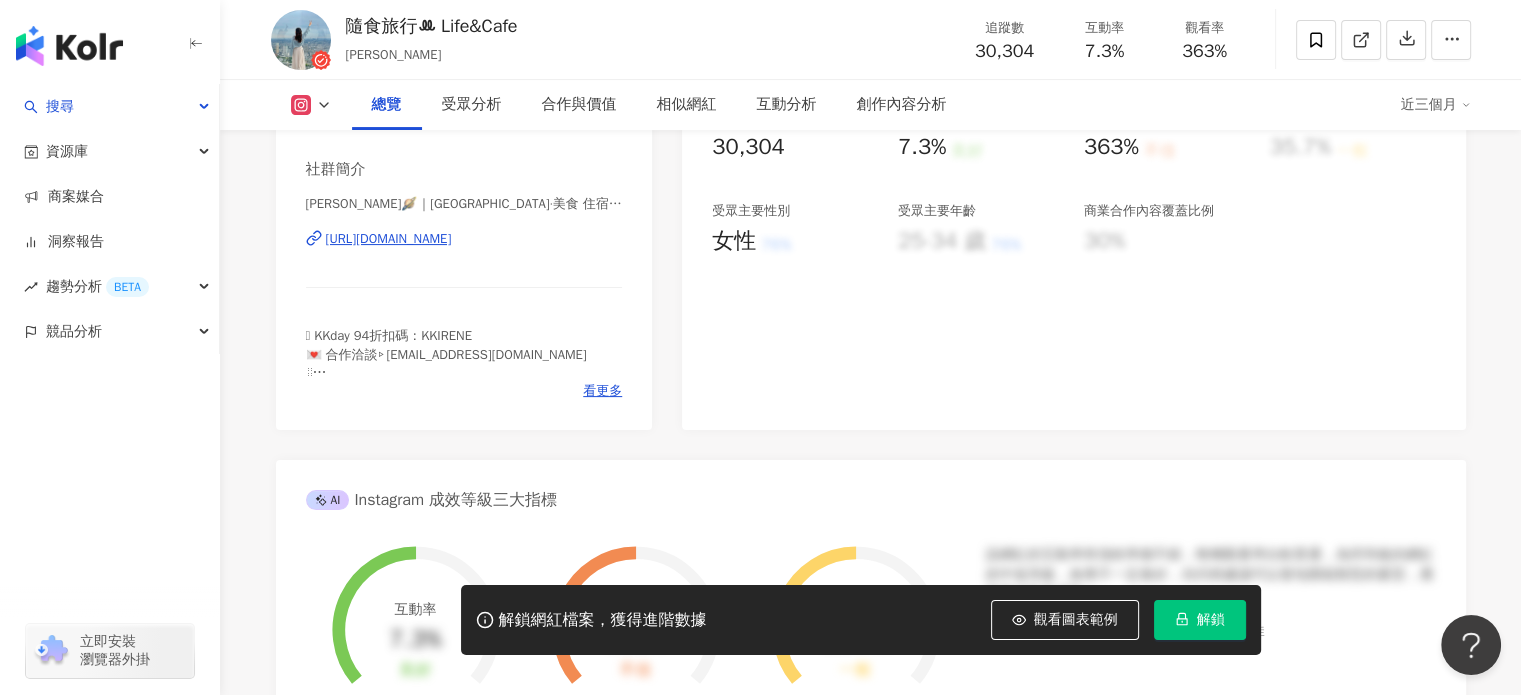 click on "https://www.instagram.com/foodtour_irene/" at bounding box center [389, 239] 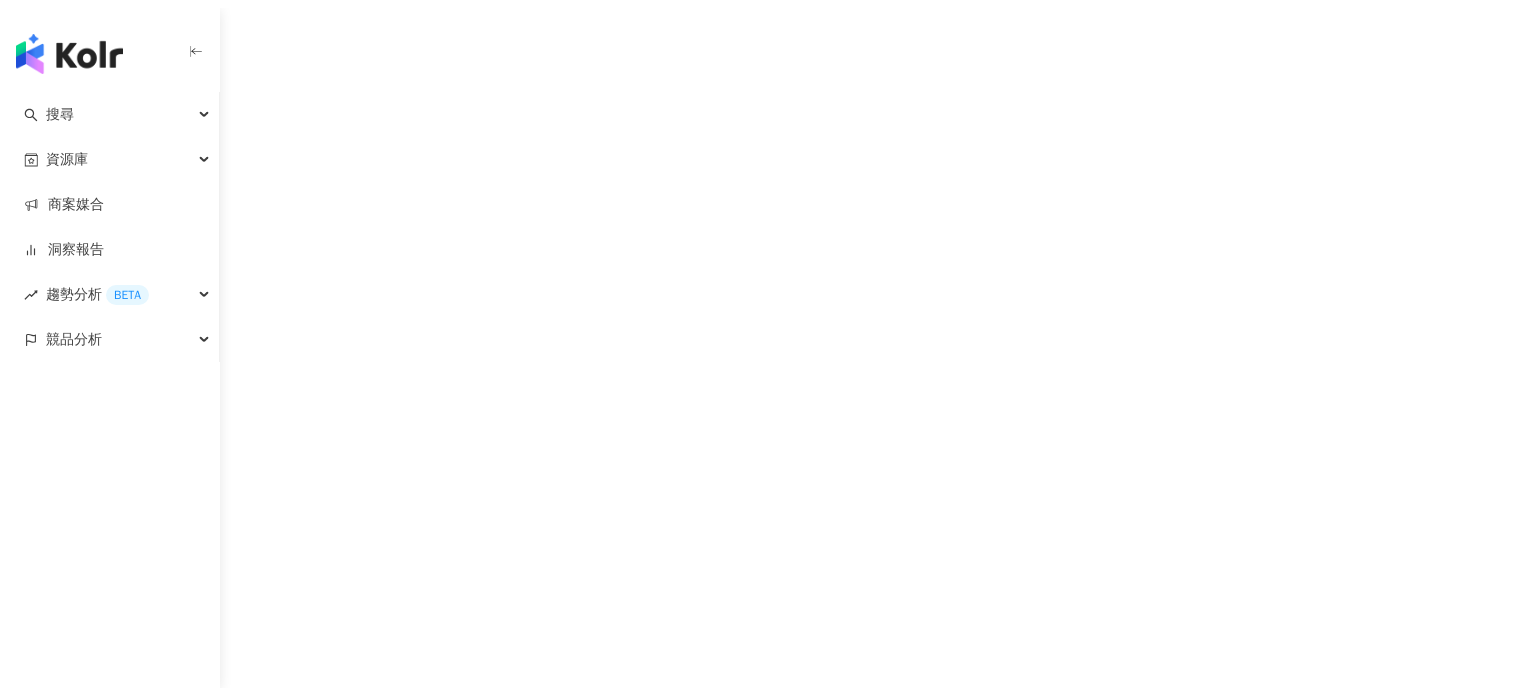 scroll, scrollTop: 0, scrollLeft: 0, axis: both 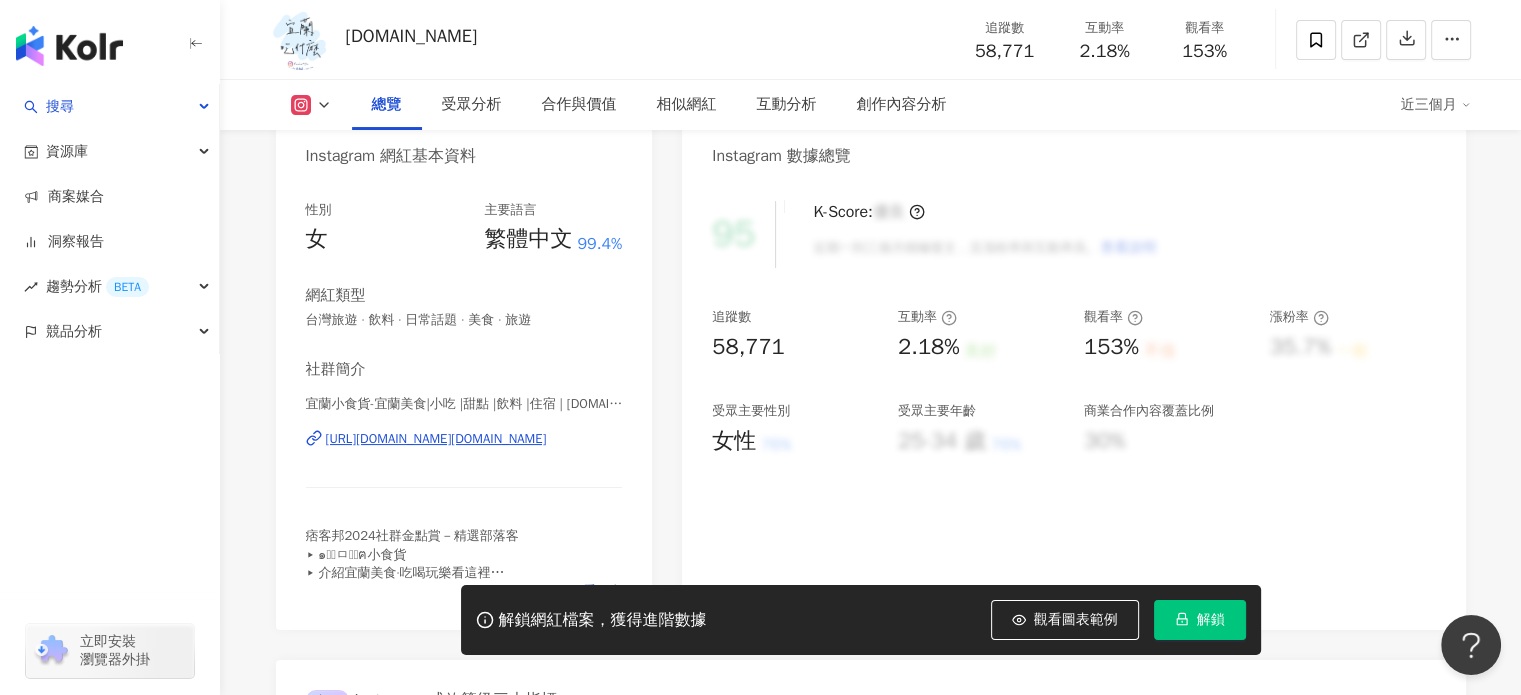 click on "[URL][DOMAIN_NAME][DOMAIN_NAME]" at bounding box center [436, 439] 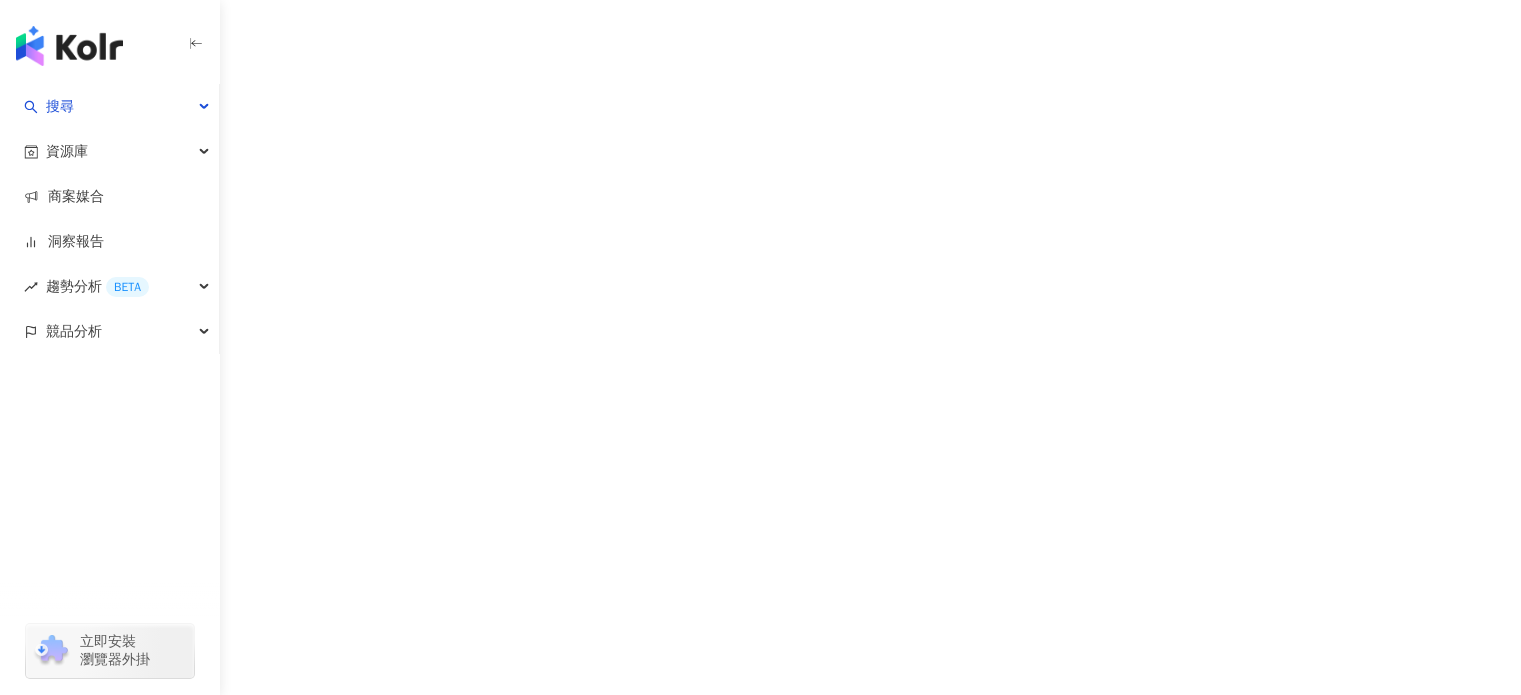 scroll, scrollTop: 0, scrollLeft: 0, axis: both 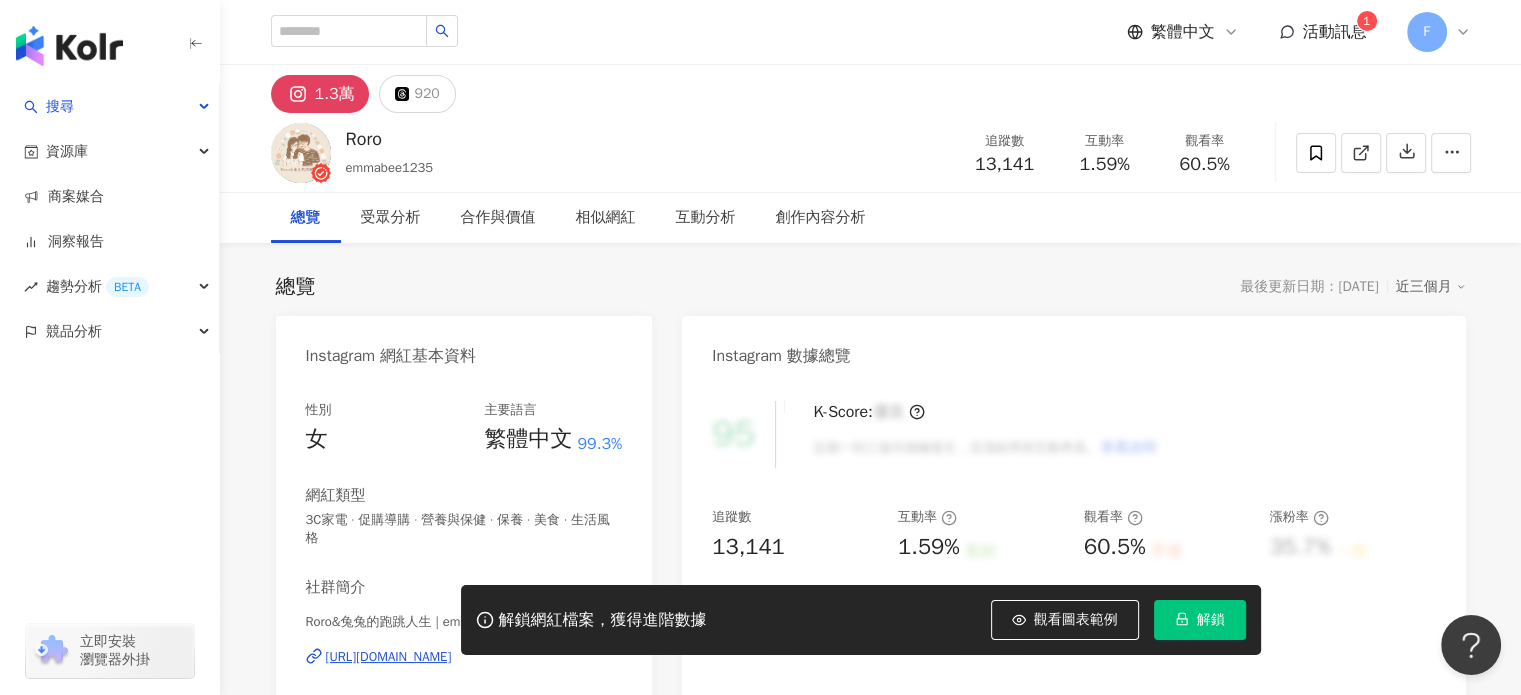drag, startPoint x: 352, startPoint y: 139, endPoint x: 380, endPoint y: 139, distance: 28 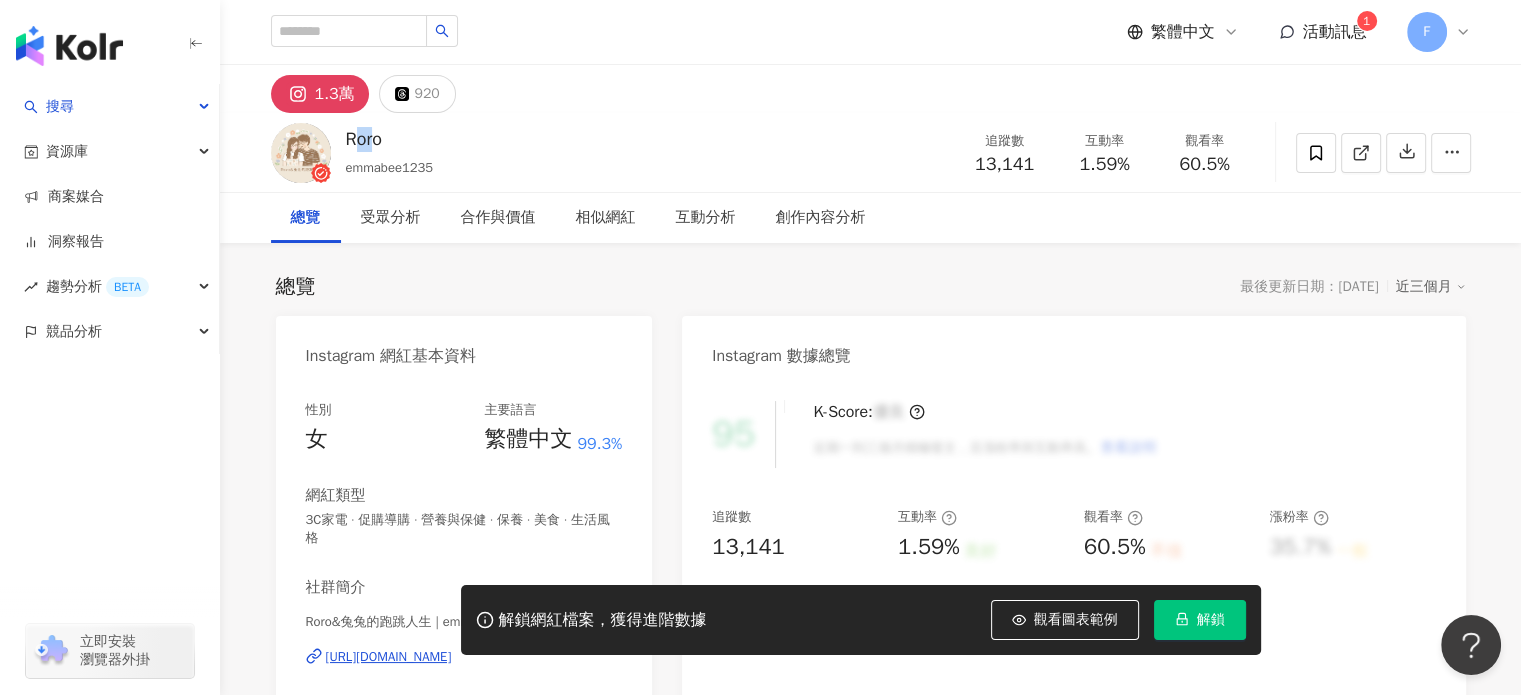 click on "Roro" at bounding box center [390, 139] 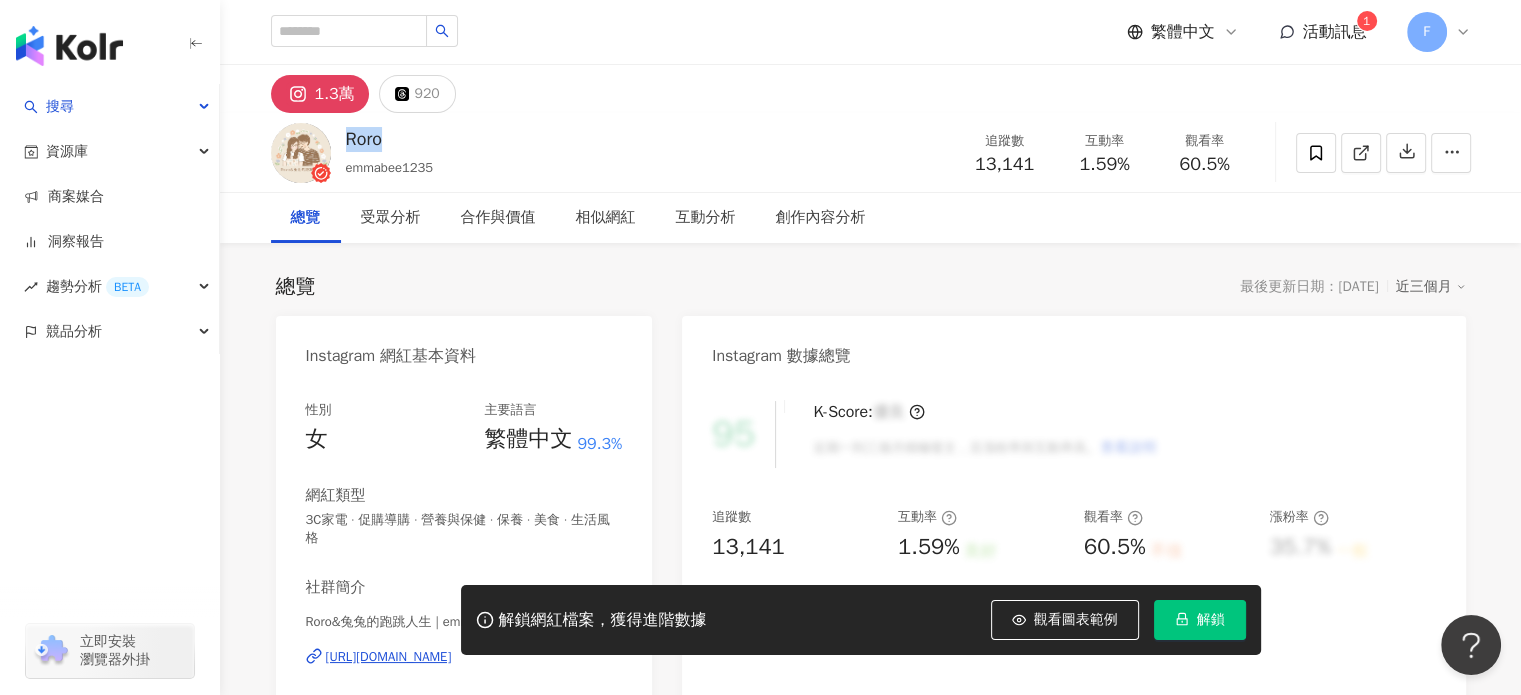 drag, startPoint x: 351, startPoint y: 139, endPoint x: 390, endPoint y: 139, distance: 39 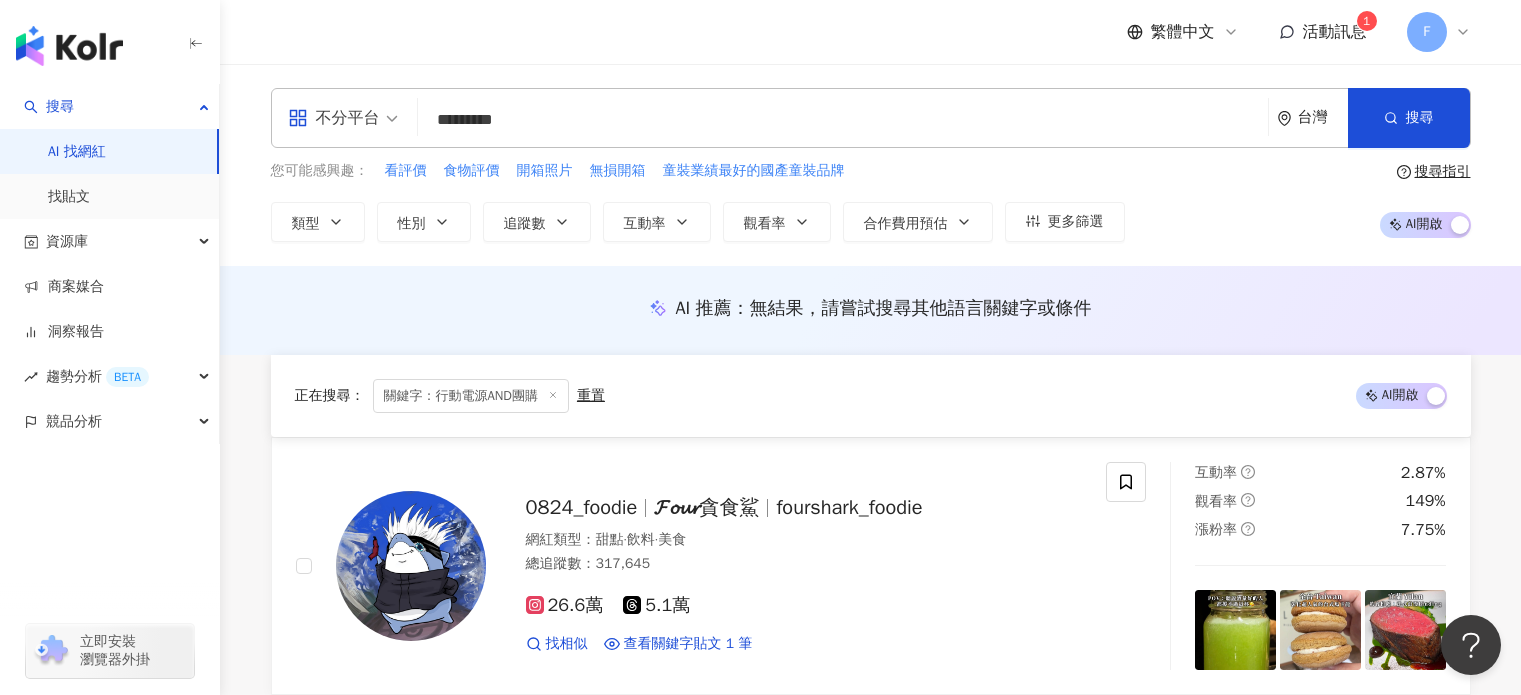 scroll, scrollTop: 6476, scrollLeft: 0, axis: vertical 